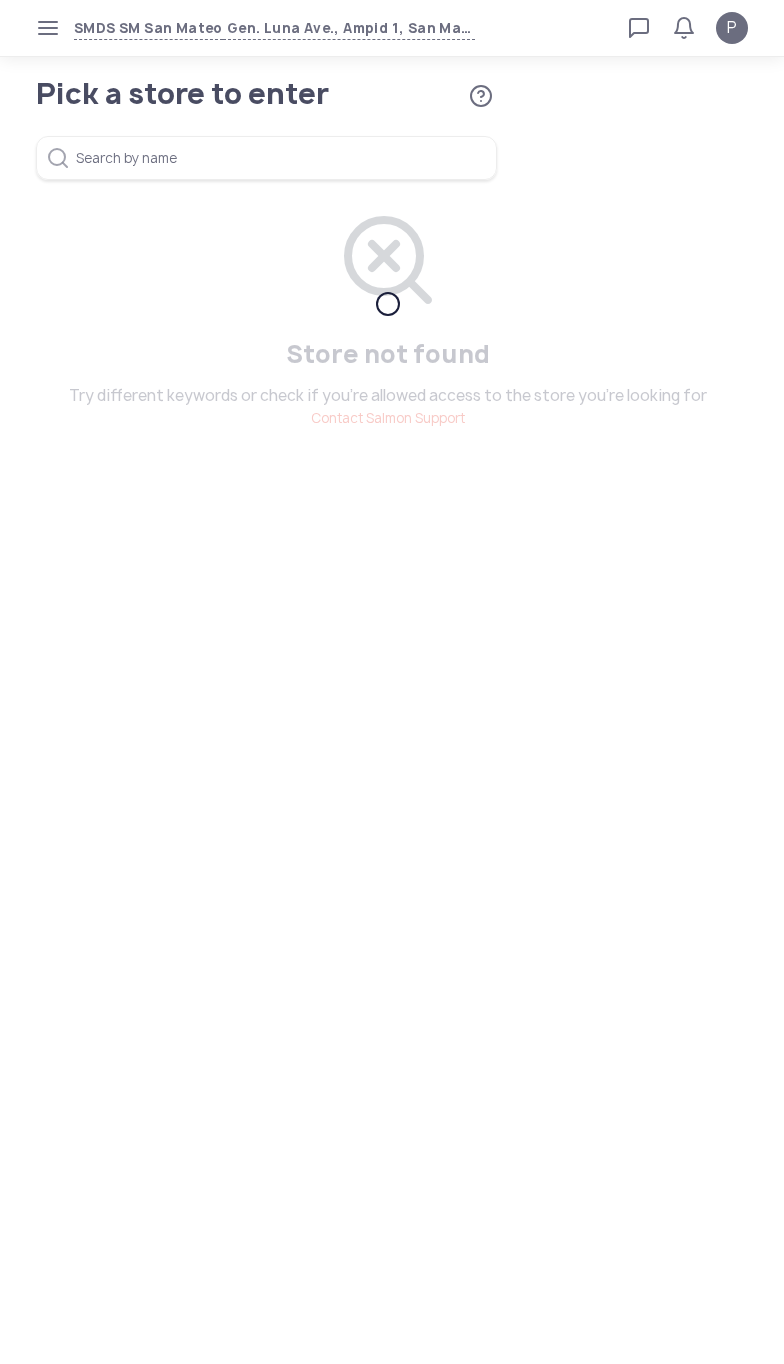 scroll, scrollTop: 0, scrollLeft: 0, axis: both 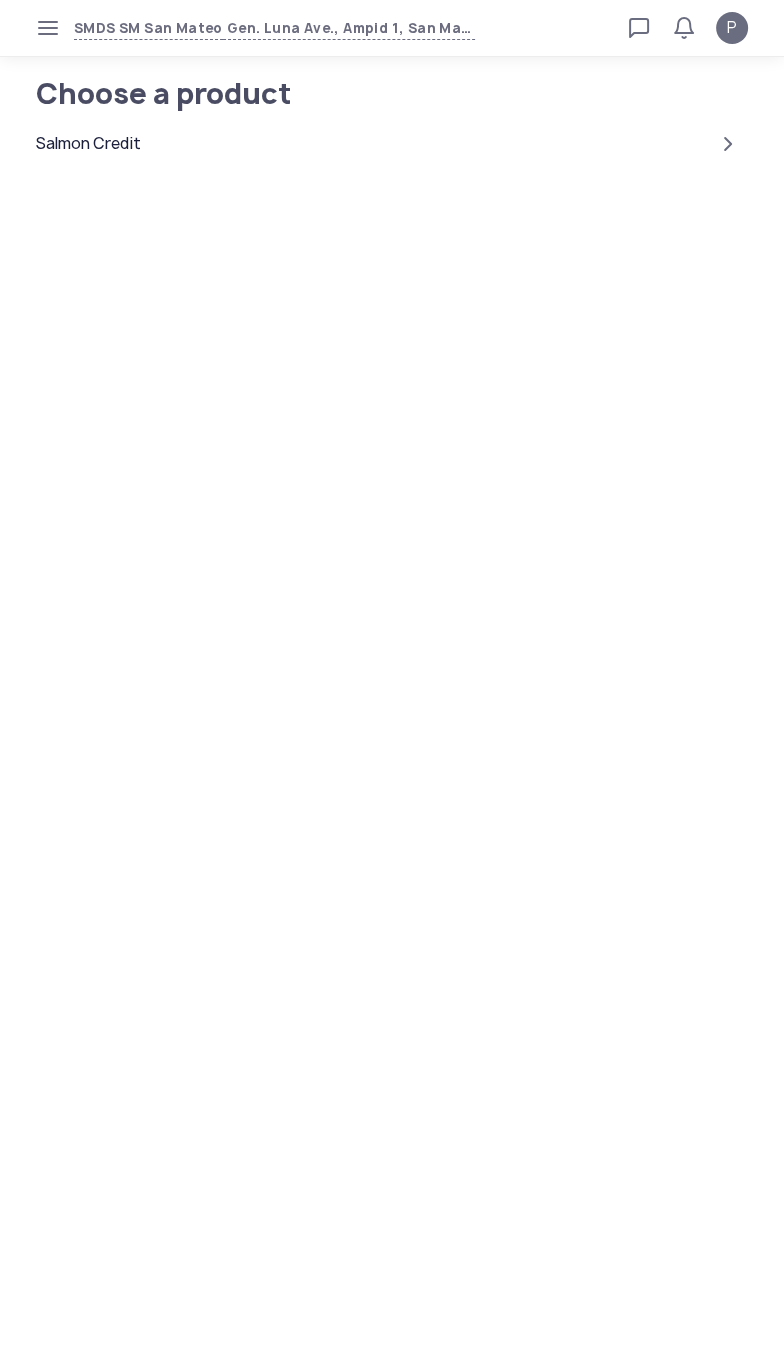 click on "Salmon Credit" 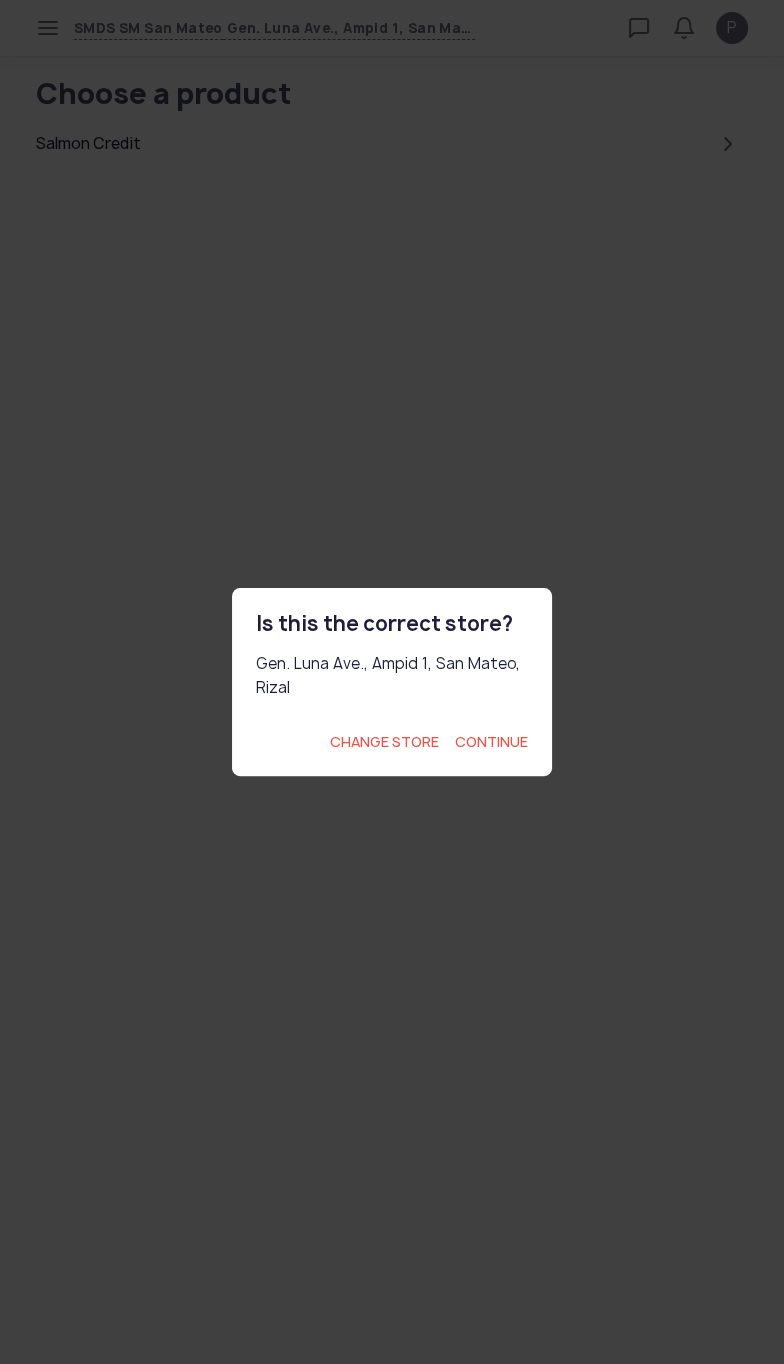 click on "Continue" 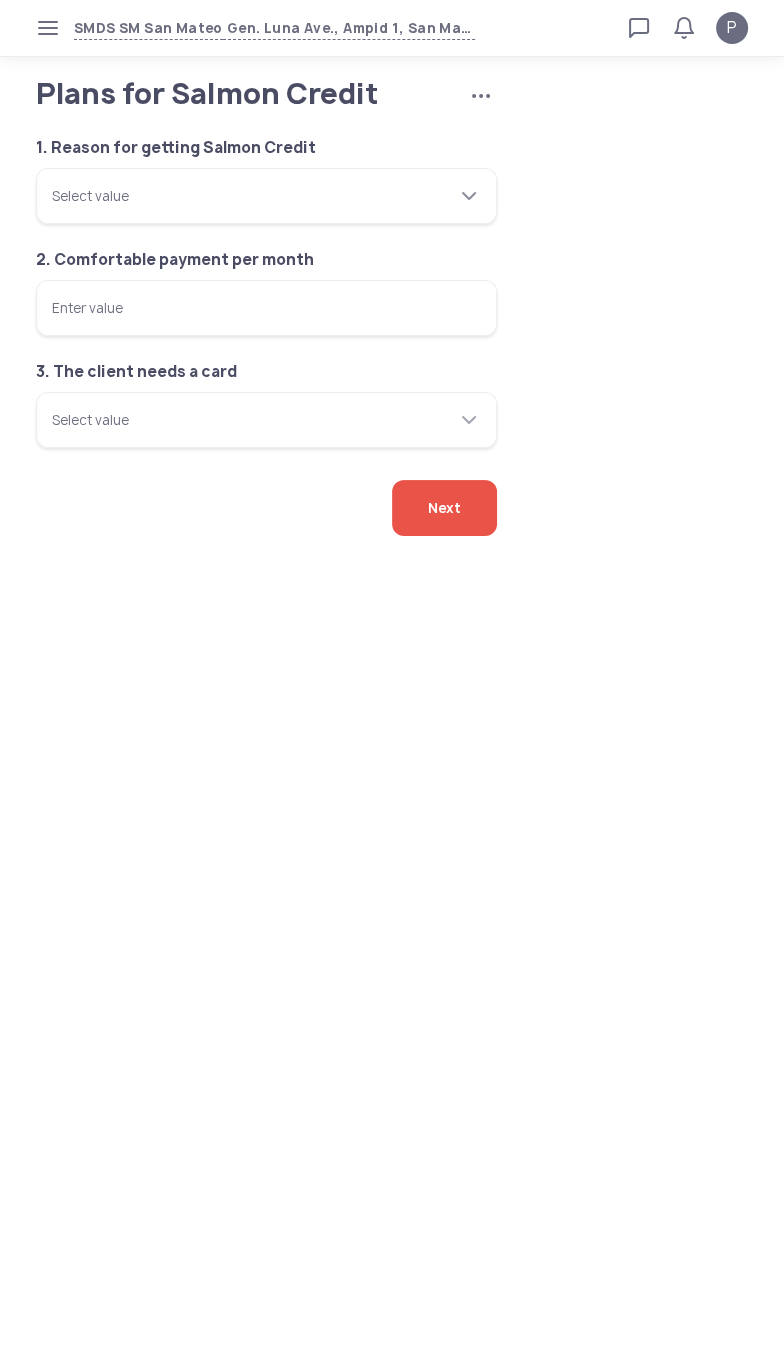 click on "Select value" 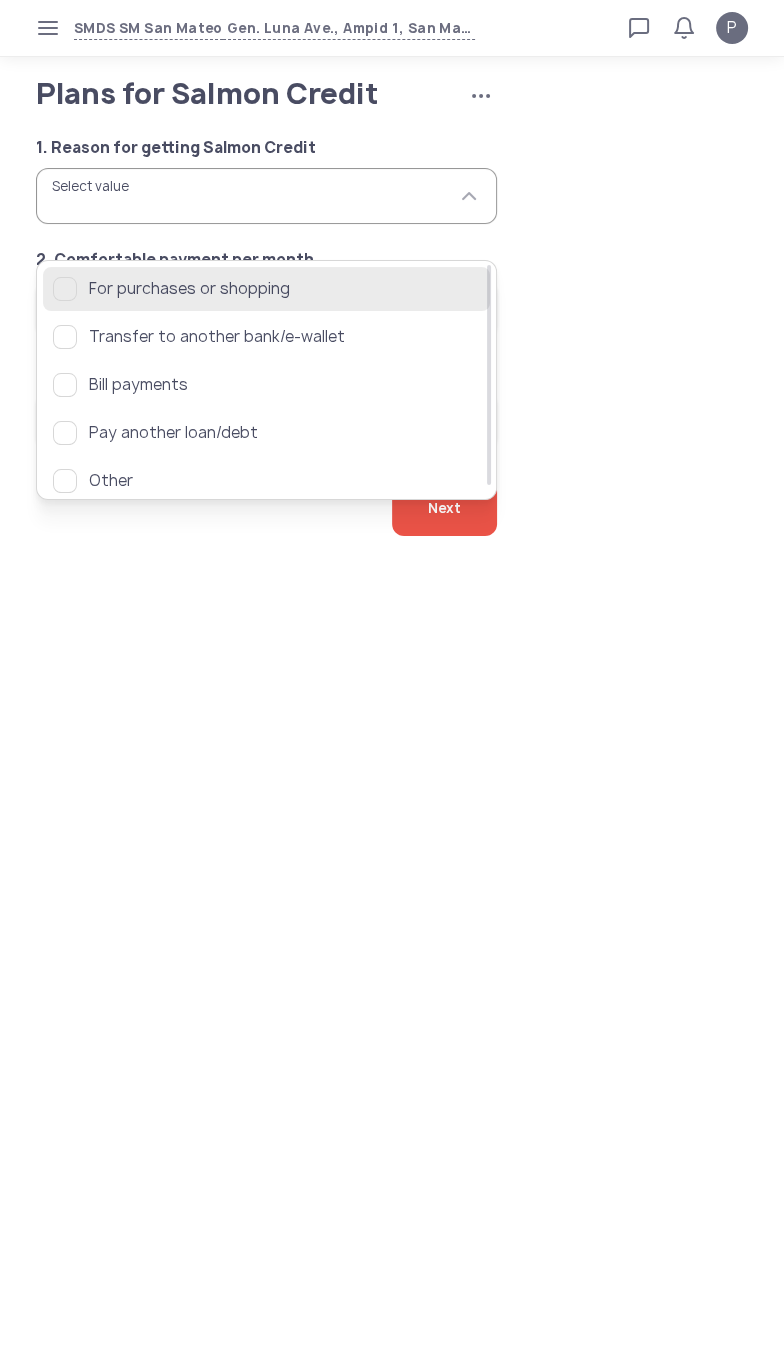 click 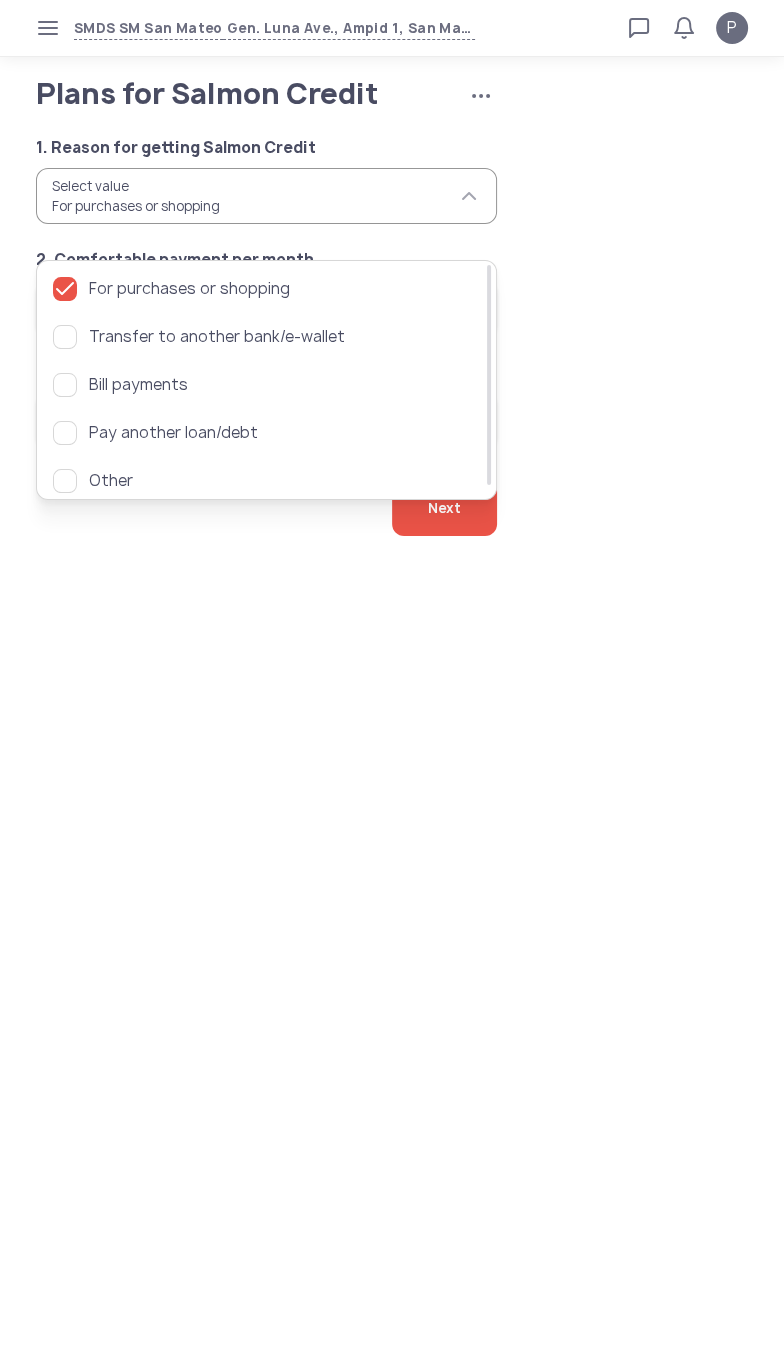 click on "SMDS SM San Mateo Gen. Luna Ave., Ampid 1, San Mateo, [REGION] Loan calculator Loan applications FAQs Refund P Plans for Salmon Credit Cancel application P Verified agent Full name [FIRST] [LAST] Telephone number [PHONE] E-mail [EMAIL] Log out Plans for Salmon Credit Cancel application 1. Reason for getting Salmon Credit Select value For purchases or shopping 2. Comfortable payment per month Enter value 3. The client needs a card Select value Next For purchases or shopping Transfer to another bank/e-wallet Bill payments Pay another loan/debt Other" at bounding box center [392, 682] 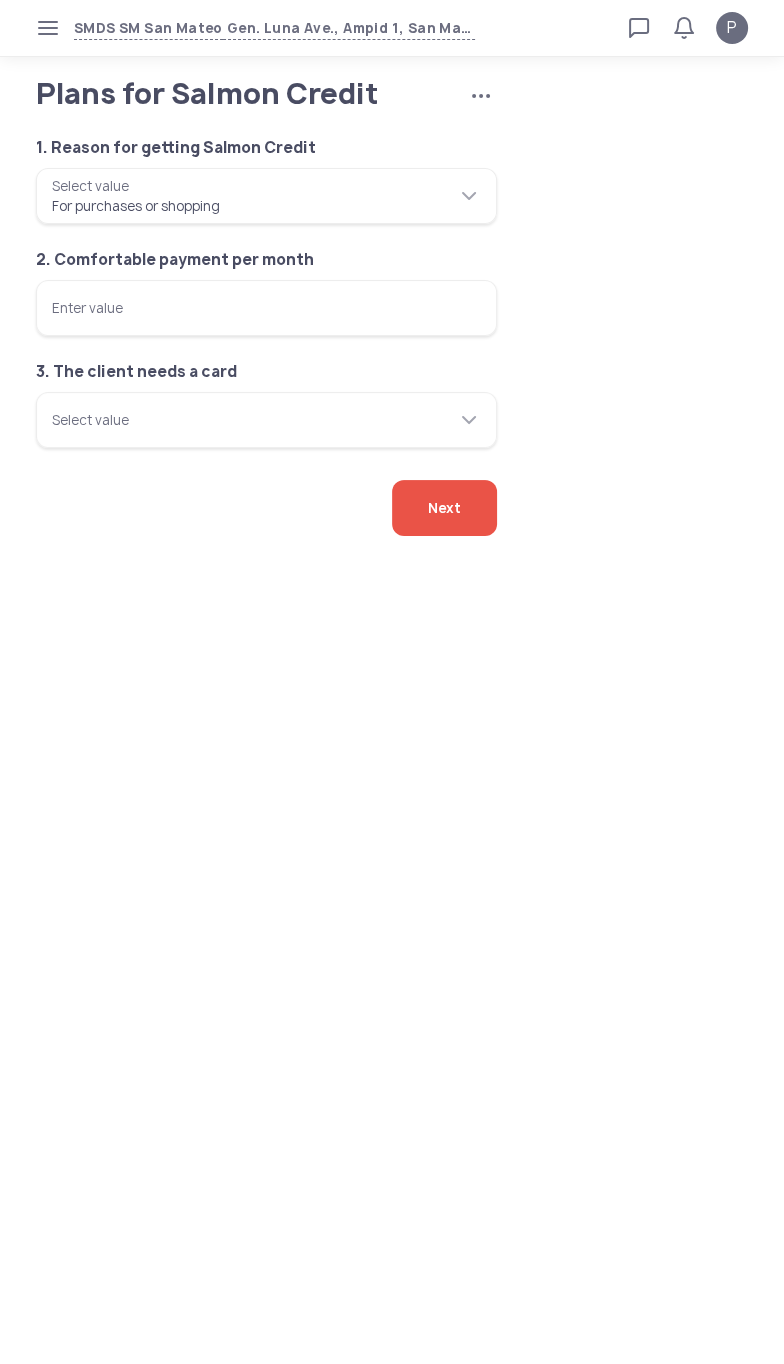 click on "Enter value" at bounding box center (266, 308) 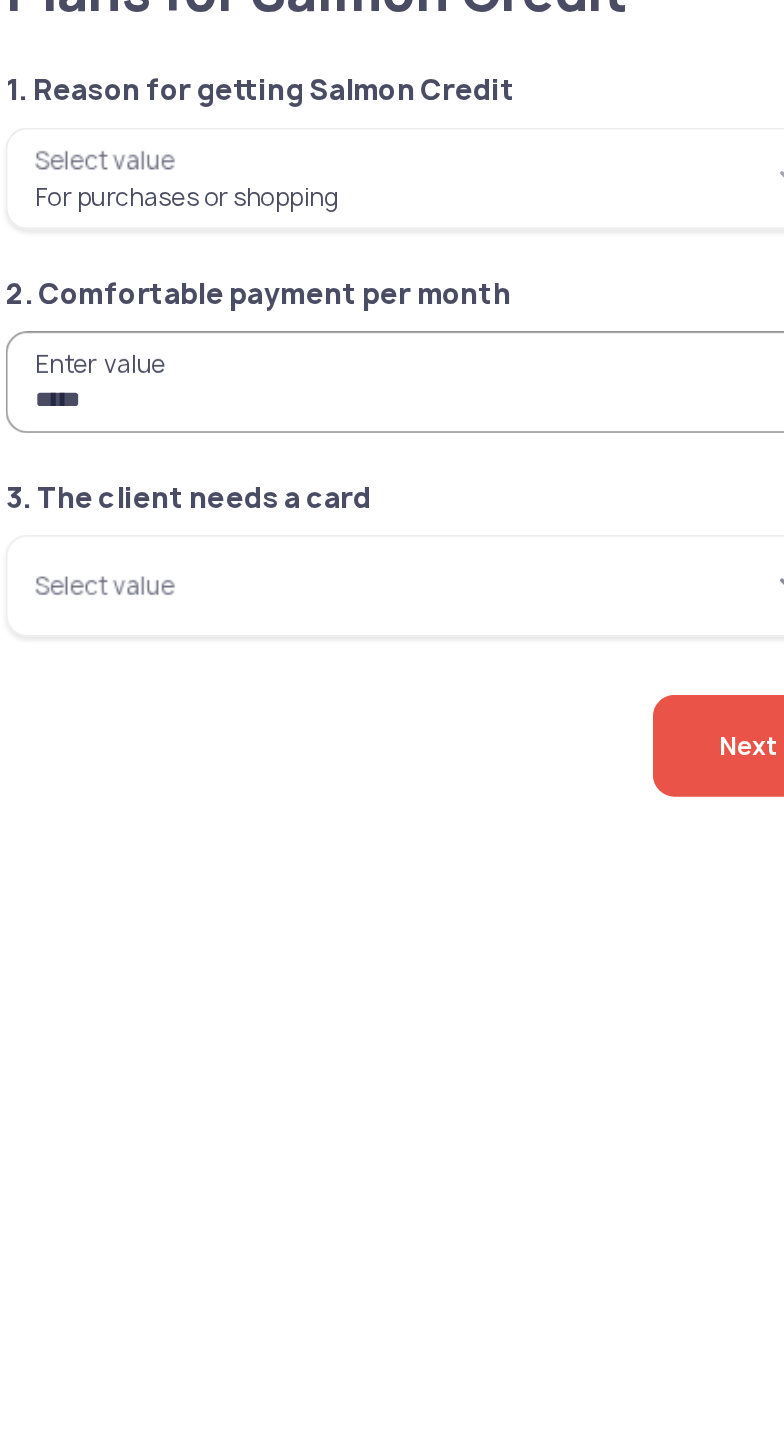 type on "*****" 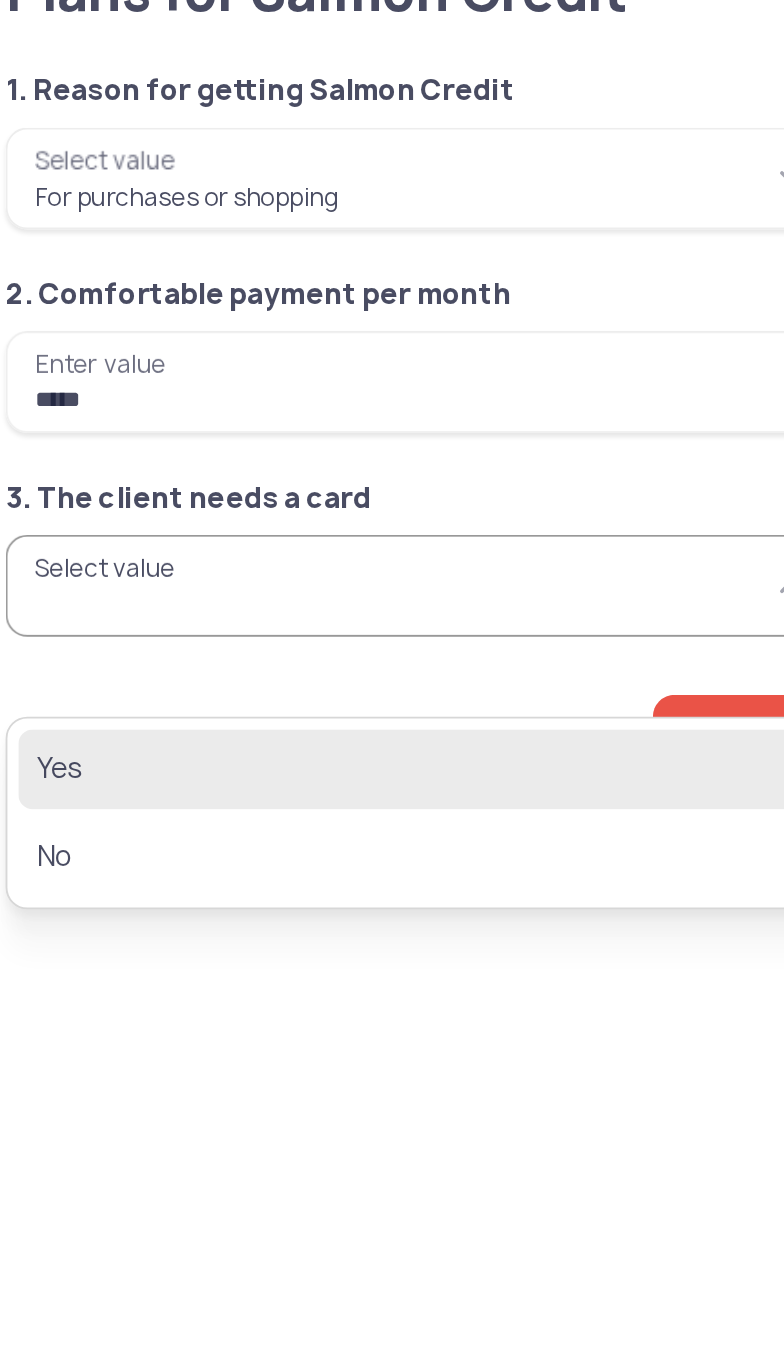 click on "Yes" 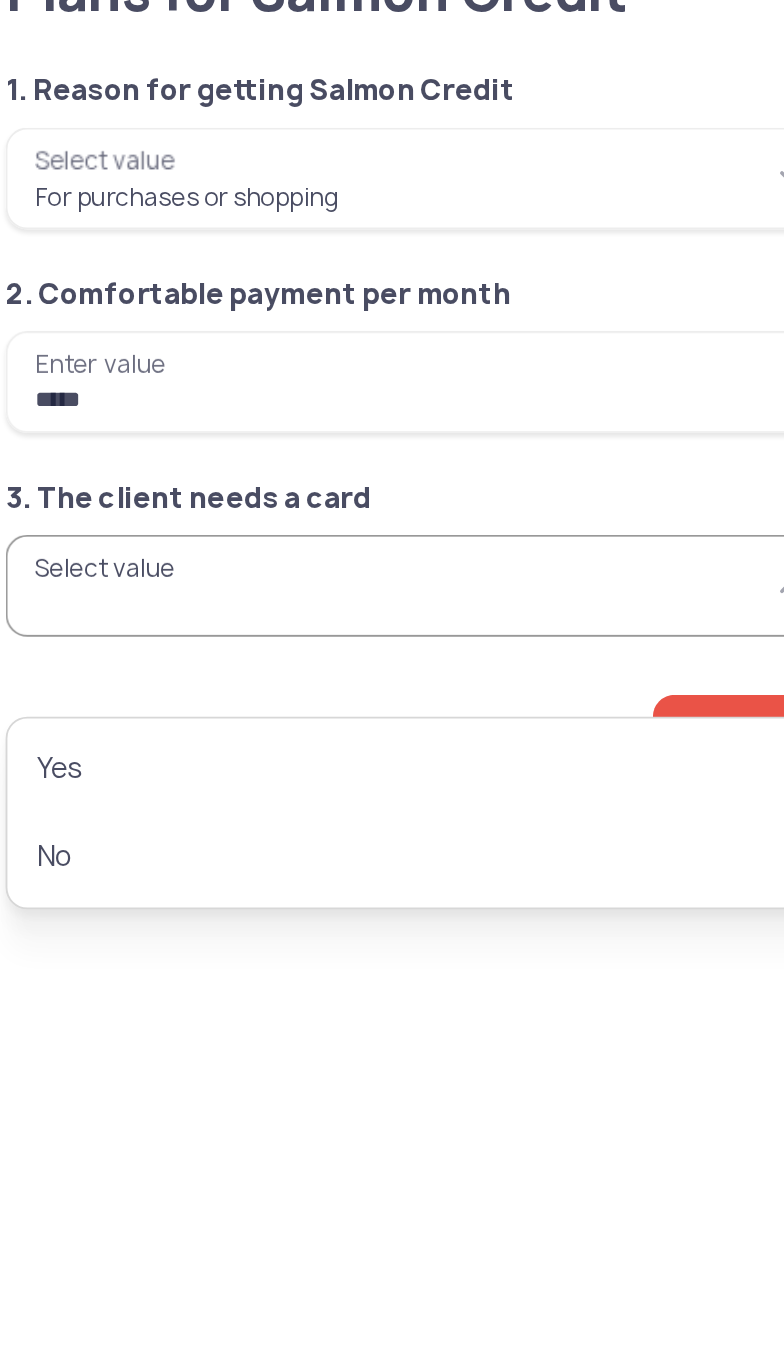 type on "***" 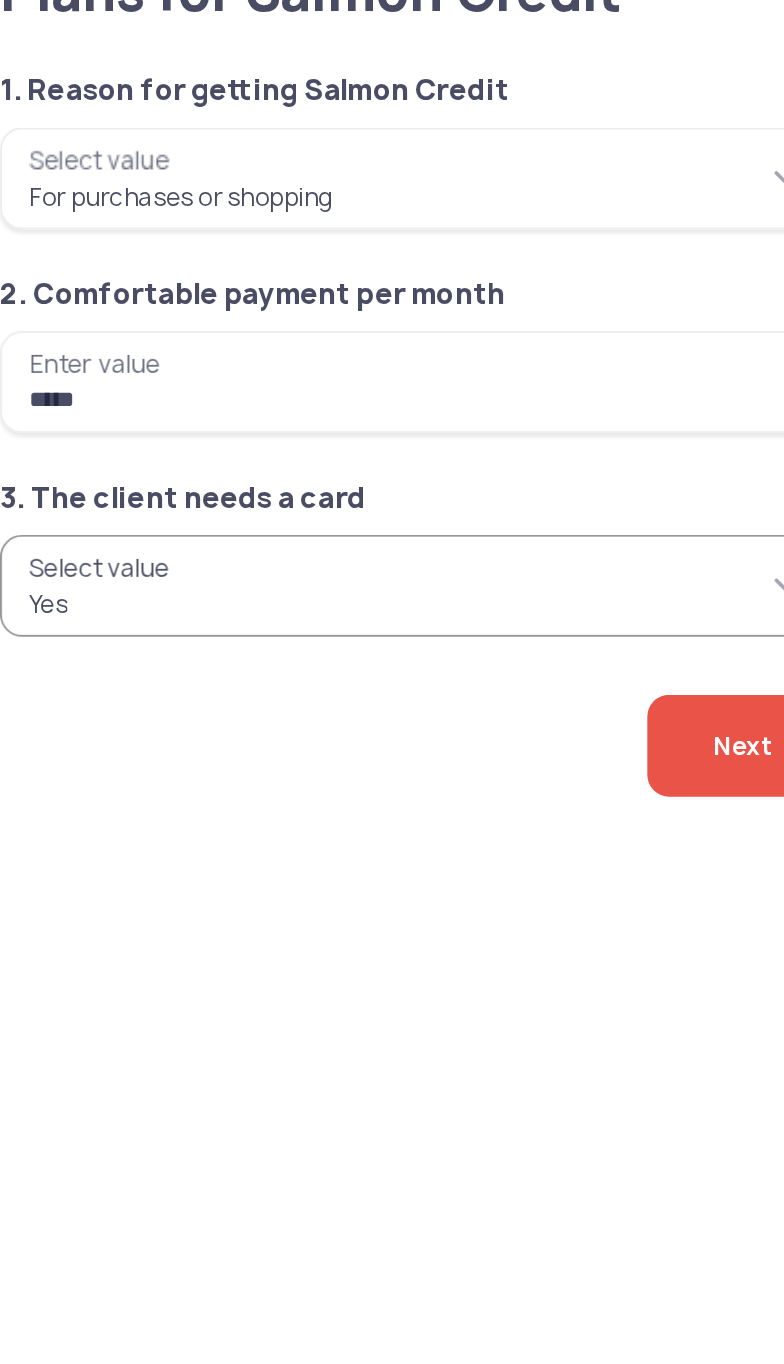 click on "Next" 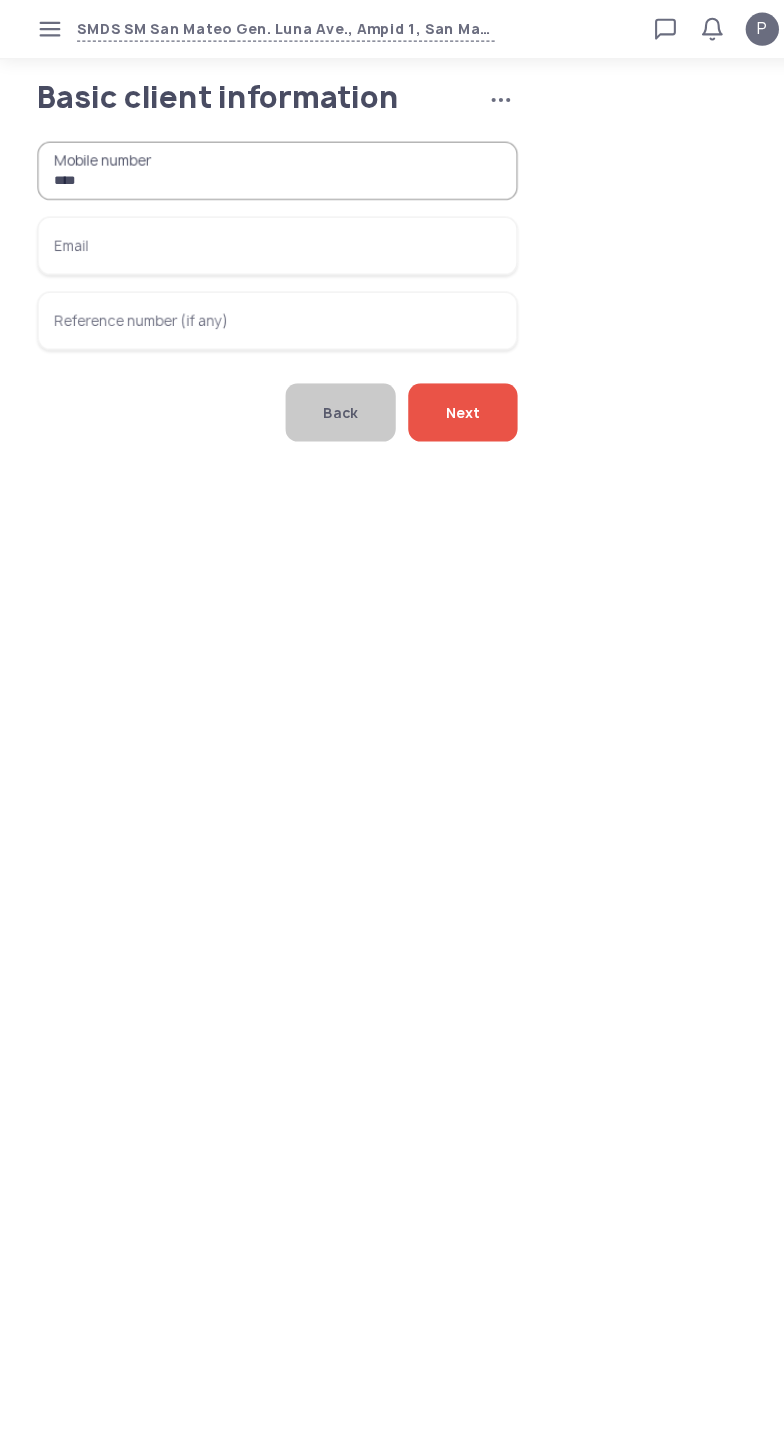click on "***" at bounding box center (266, 164) 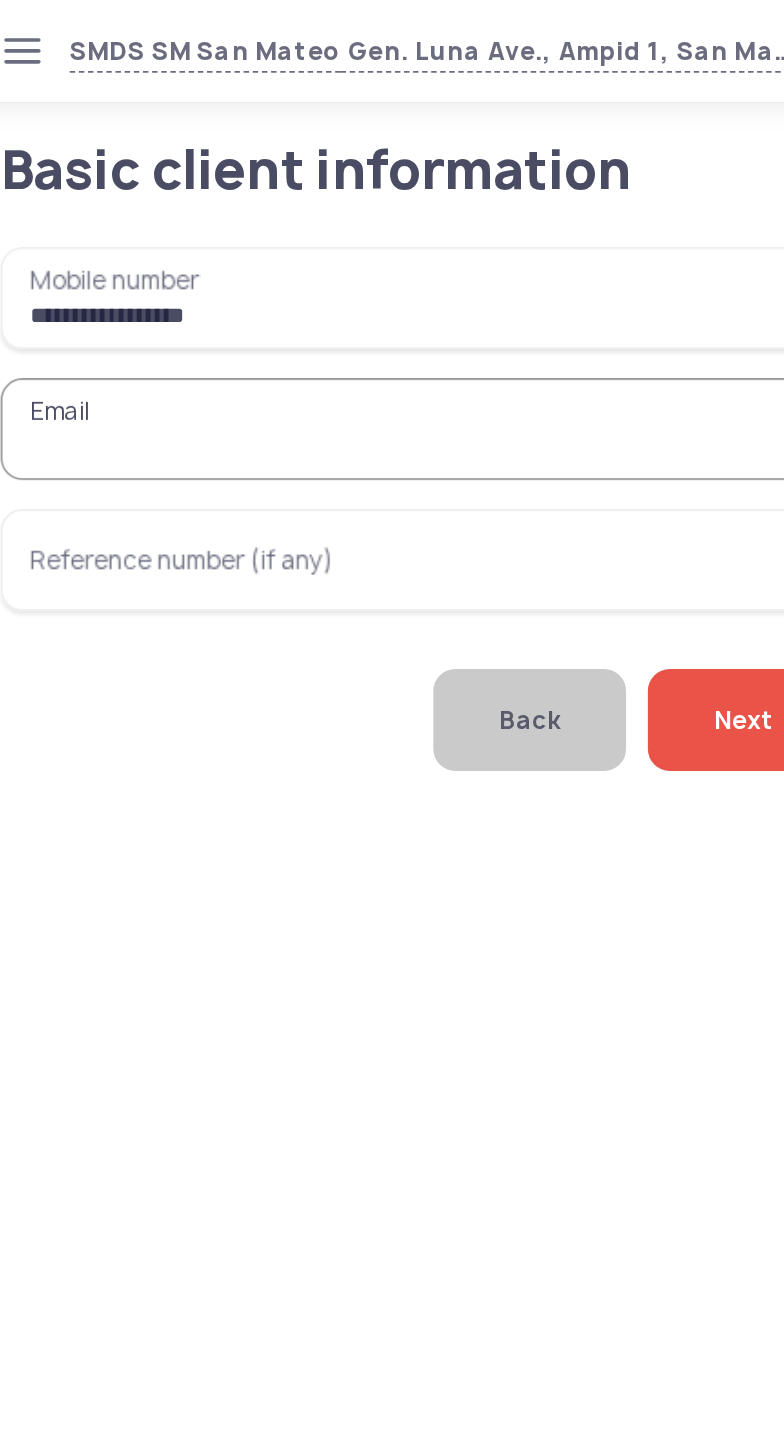 click on "**********" at bounding box center (266, 164) 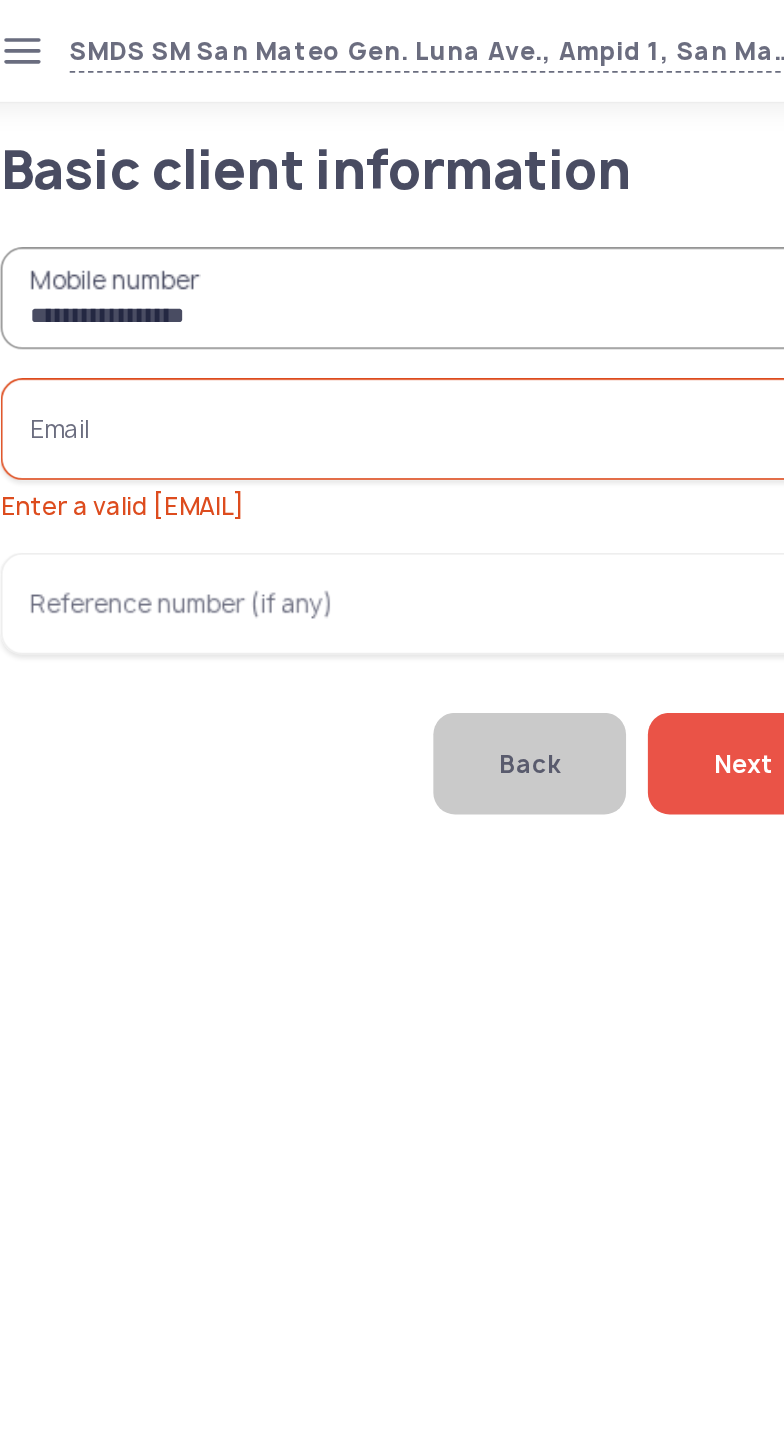 click on "**********" at bounding box center [266, 164] 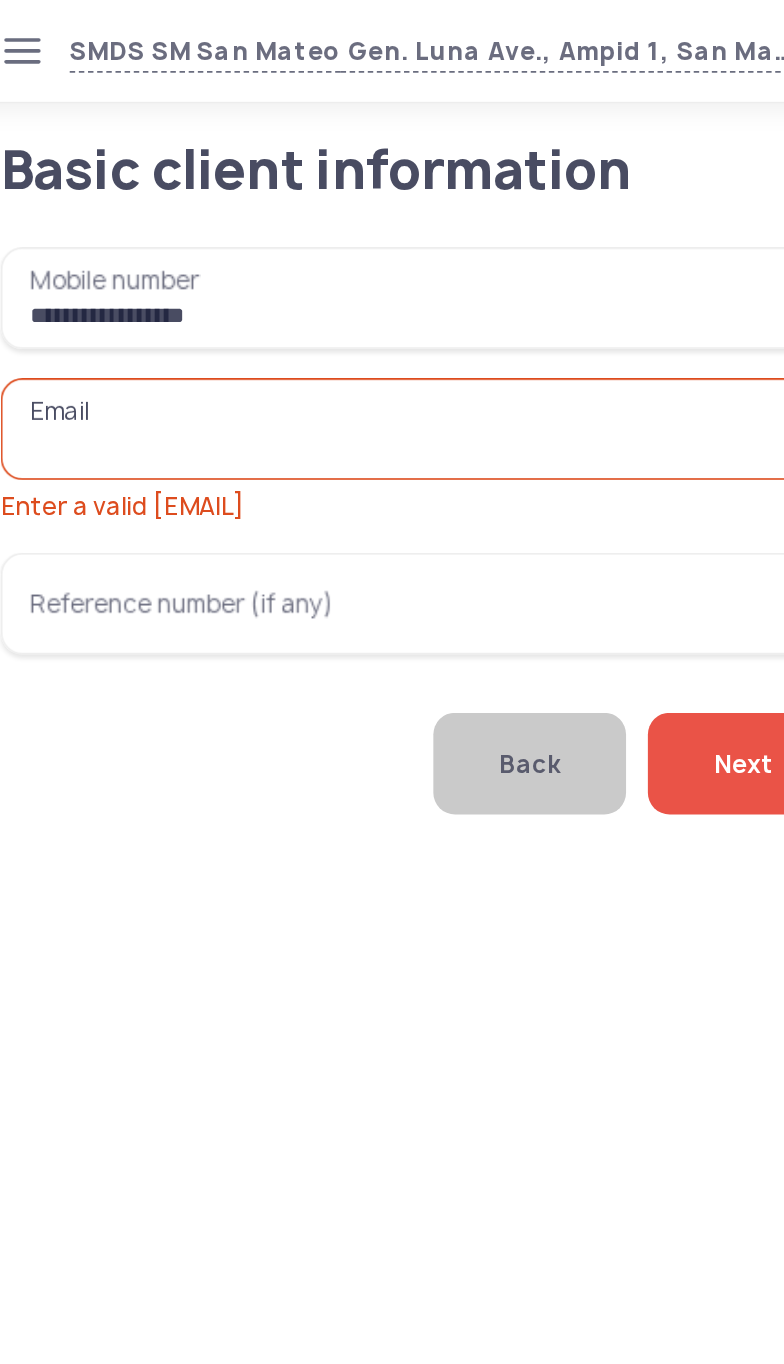 click on "Email   Enter a valid [EMAIL]" at bounding box center (266, 236) 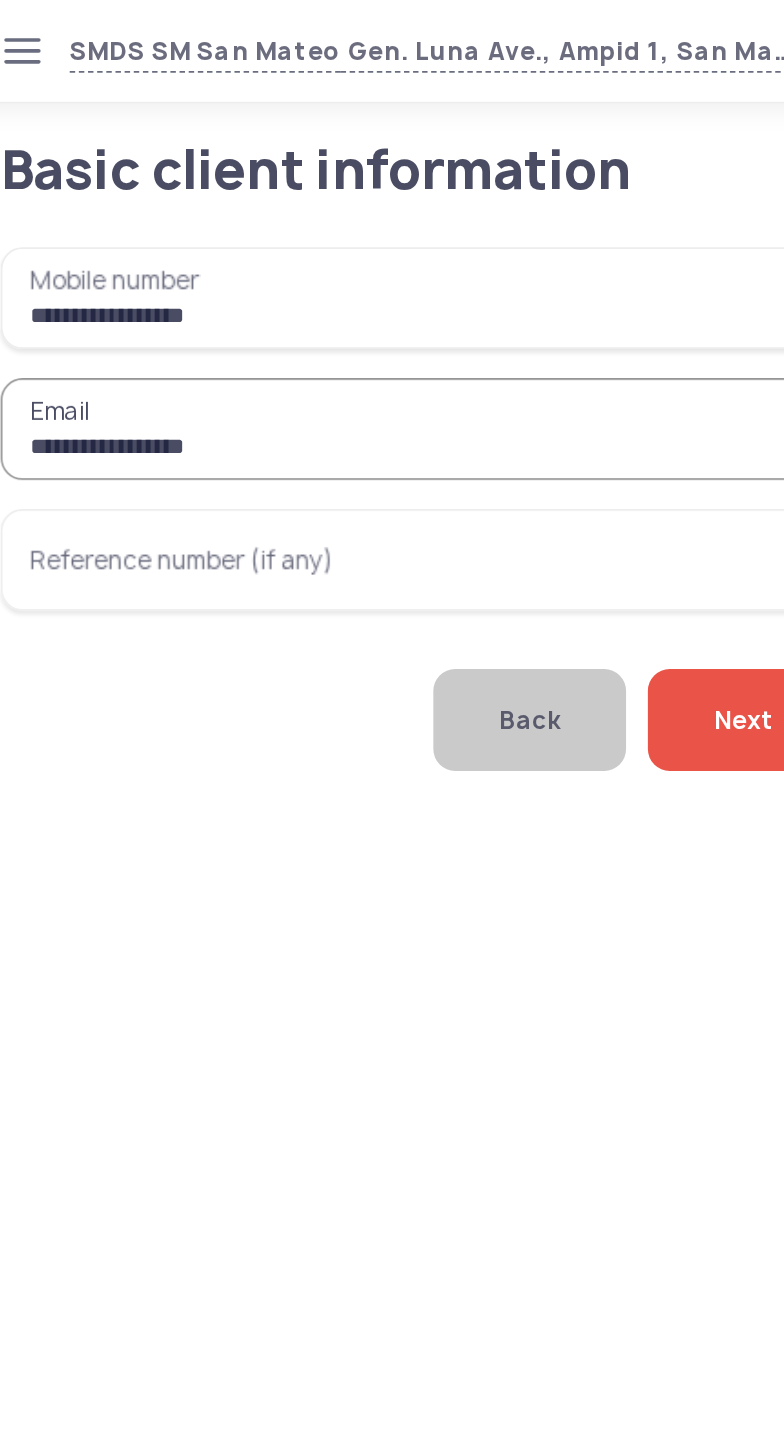 click on "**********" at bounding box center (266, 236) 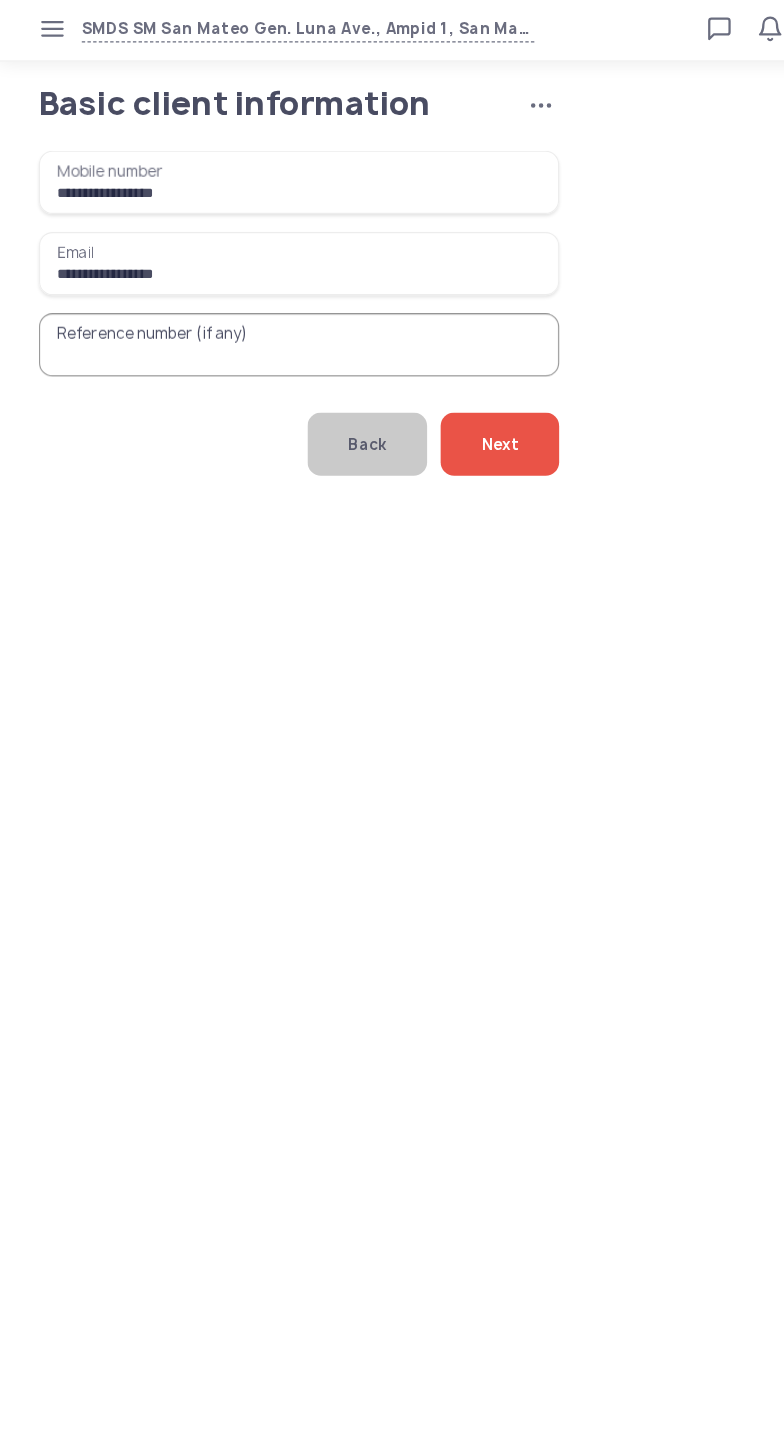click on "Next" 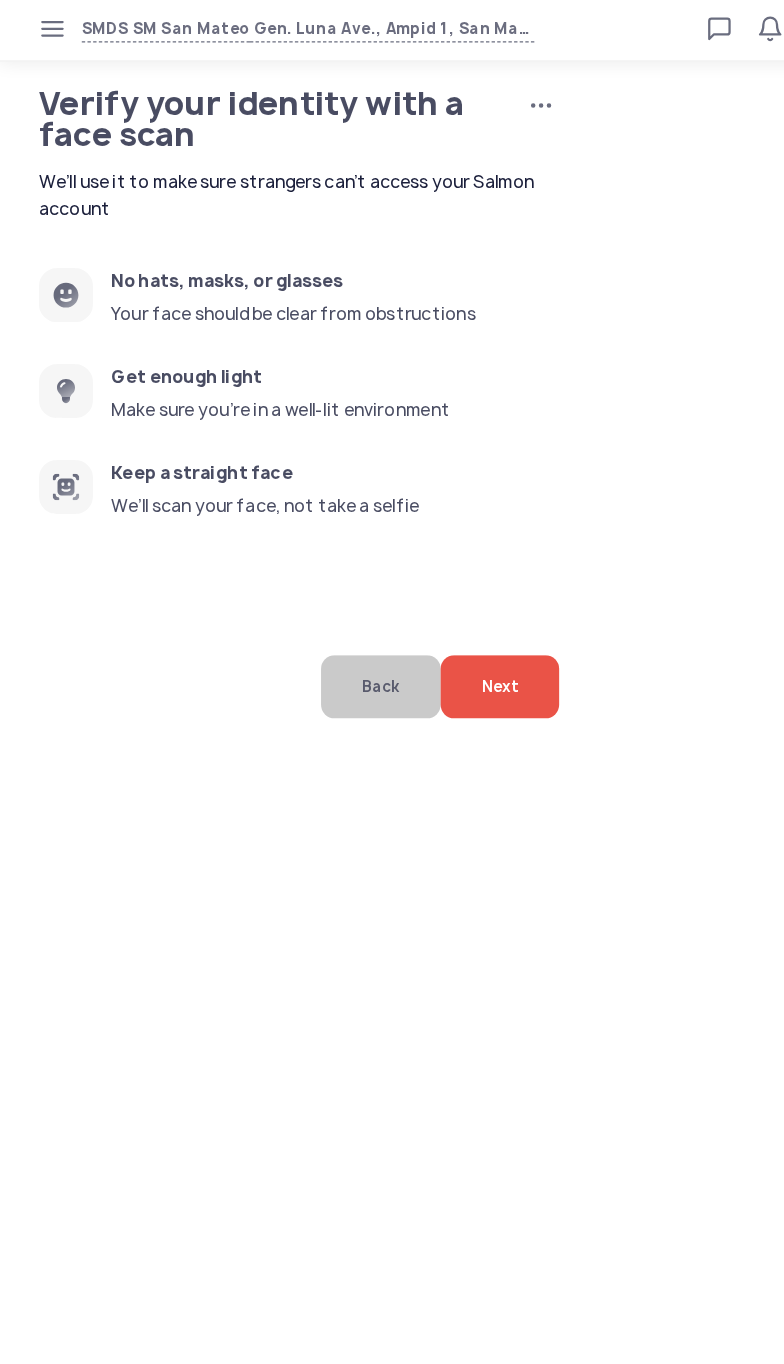 click on "Next" 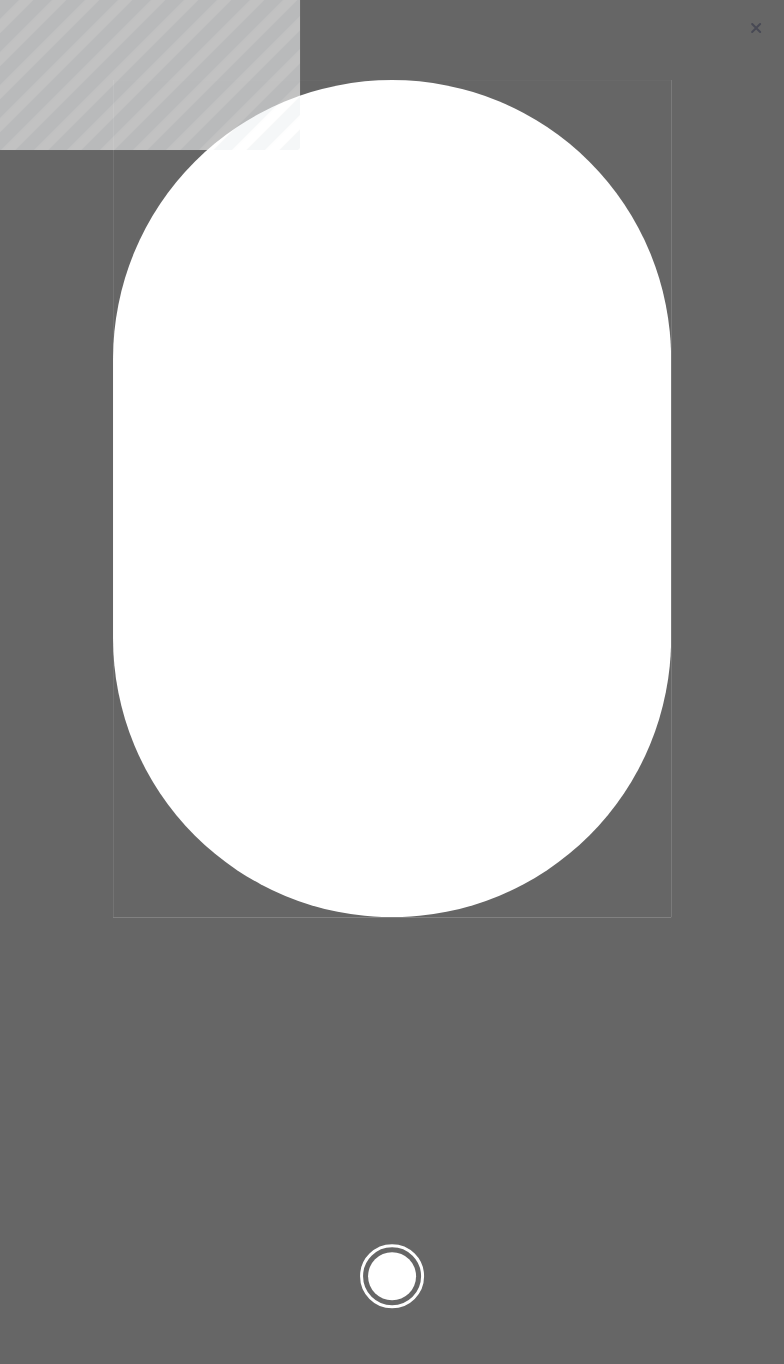 click 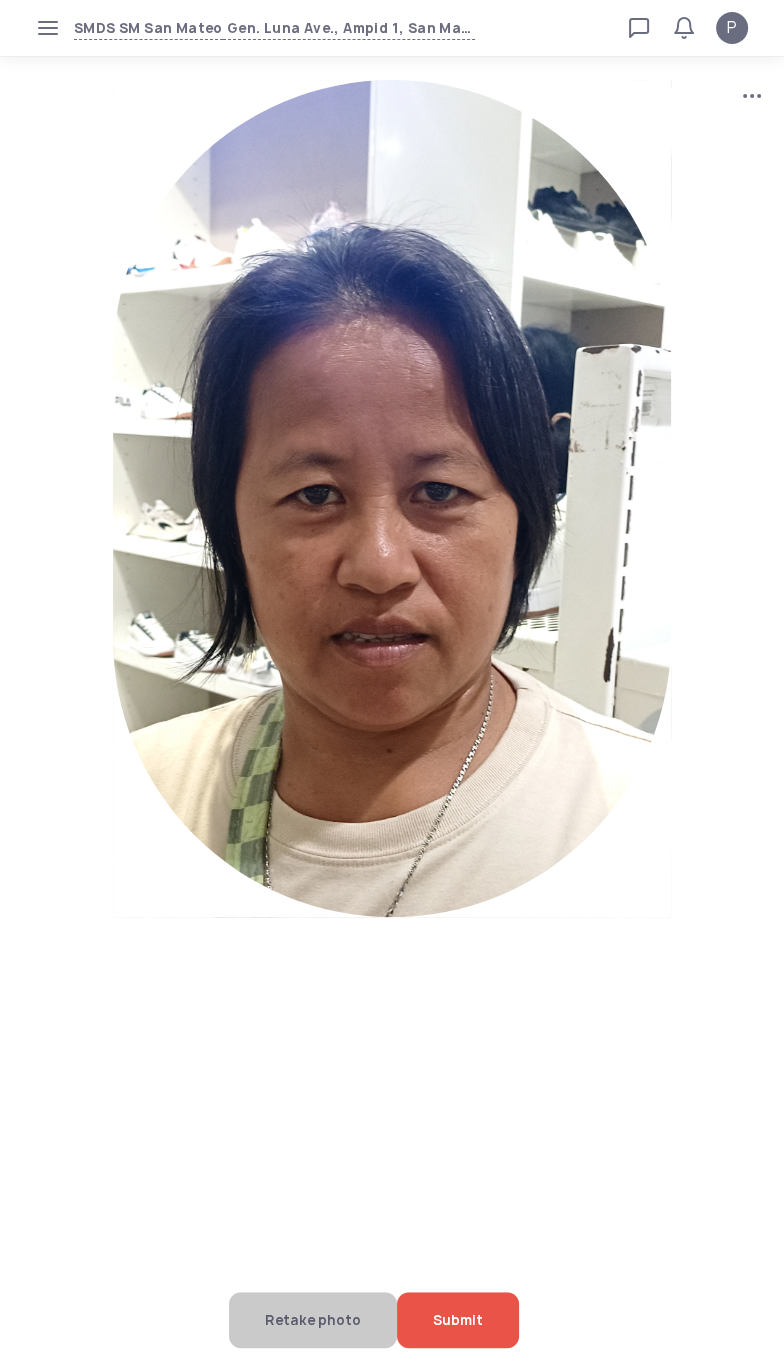 click on "Submit" 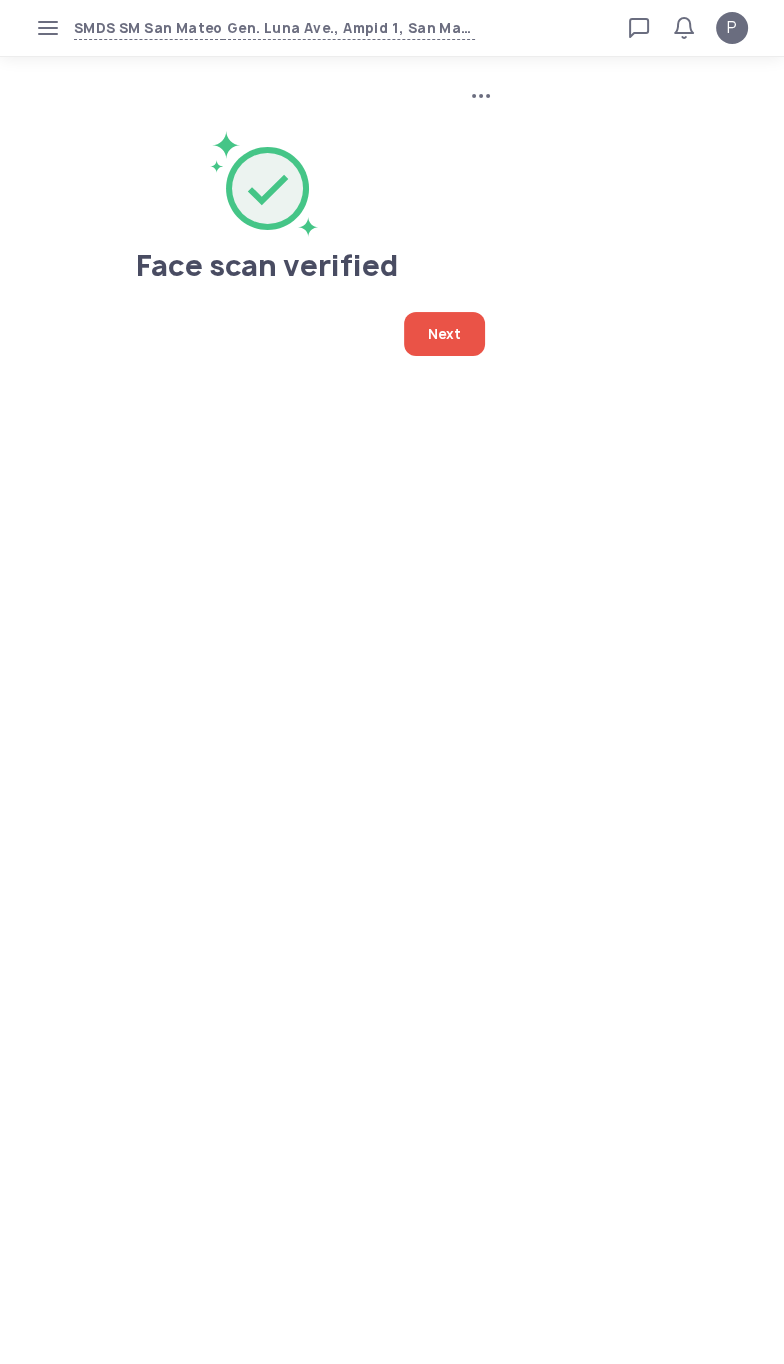 click on "Next" 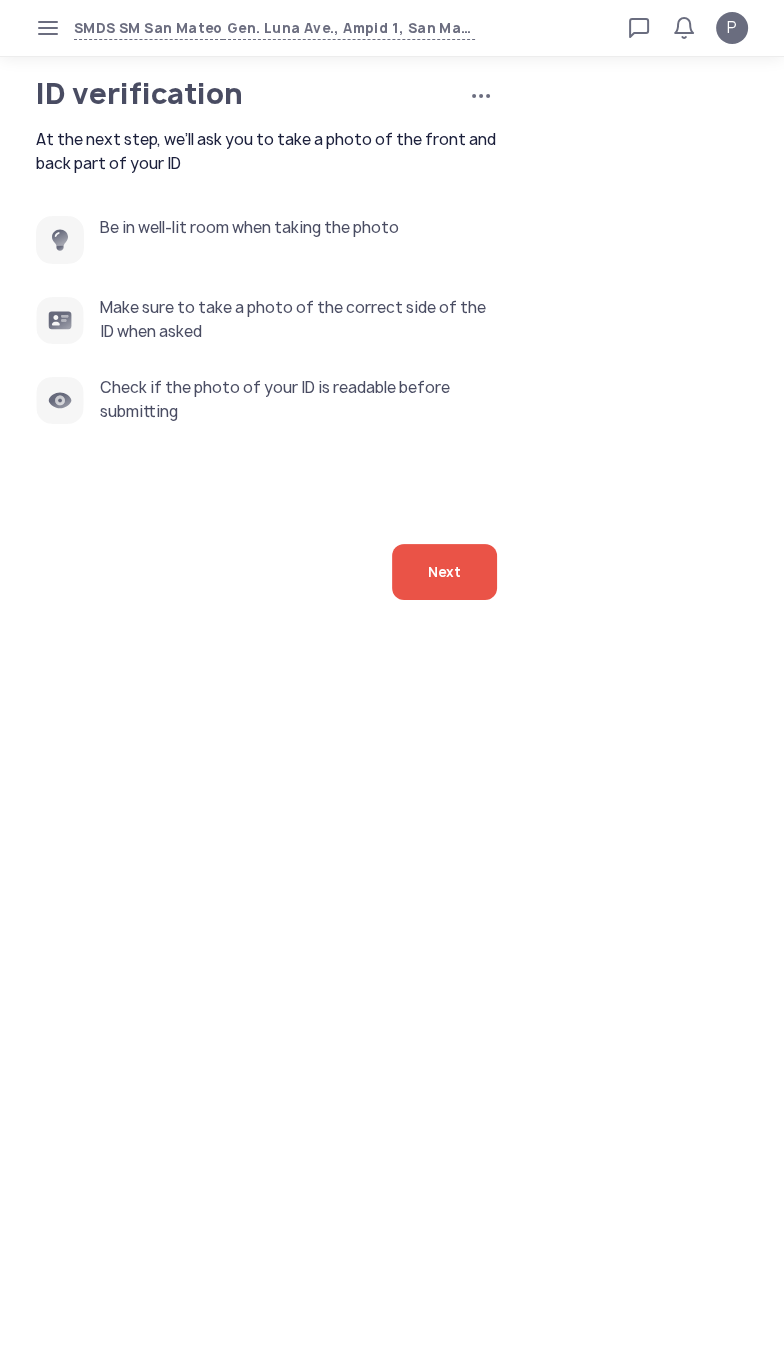 click on "Next" 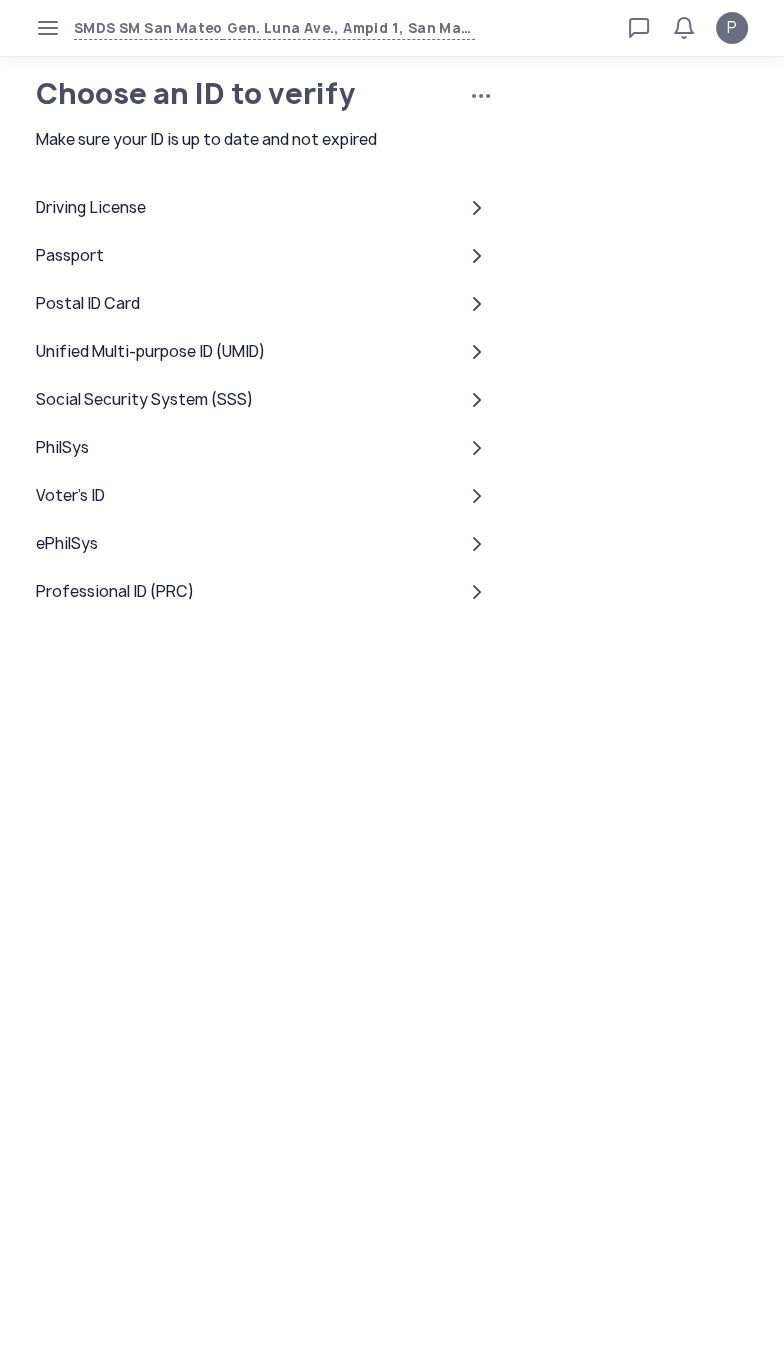 click on "PhilSys" 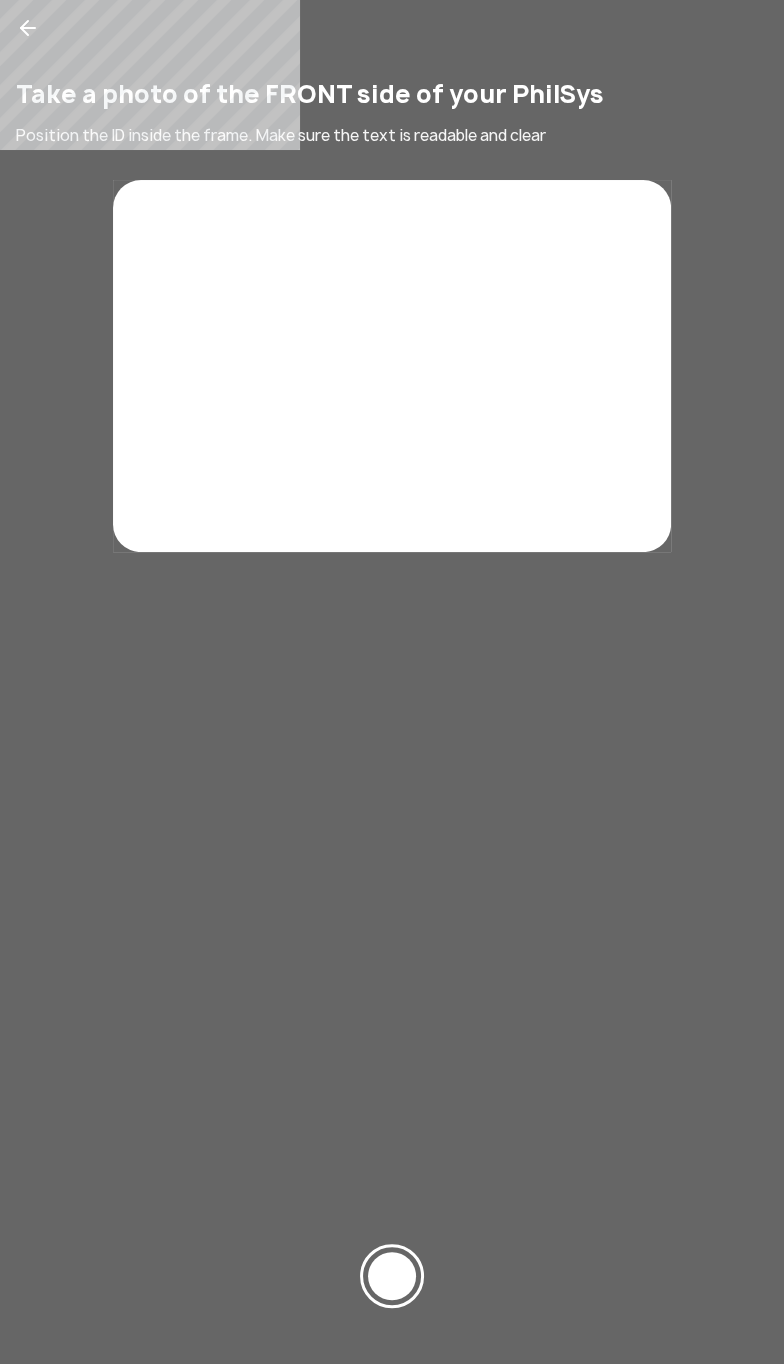 click 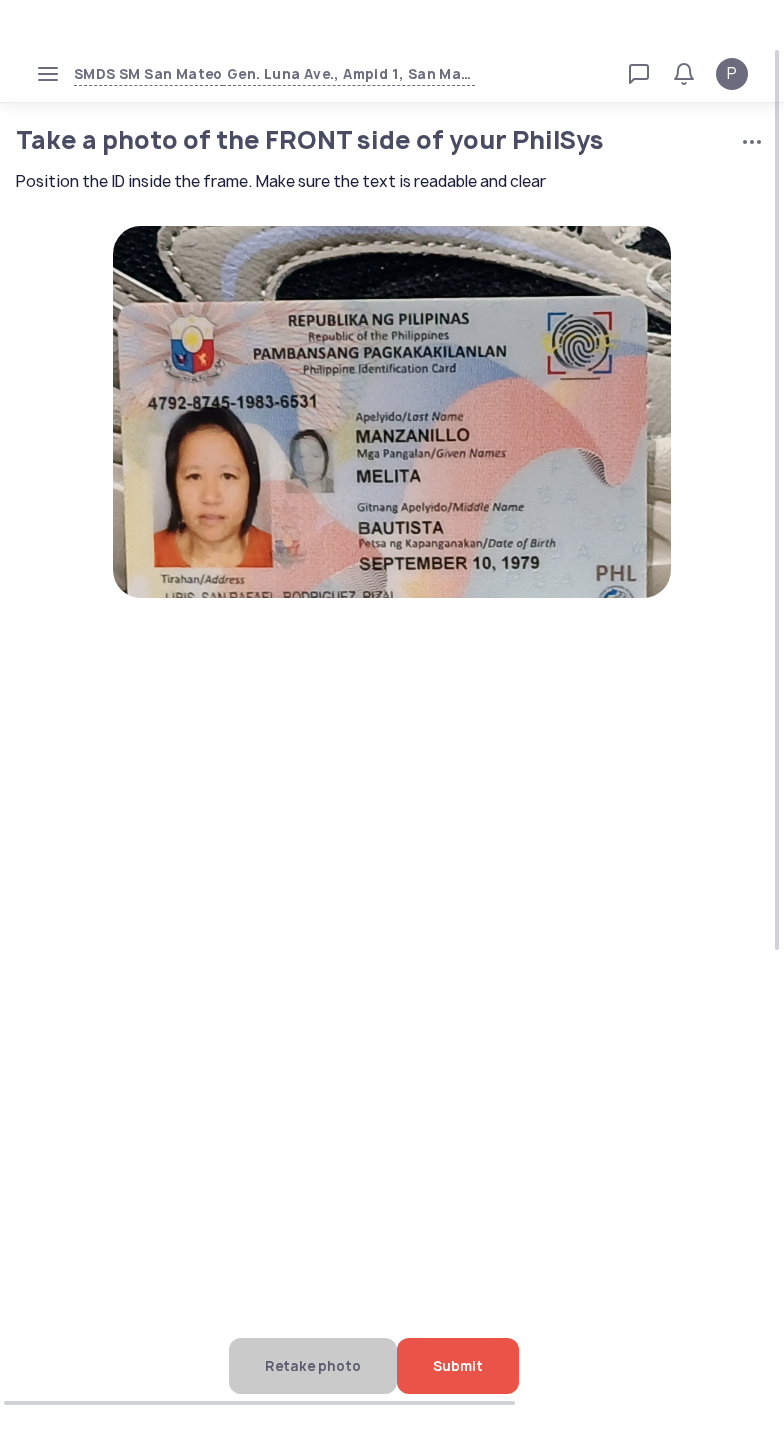 scroll, scrollTop: 0, scrollLeft: 0, axis: both 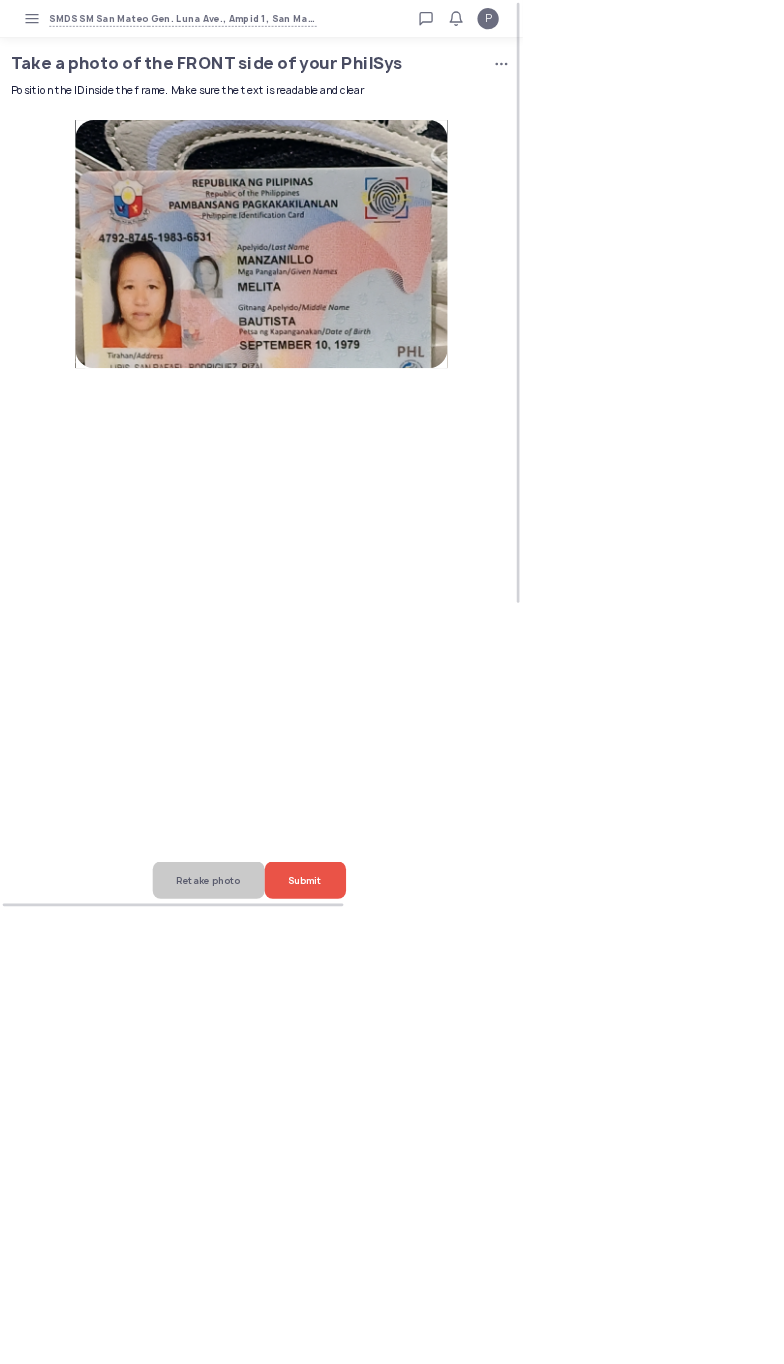 click on "Submit" 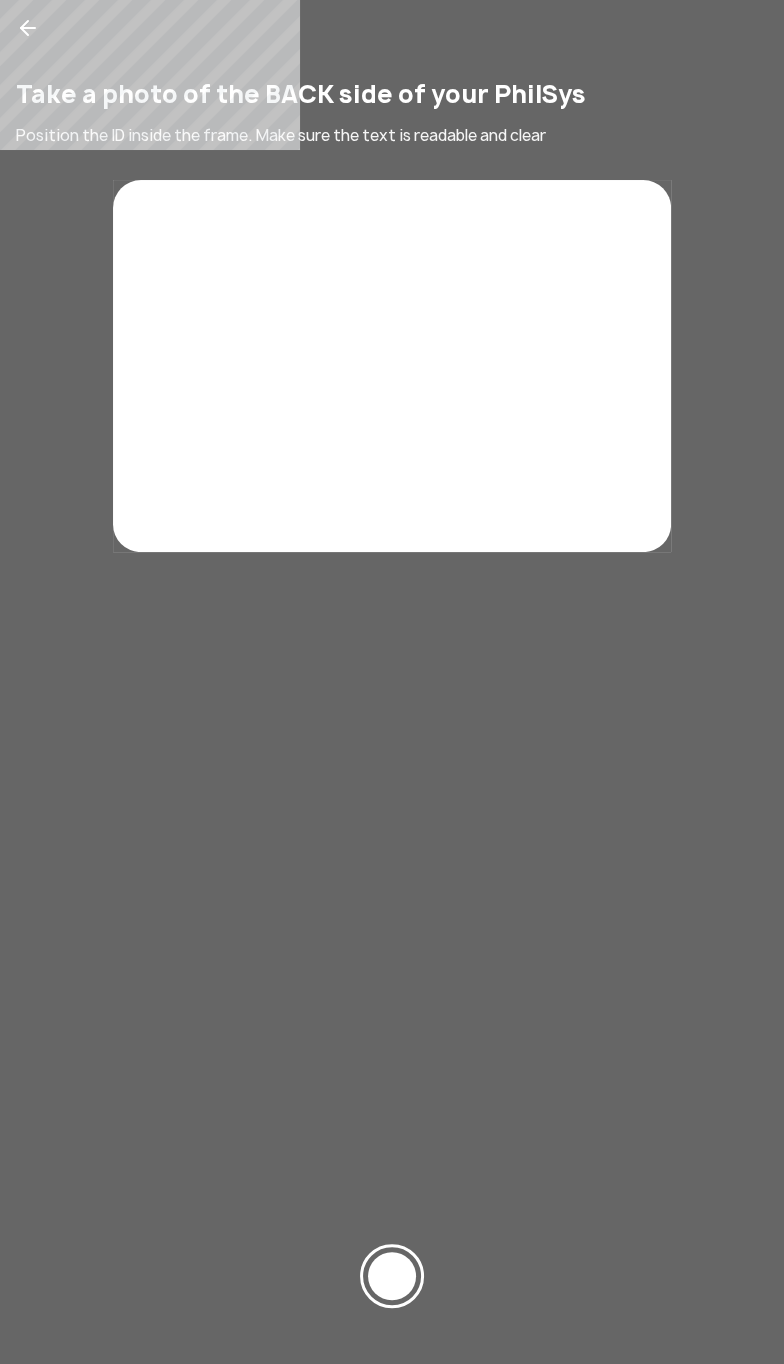 click 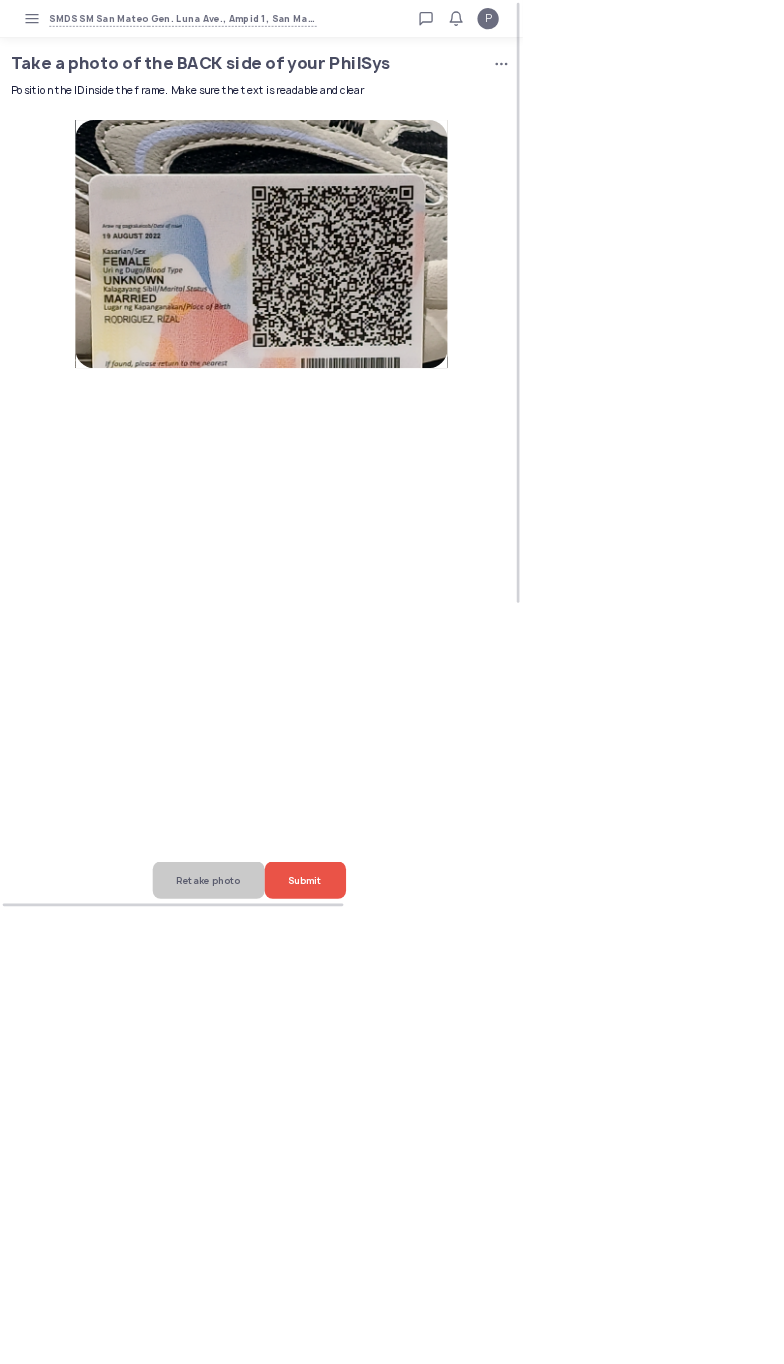 click on "Submit" 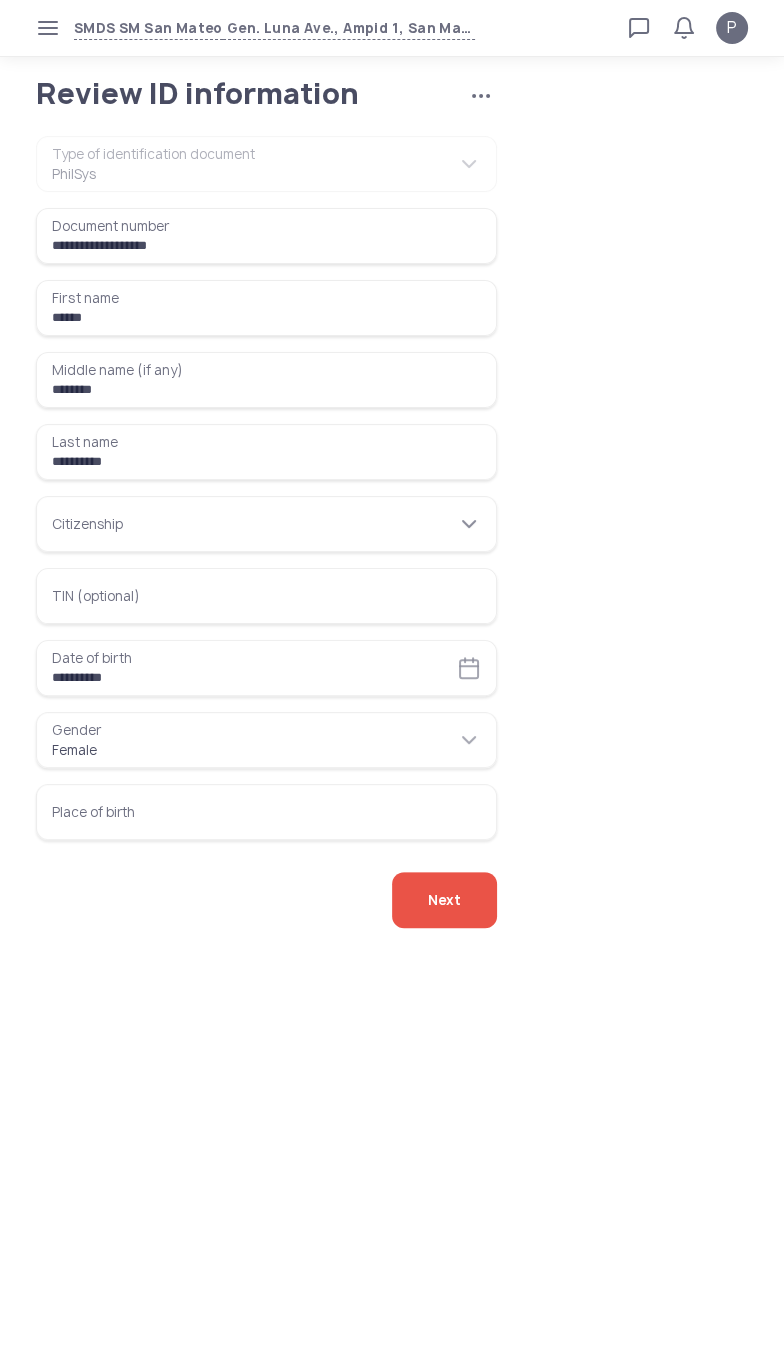 click on "Citizenship" at bounding box center (266, 524) 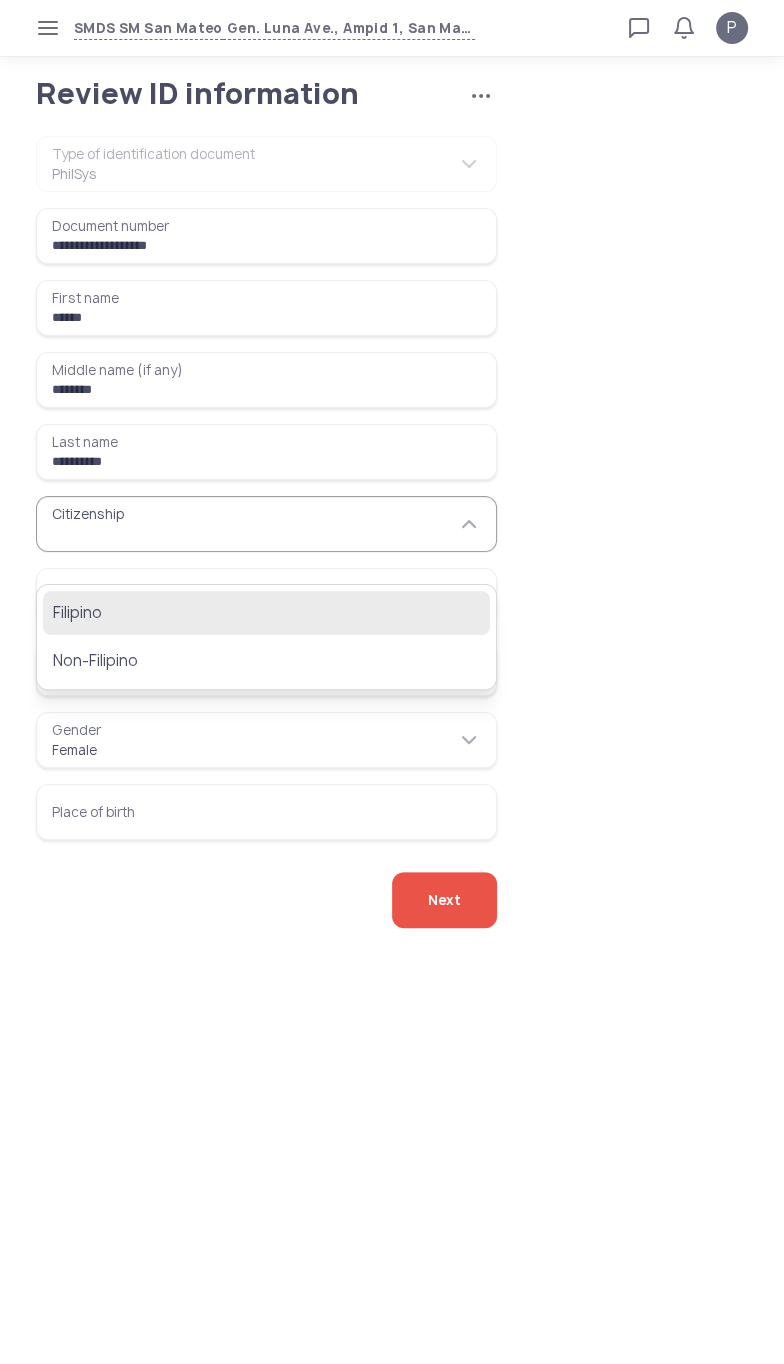 click on "Filipino" 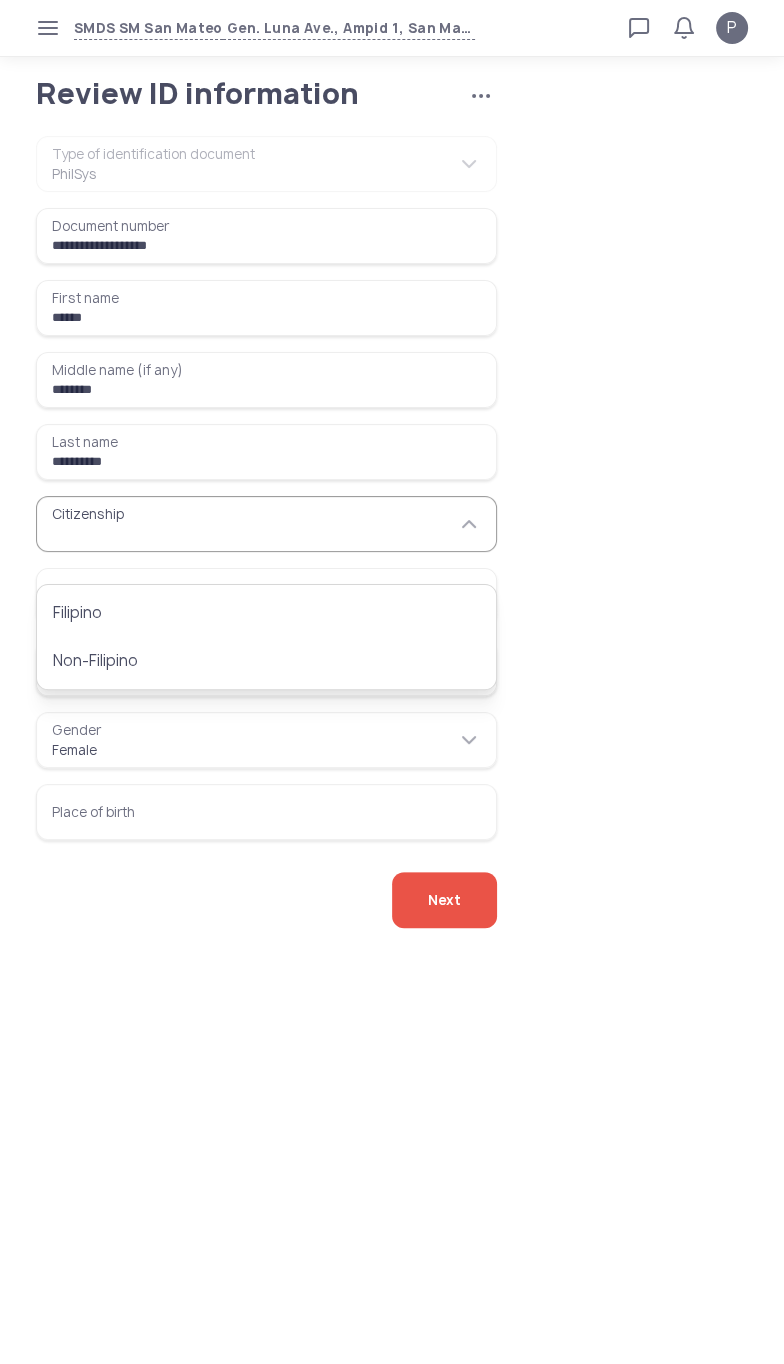 type on "********" 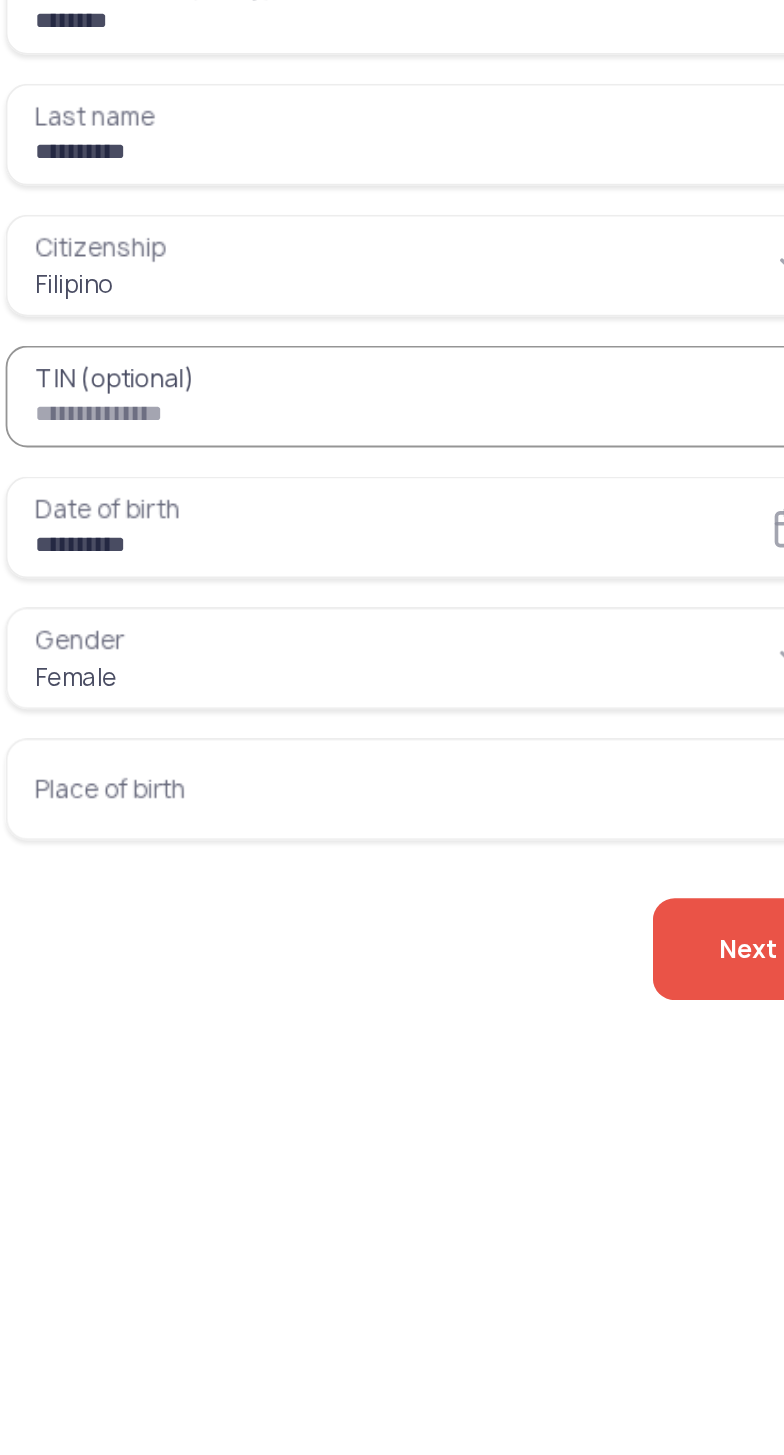 click on "Place of birth" at bounding box center (266, 812) 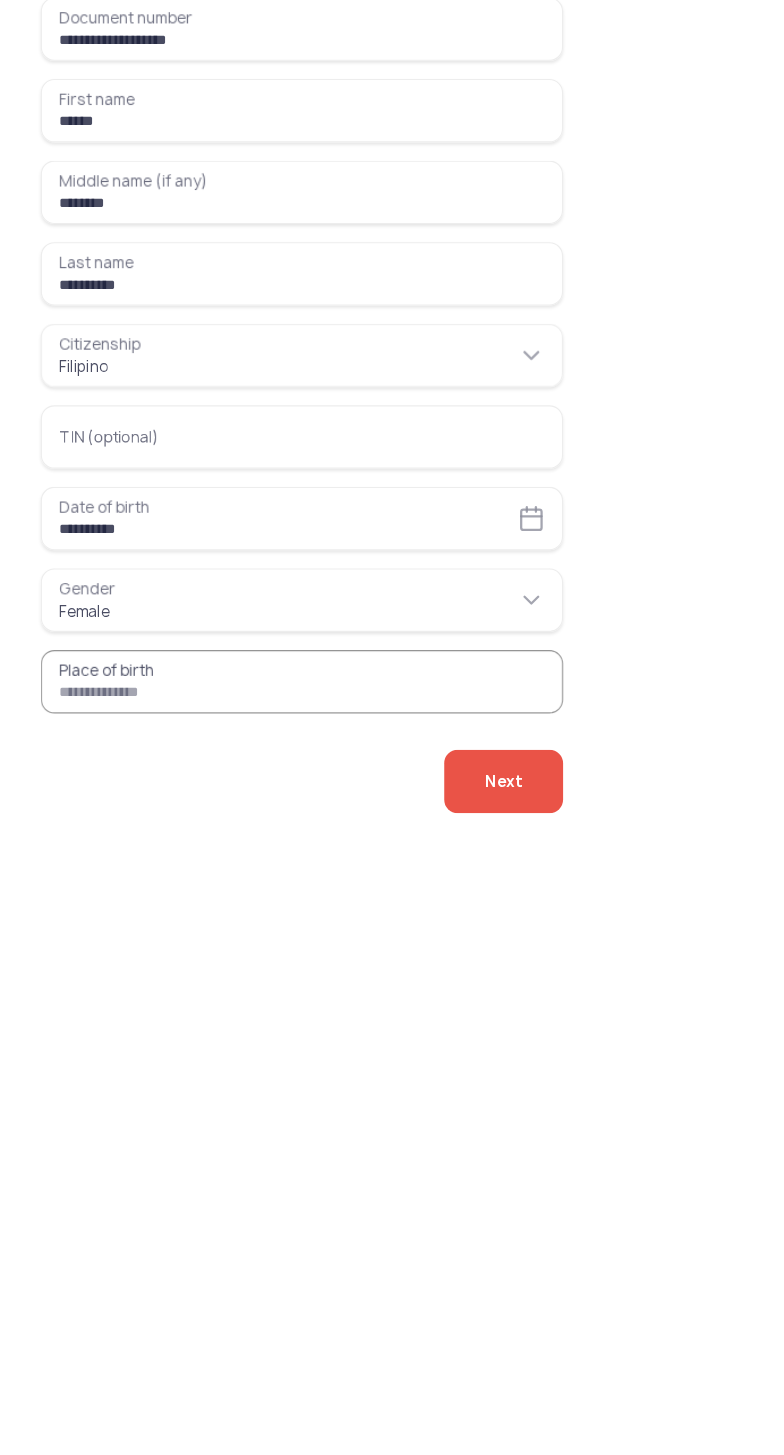 type on "*" 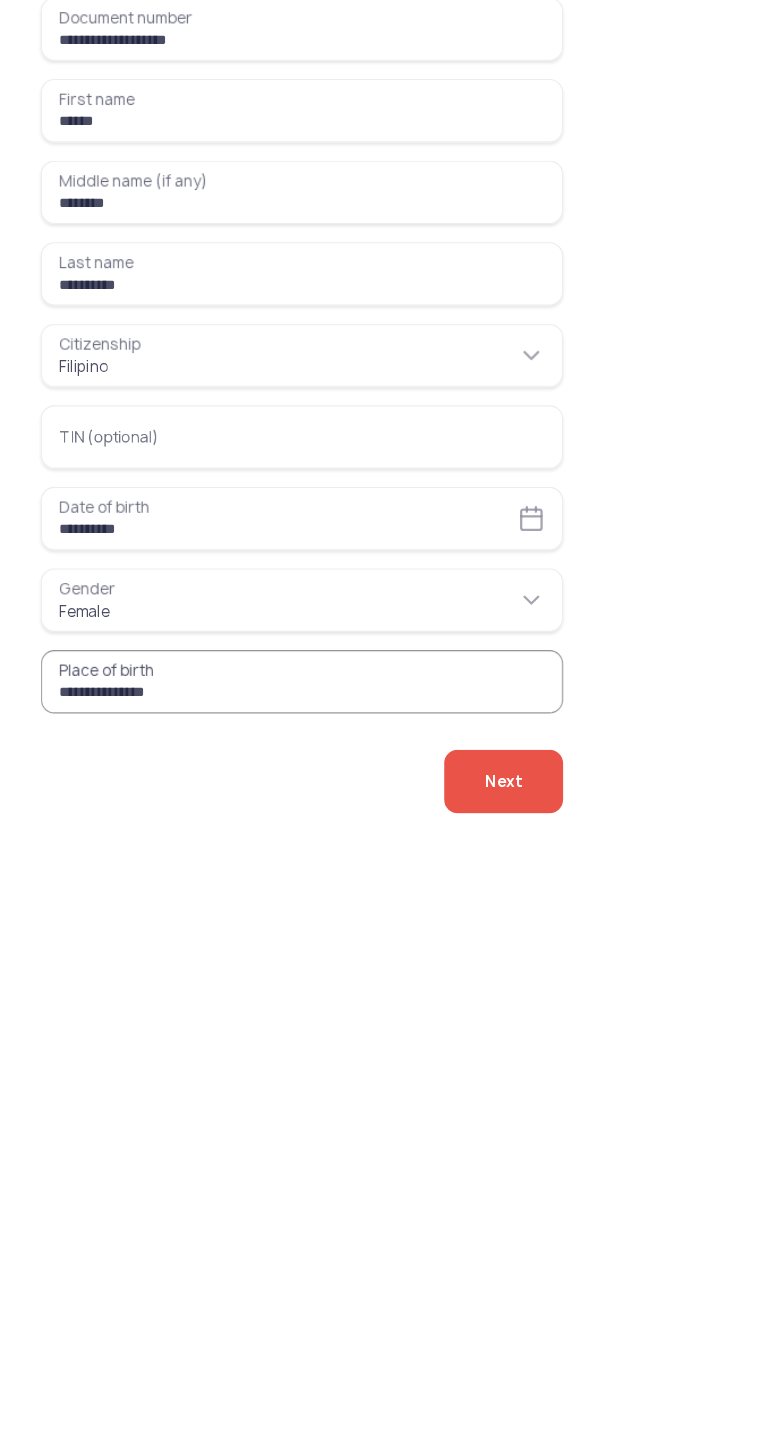 type on "**********" 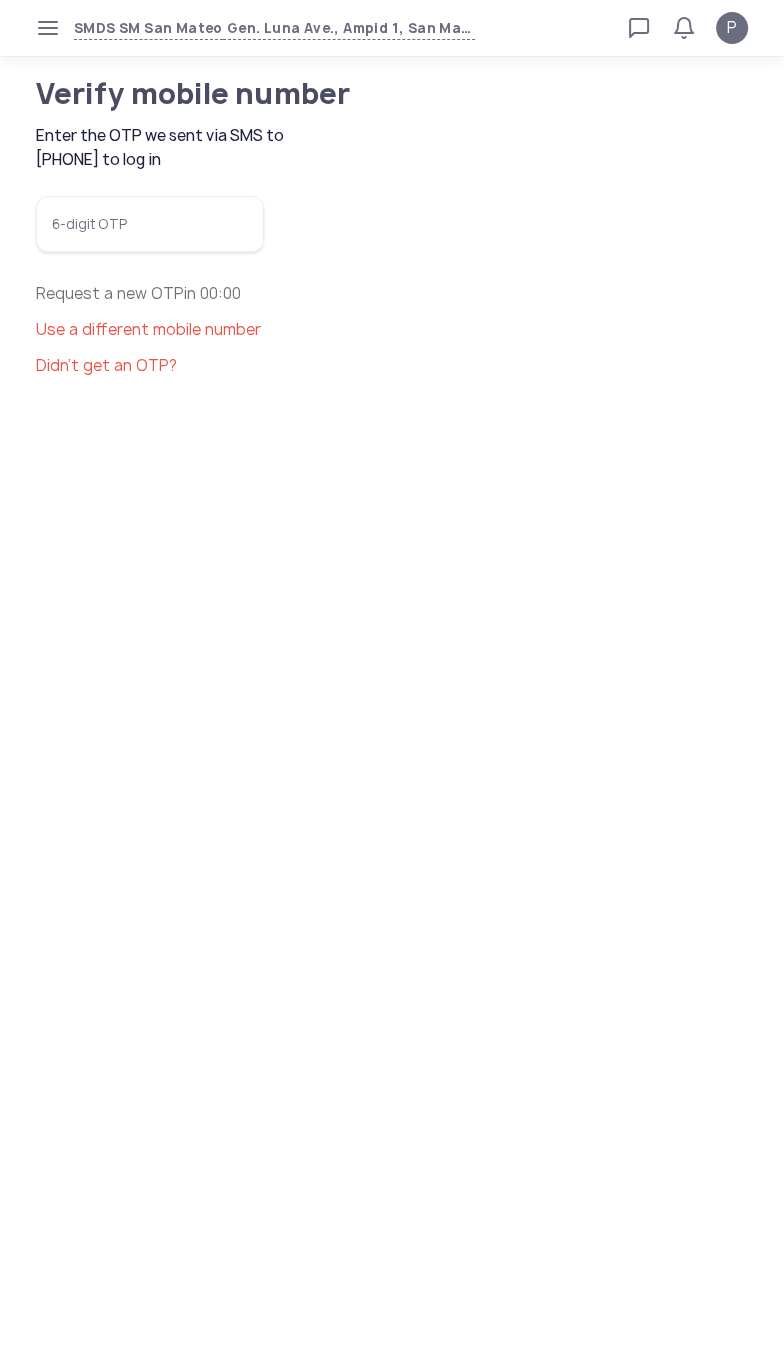 click on "6-digit OTP" at bounding box center (150, 224) 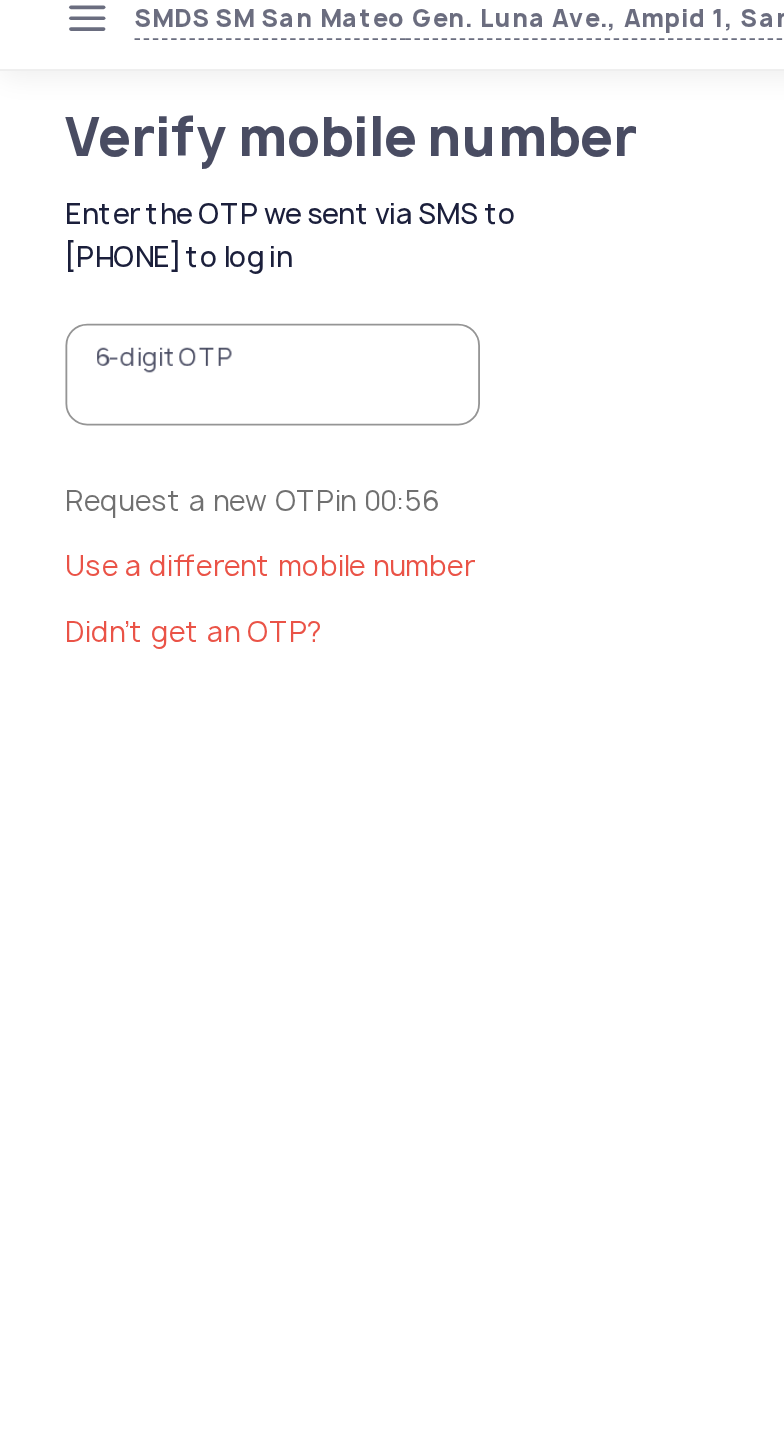 click on "6-digit OTP" at bounding box center [150, 224] 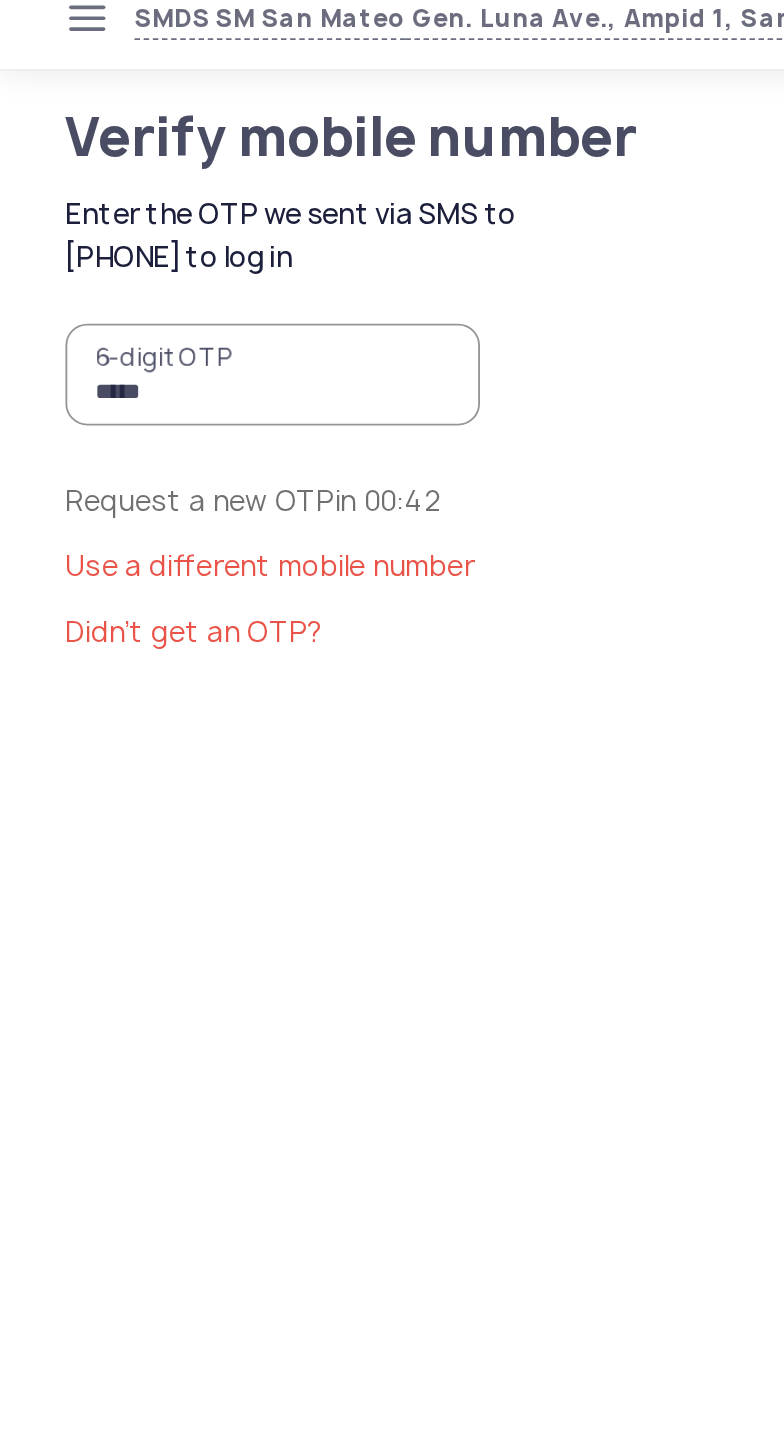 type on "******" 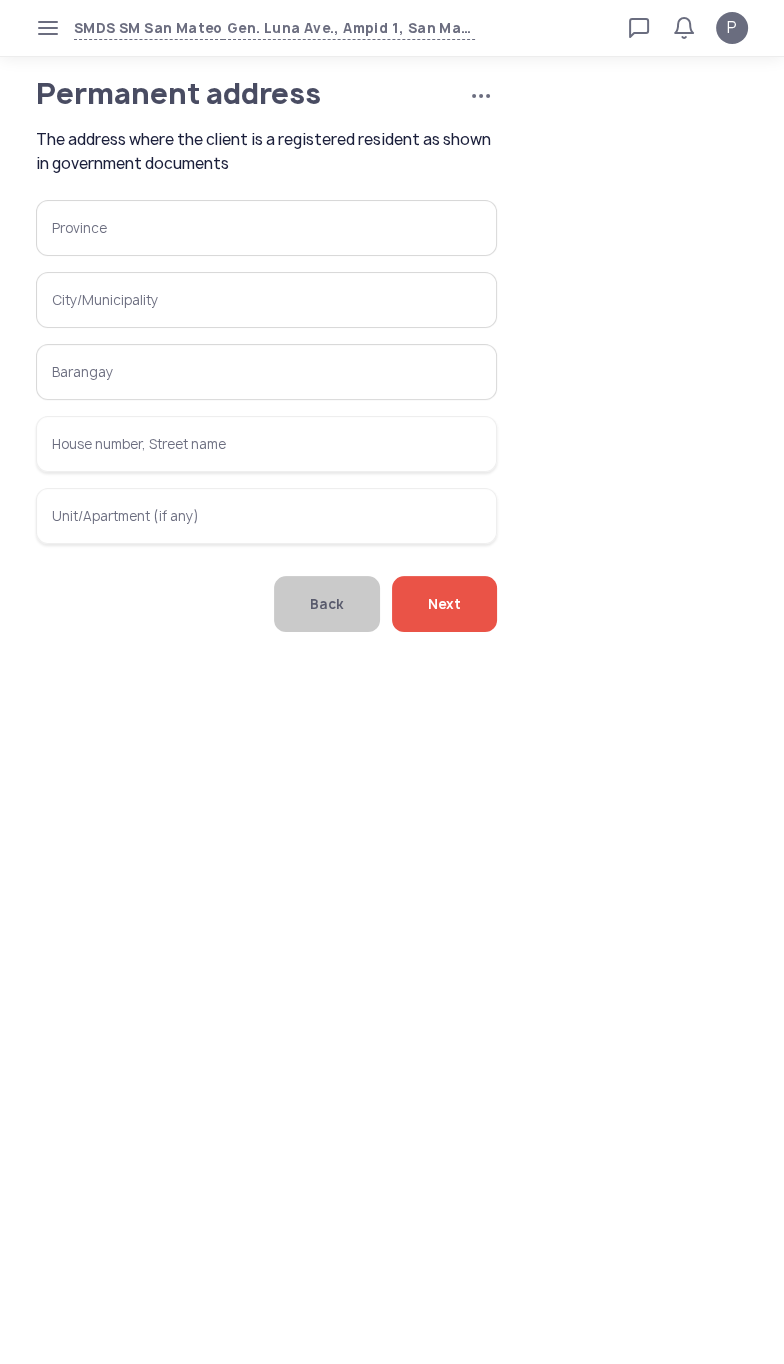 click on "Province" at bounding box center [266, 228] 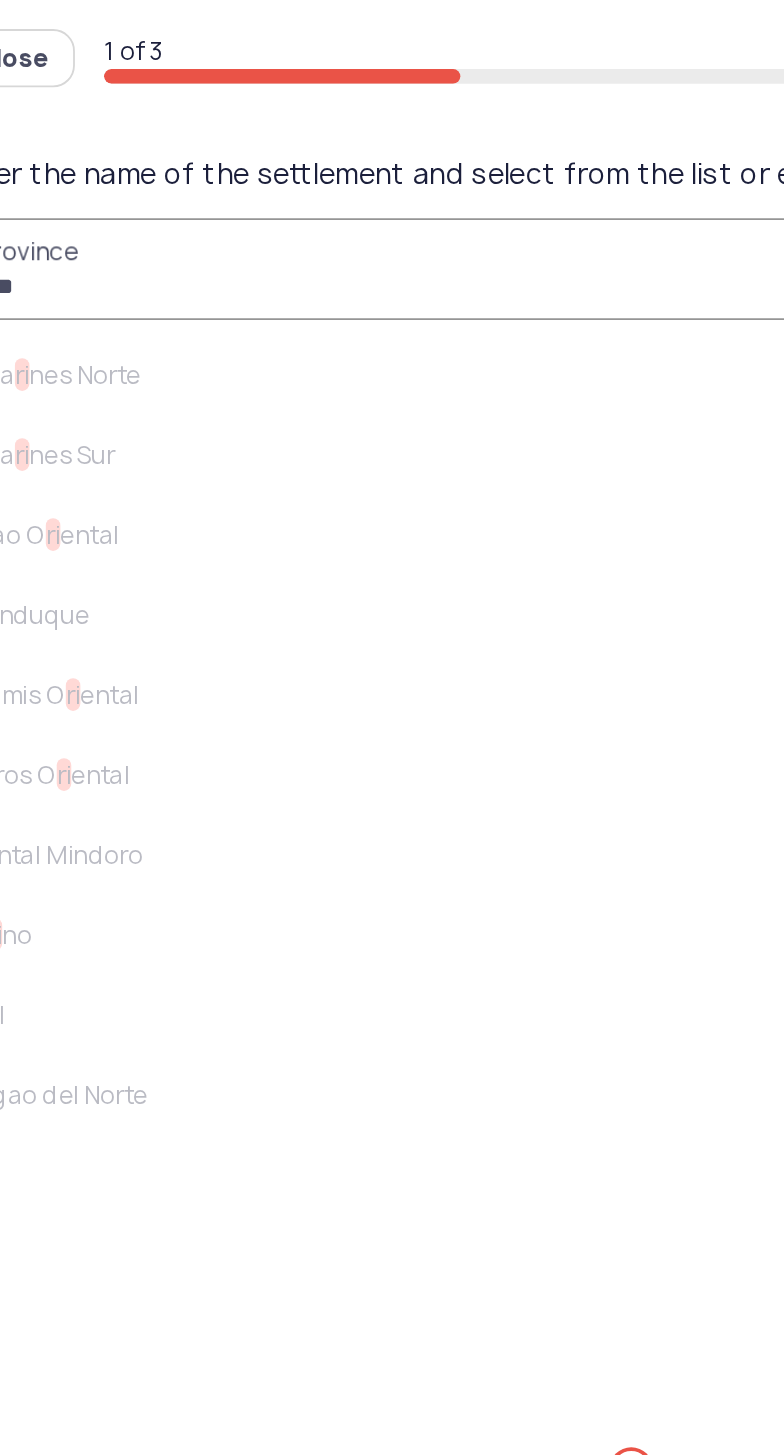 type on "*****" 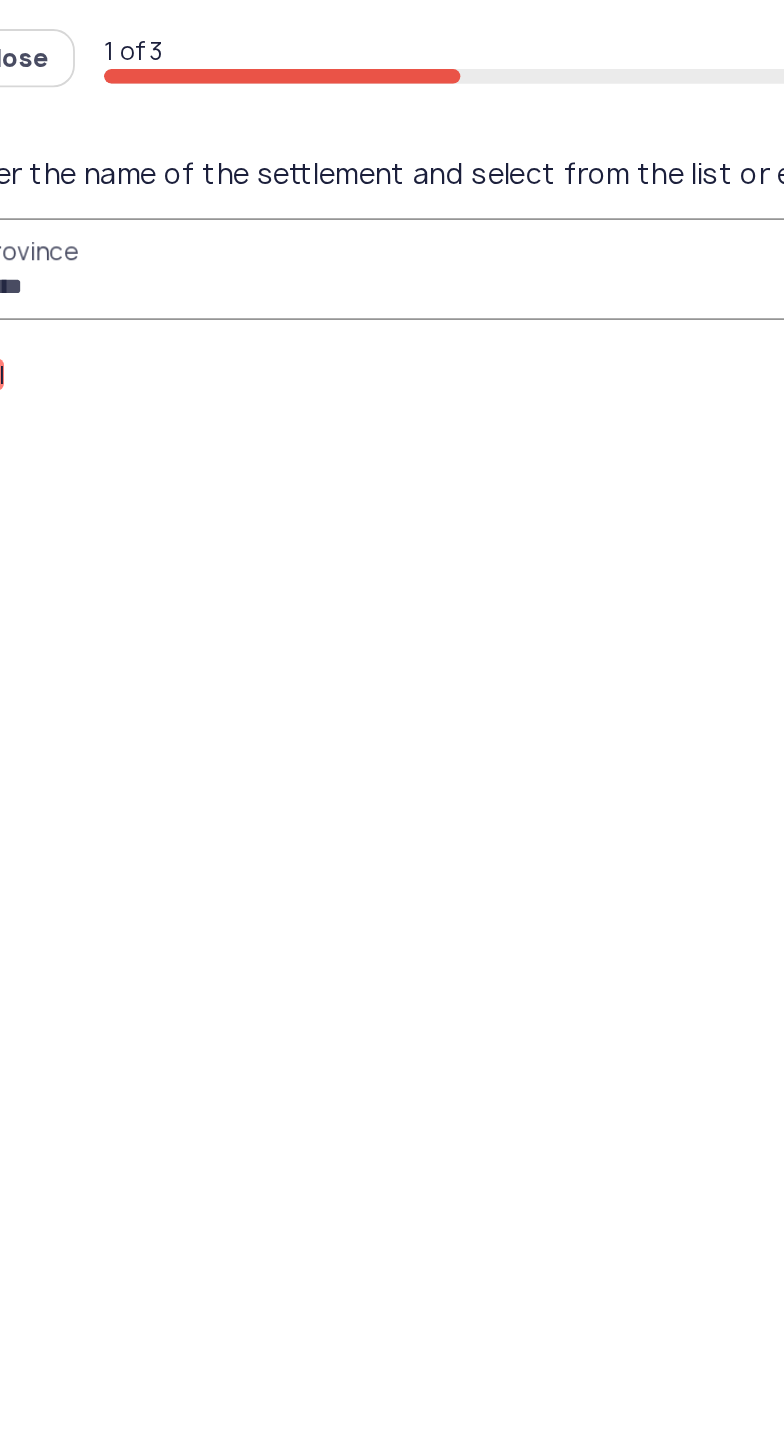 click on "Rizal" 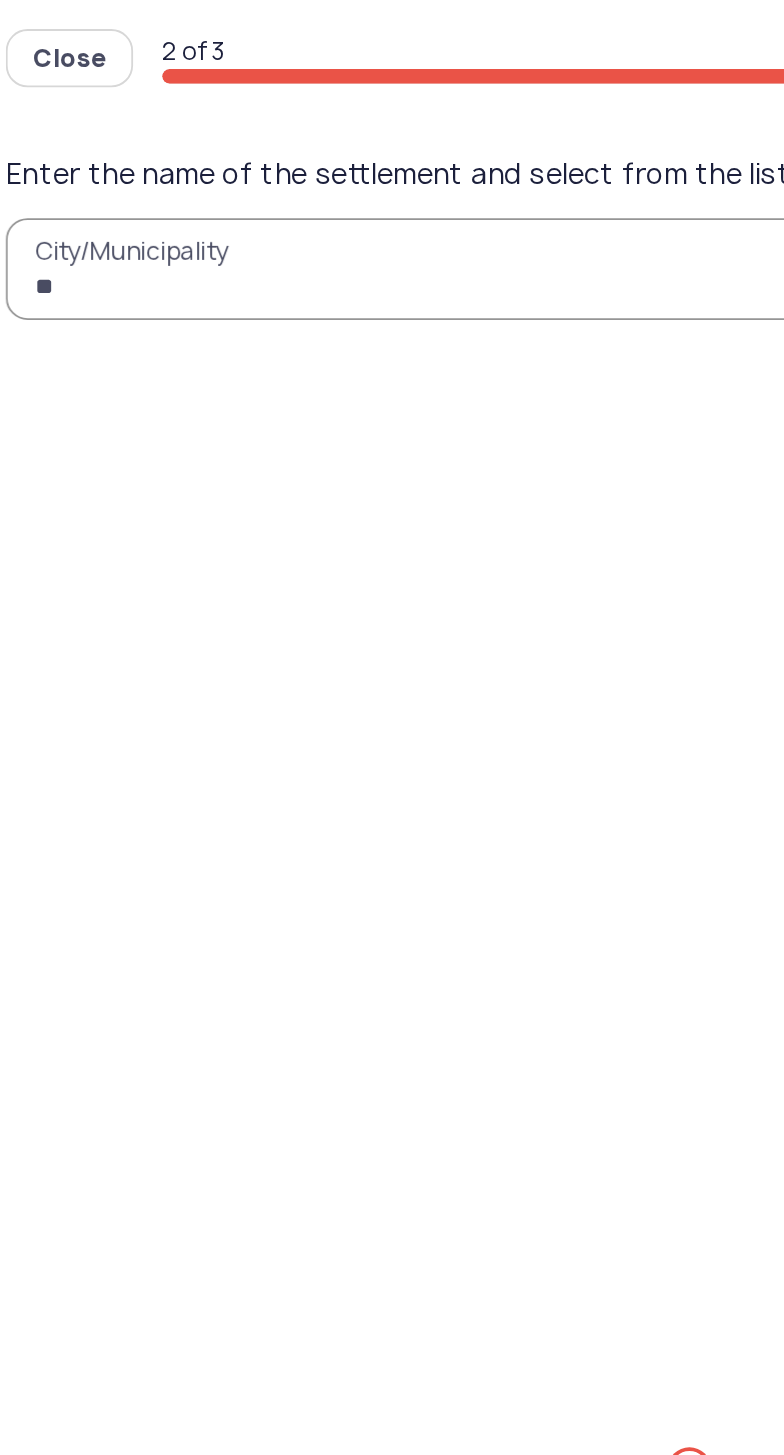 type on "***" 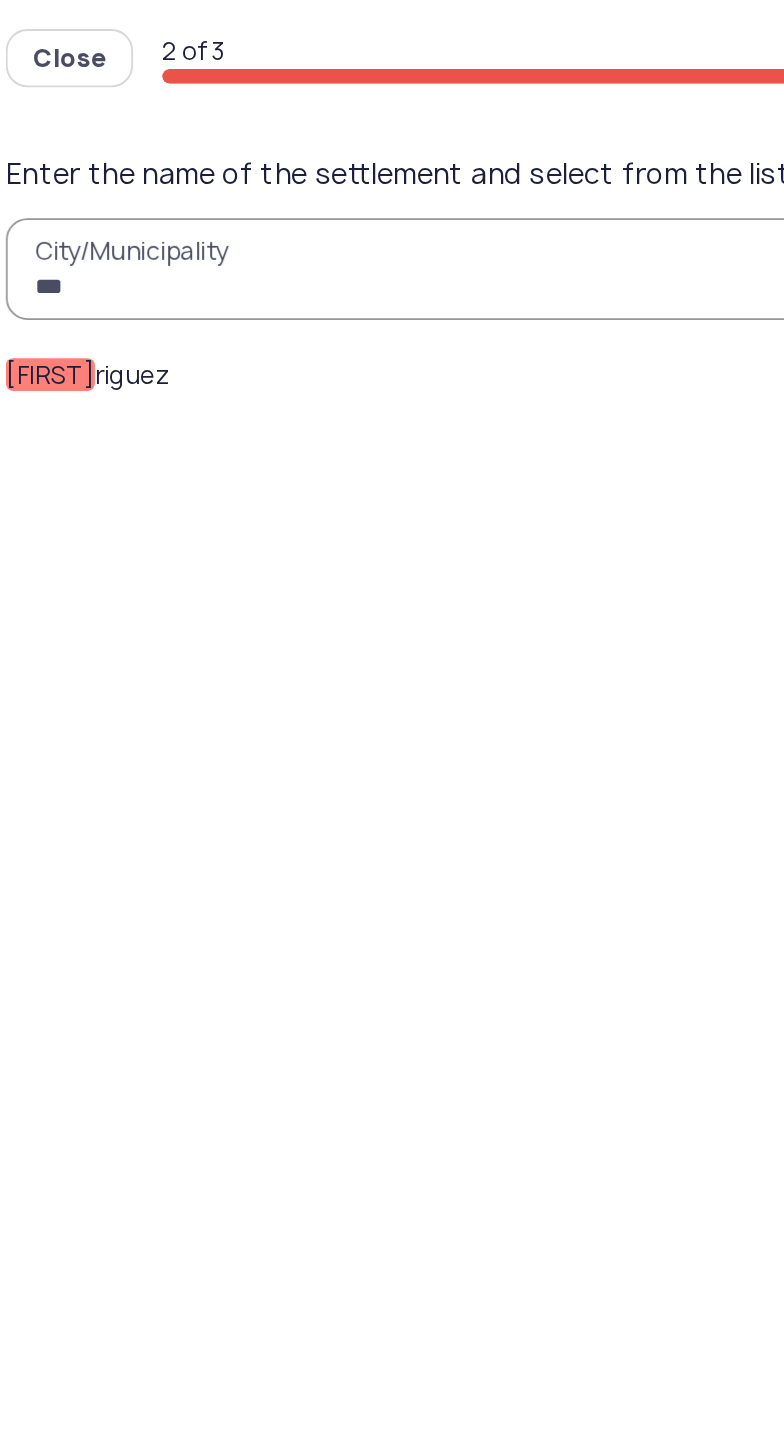 click on "Rod" 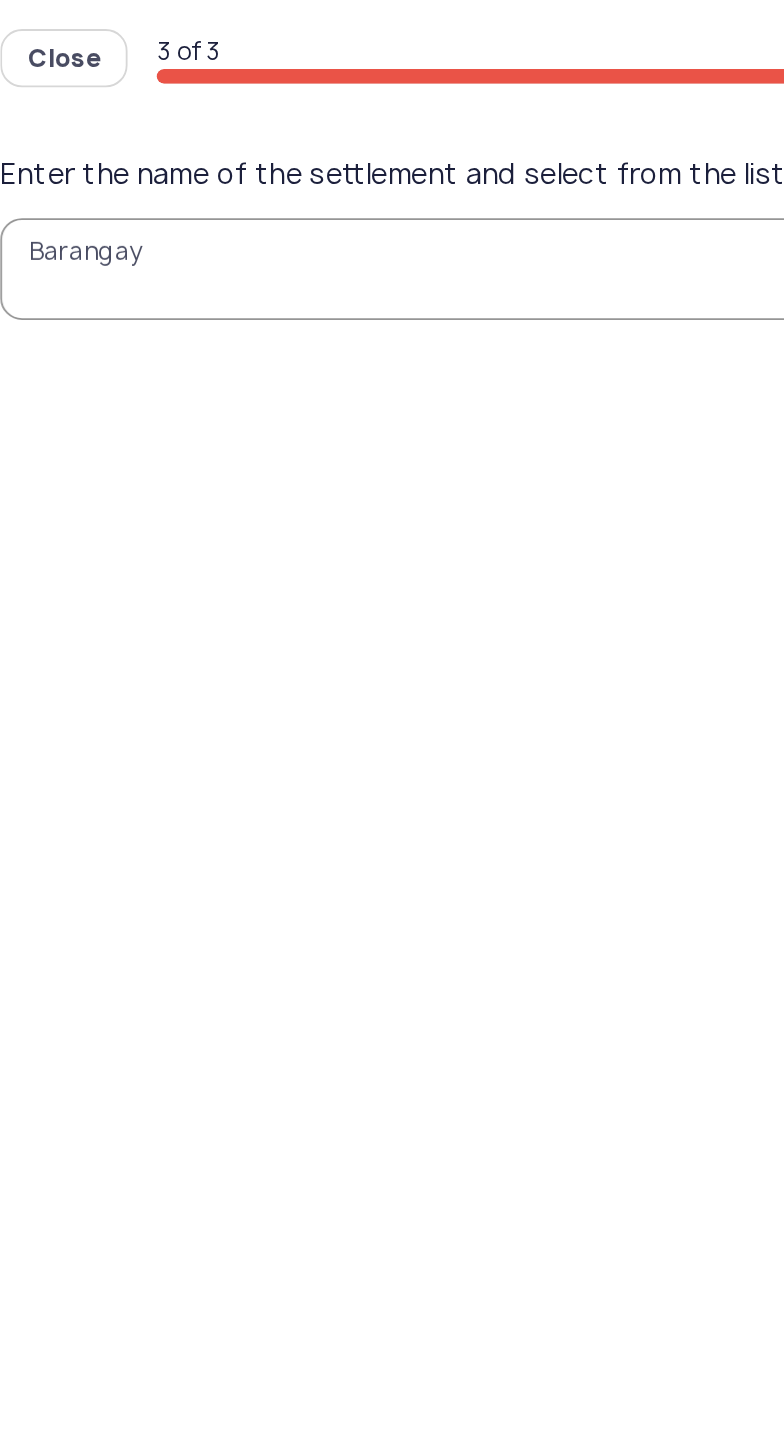 click on "Barangay" at bounding box center (392, 148) 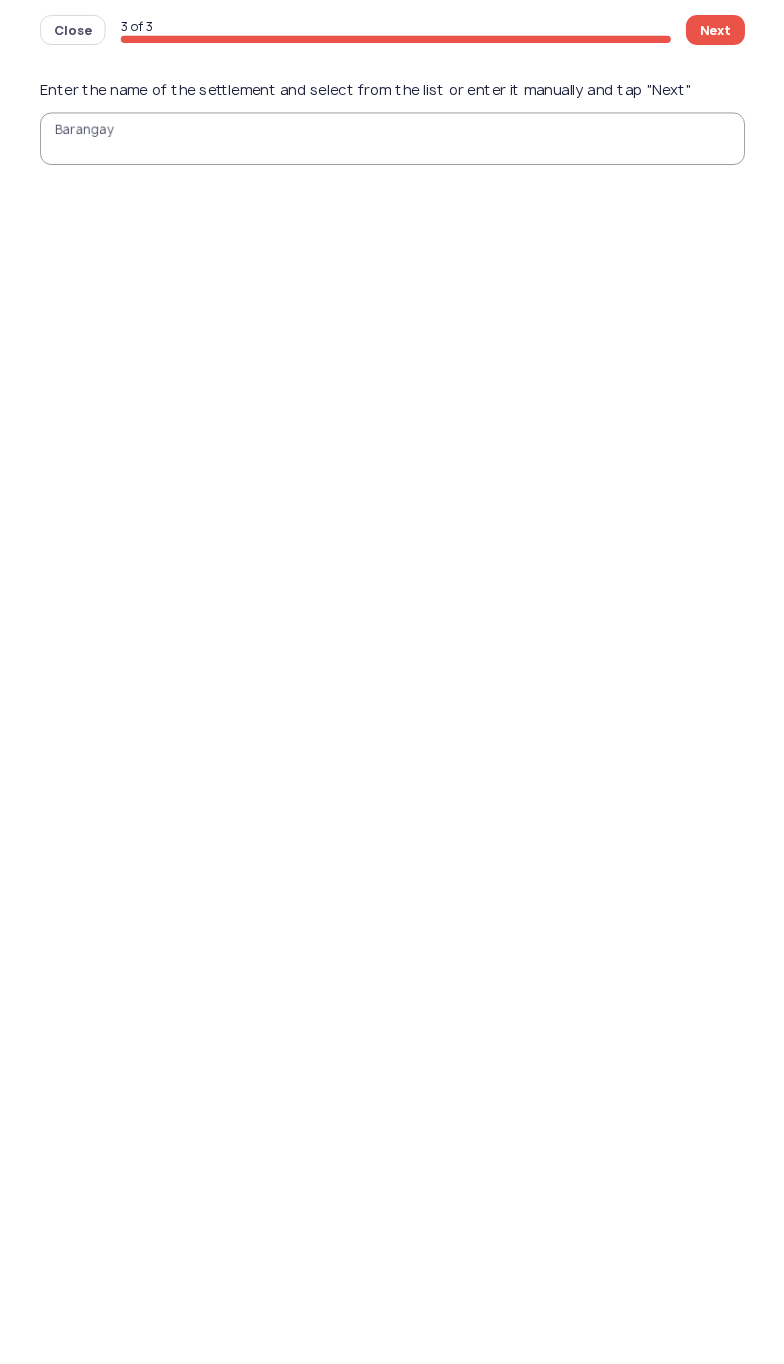 scroll, scrollTop: 0, scrollLeft: 0, axis: both 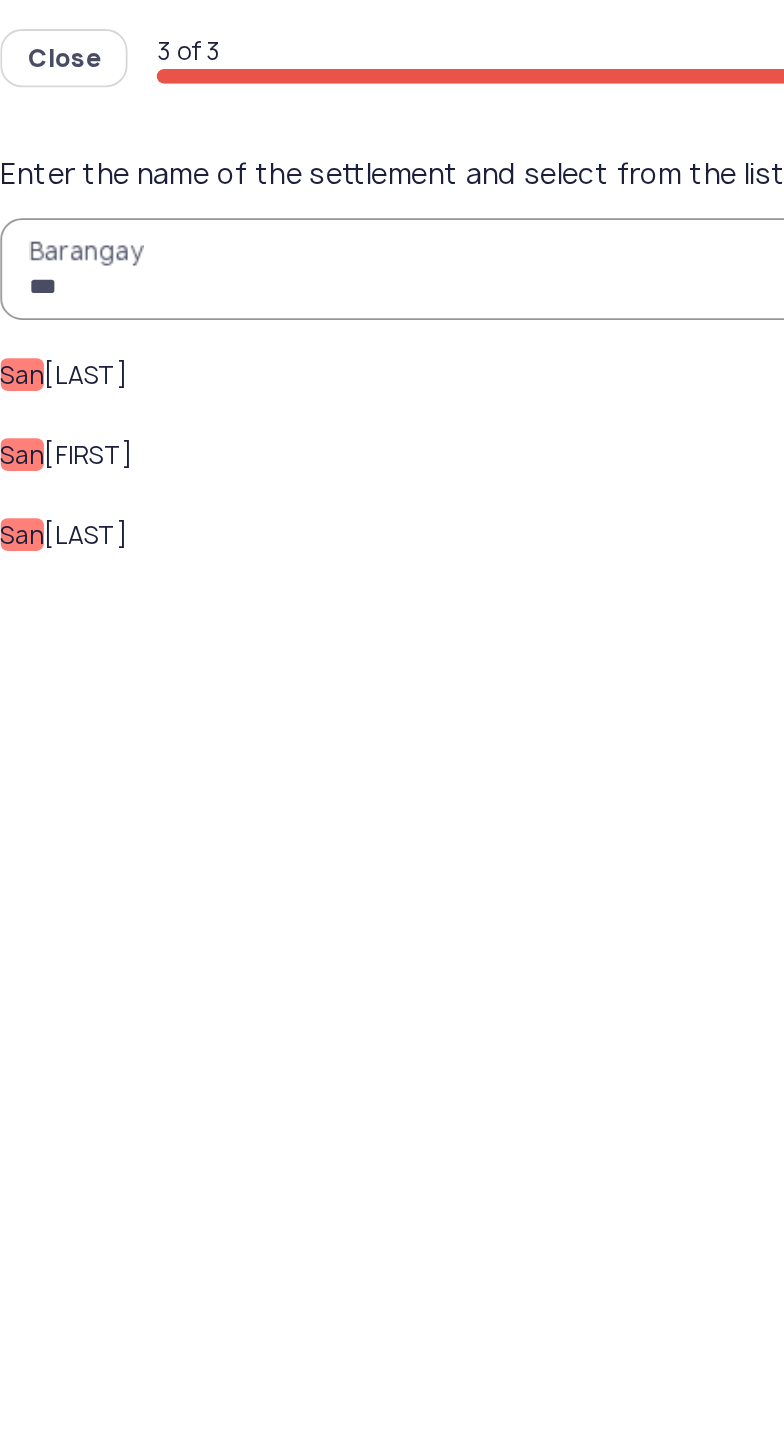 type on "***" 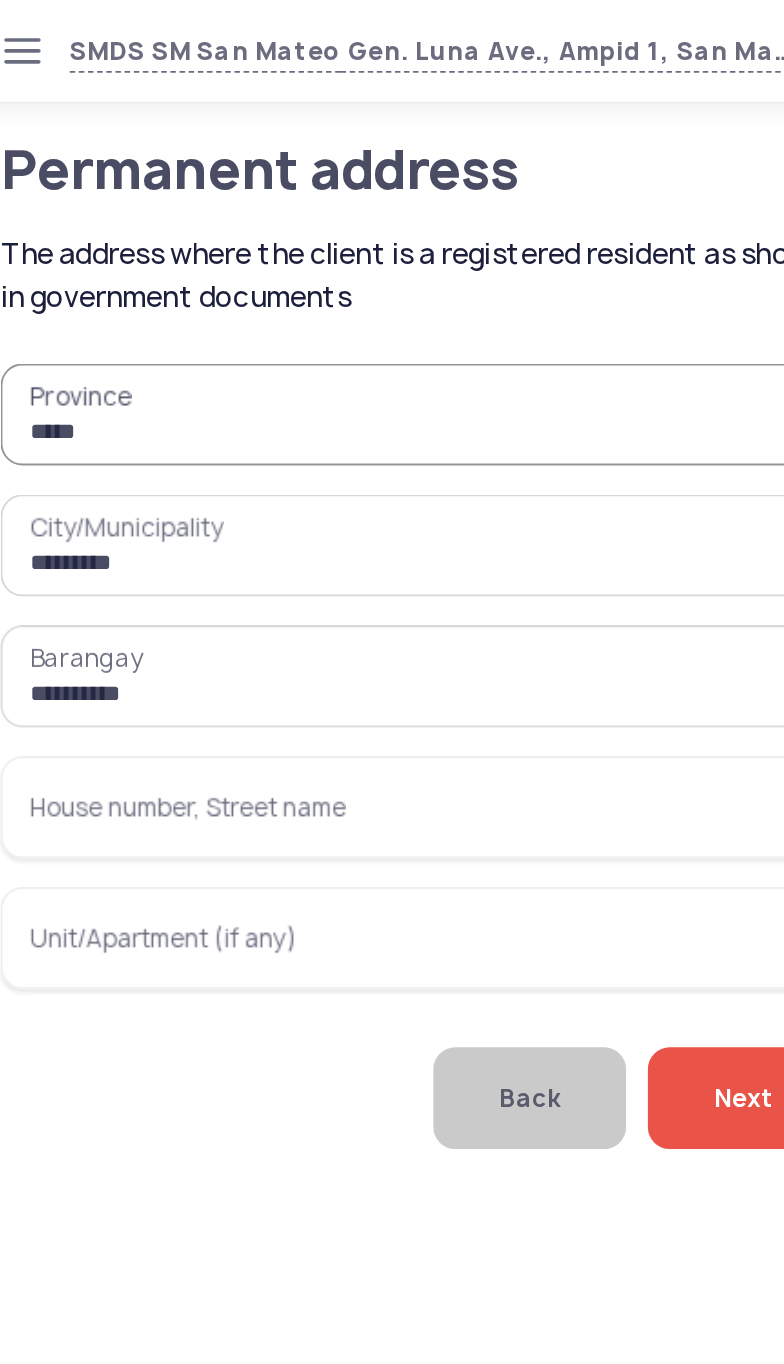 click on "House number, Street name" at bounding box center (266, 444) 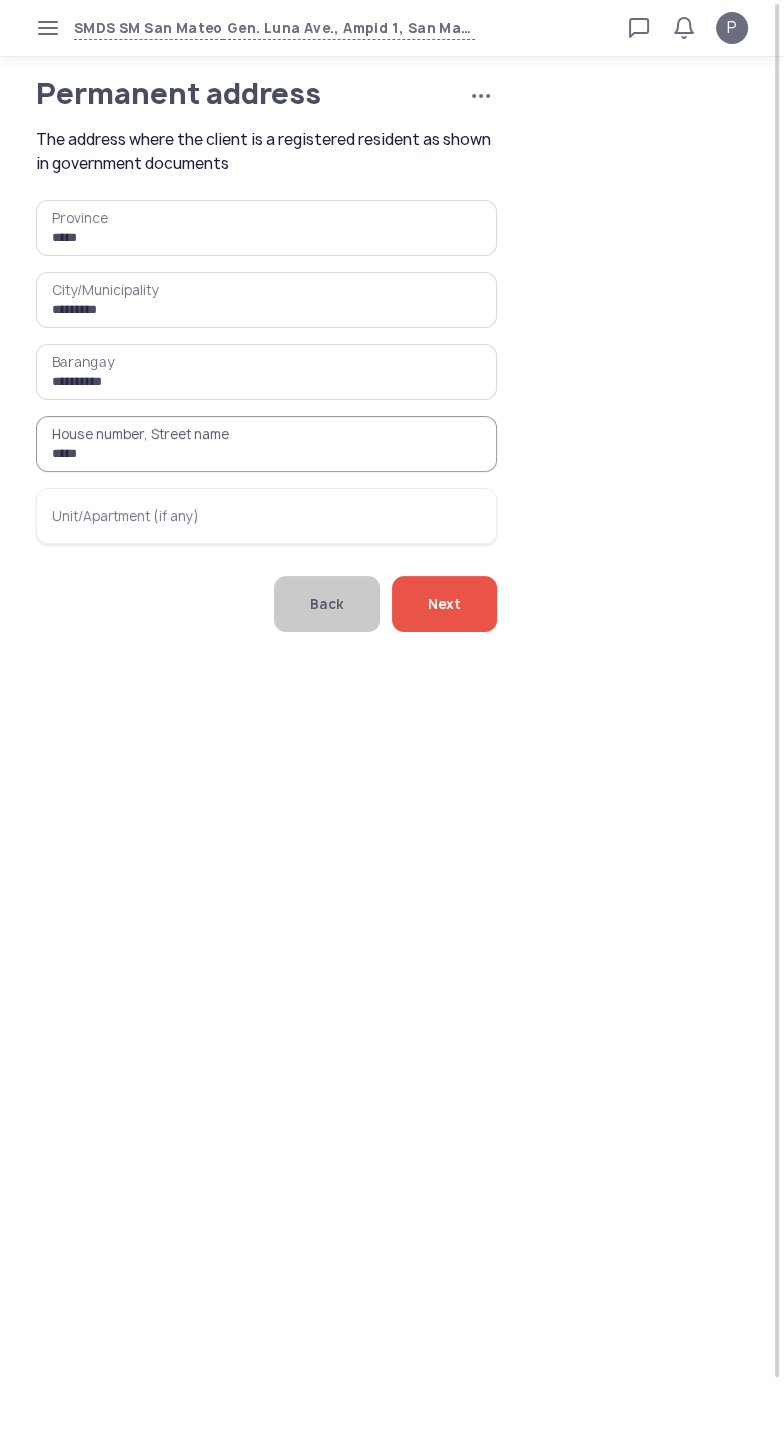 type on "*****" 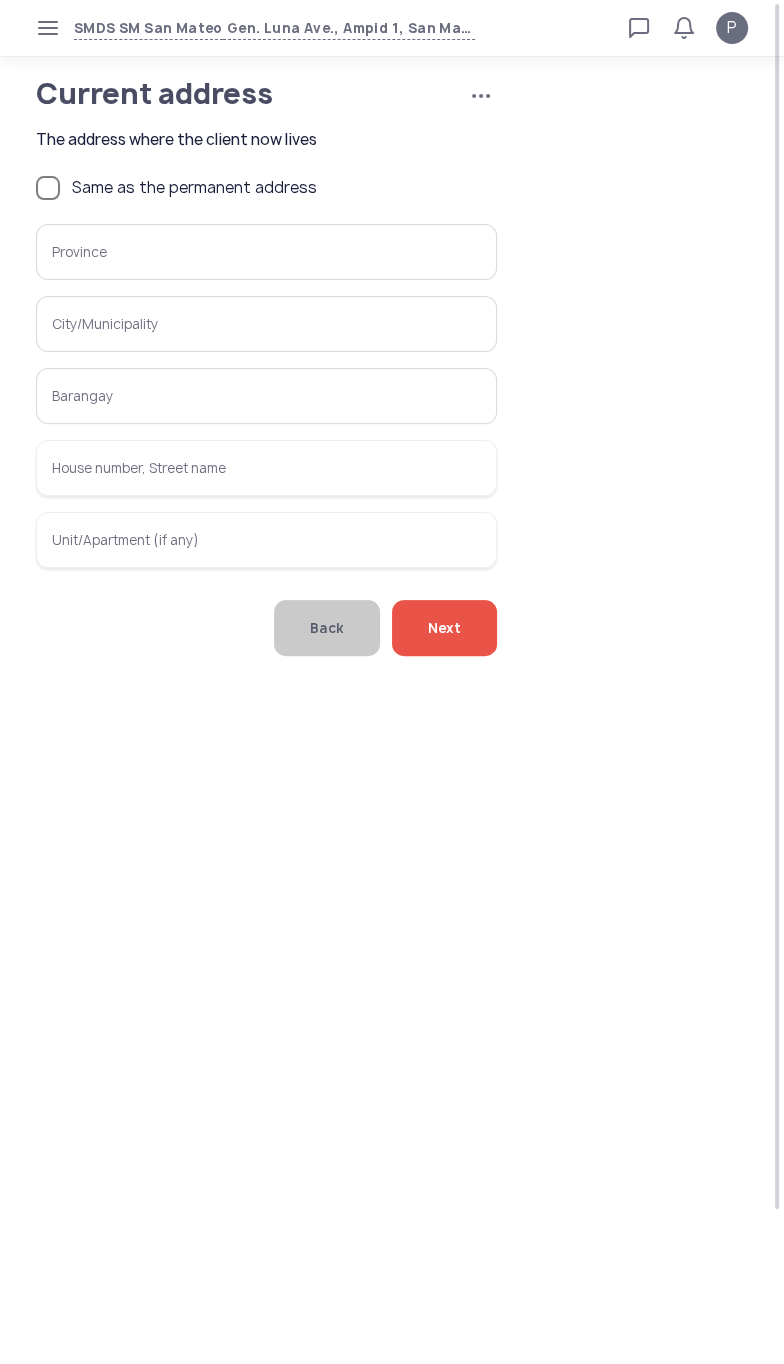 click on "Same as the permanent address" 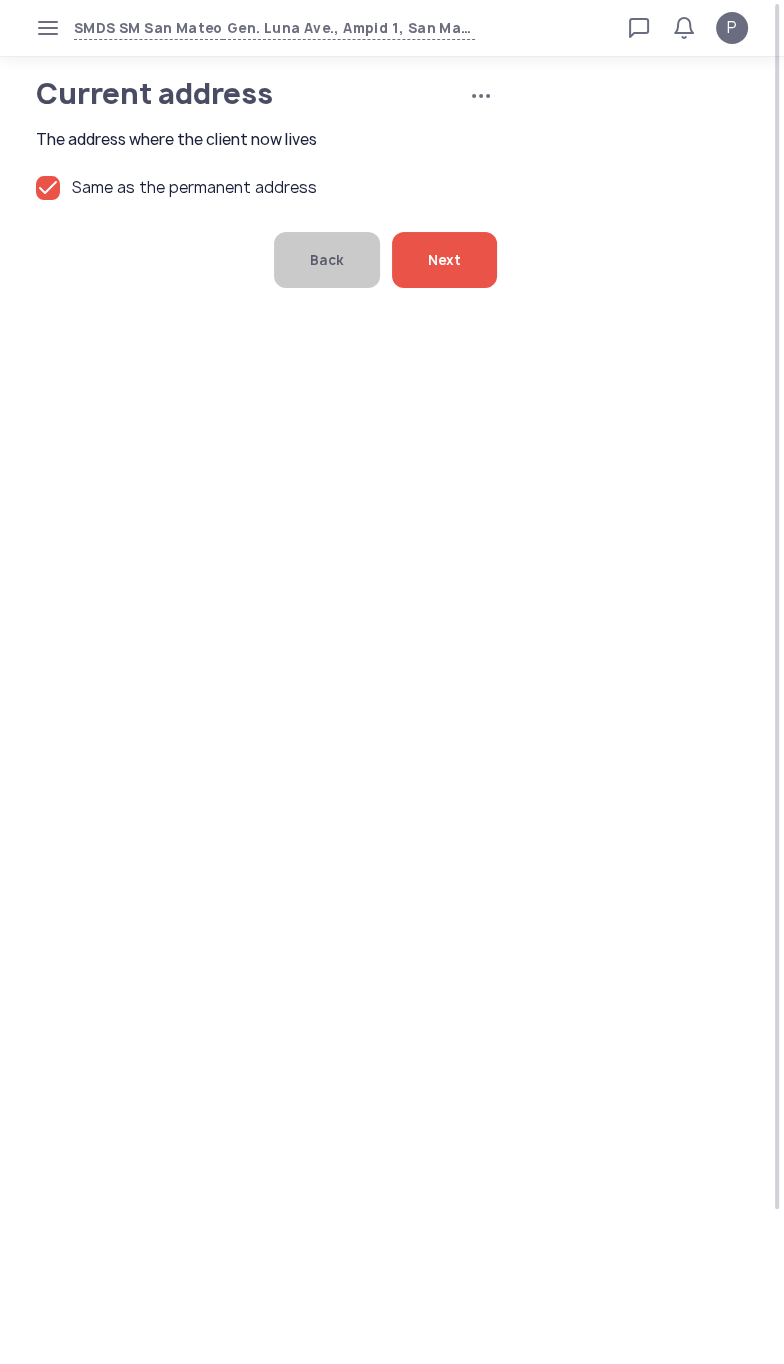 click on "Next" 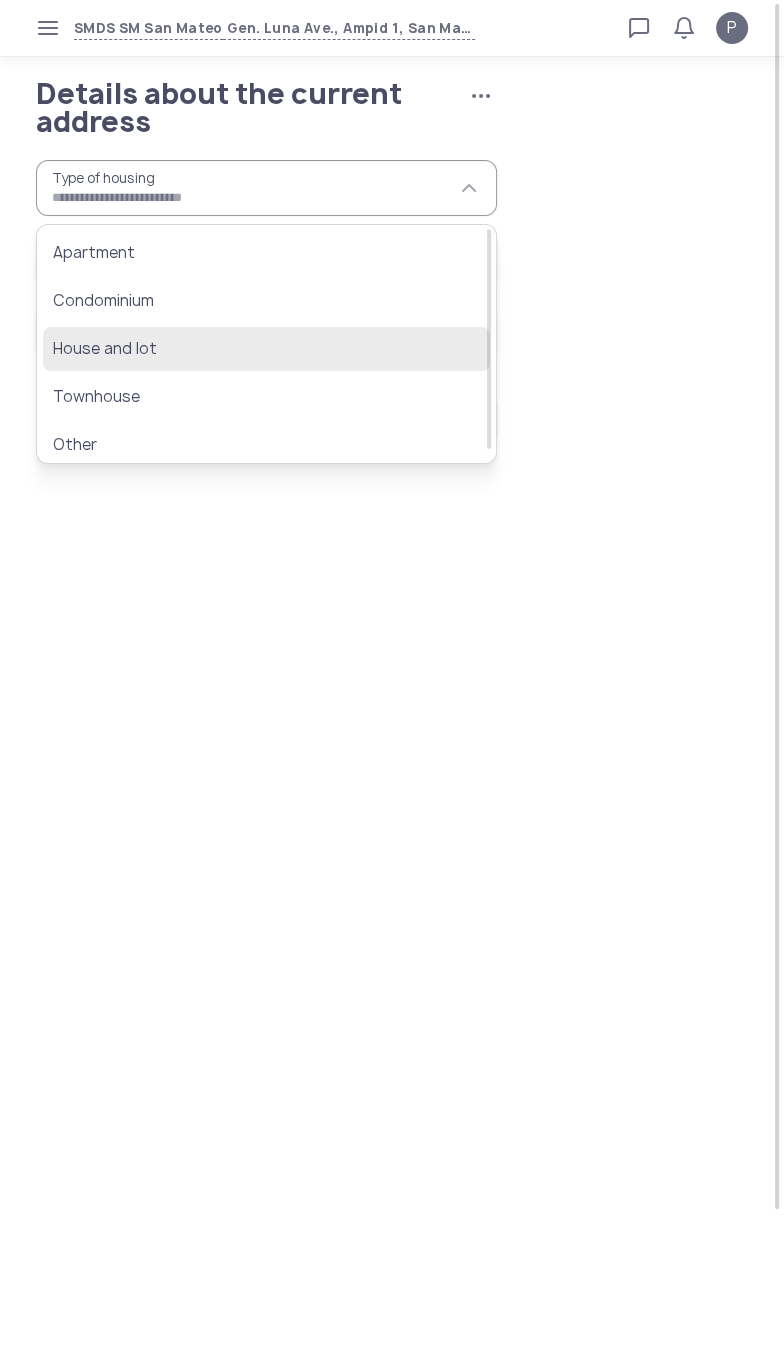 click on "House and lot" 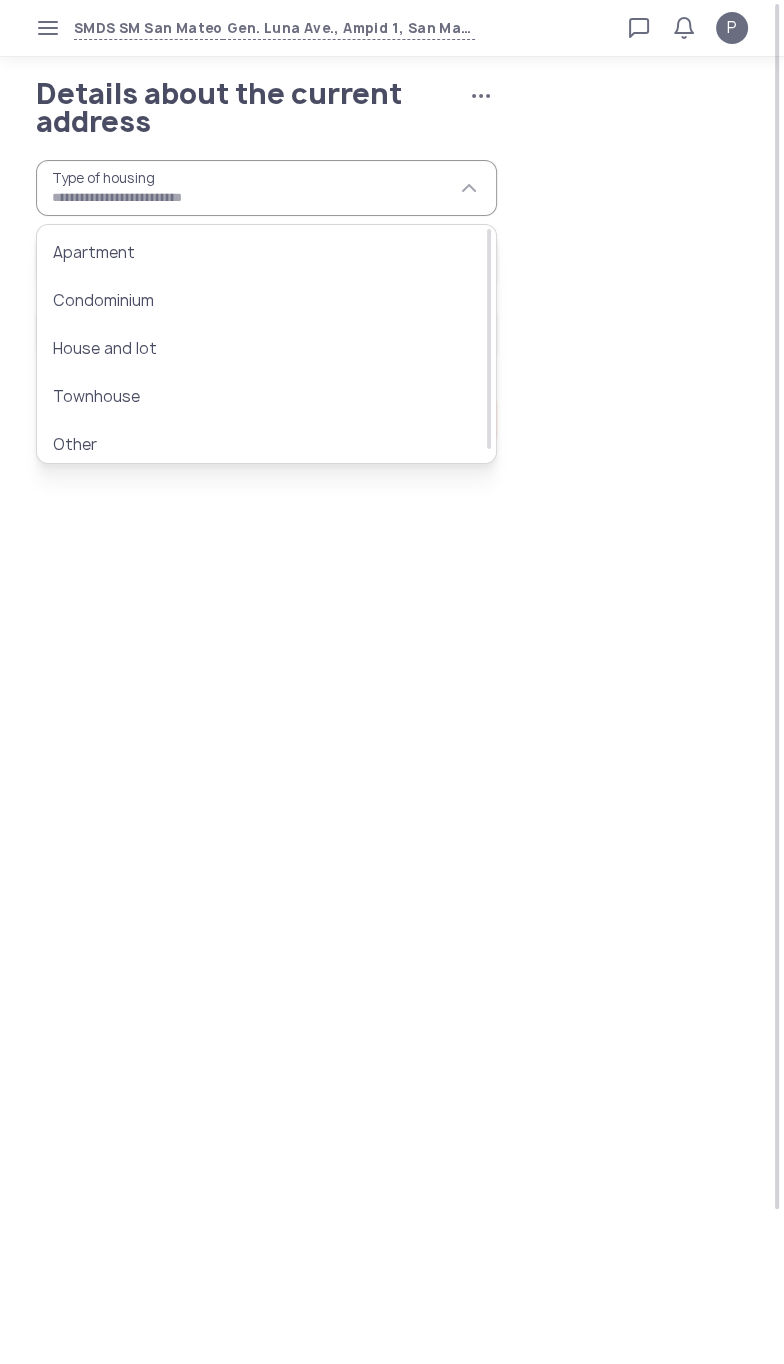 type on "**********" 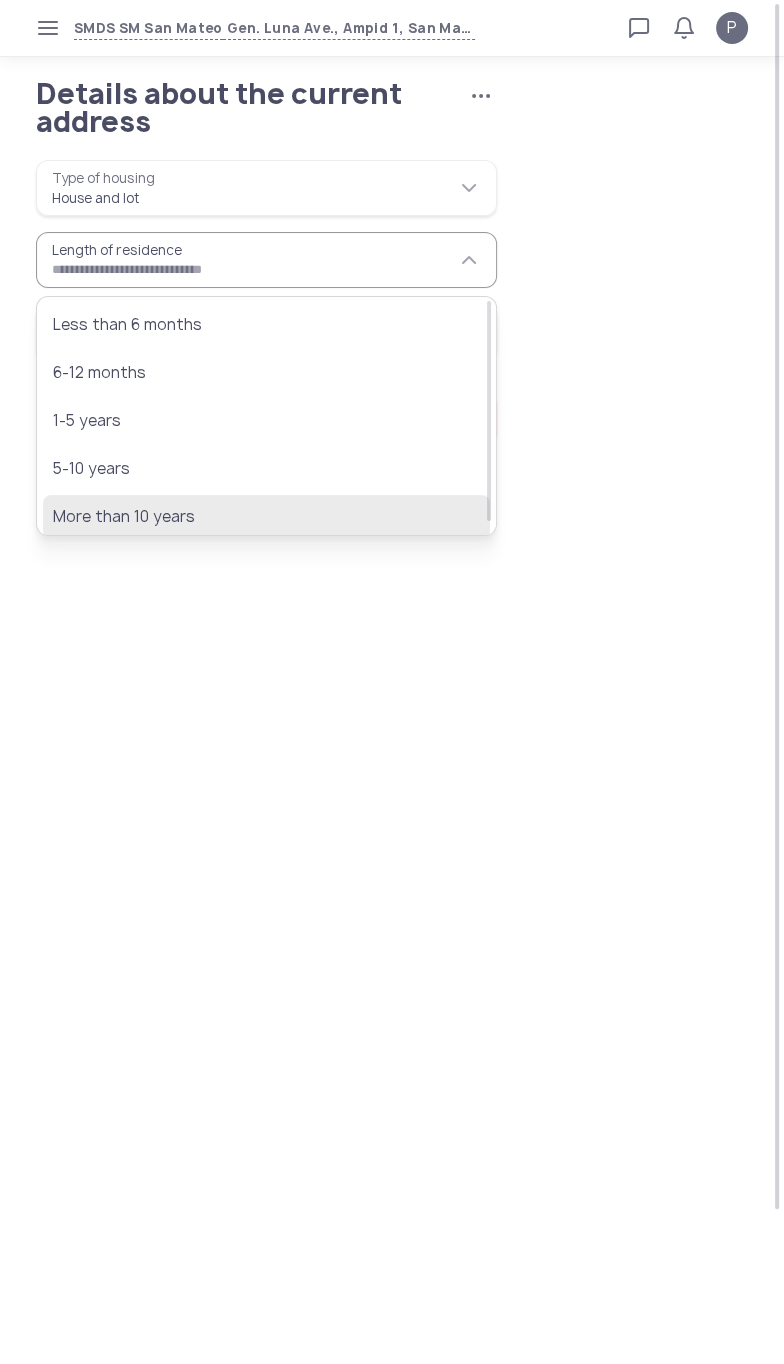 click on "More than 10 years" 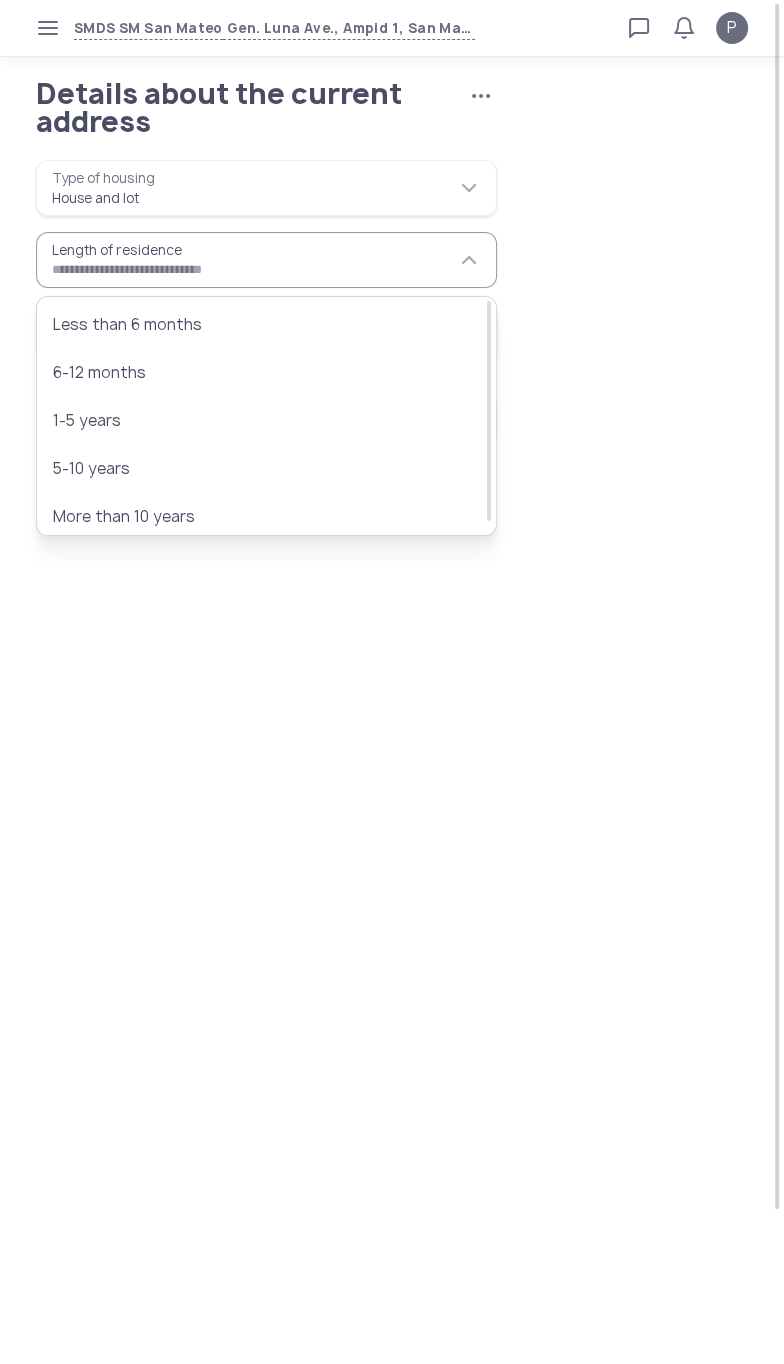 type on "**********" 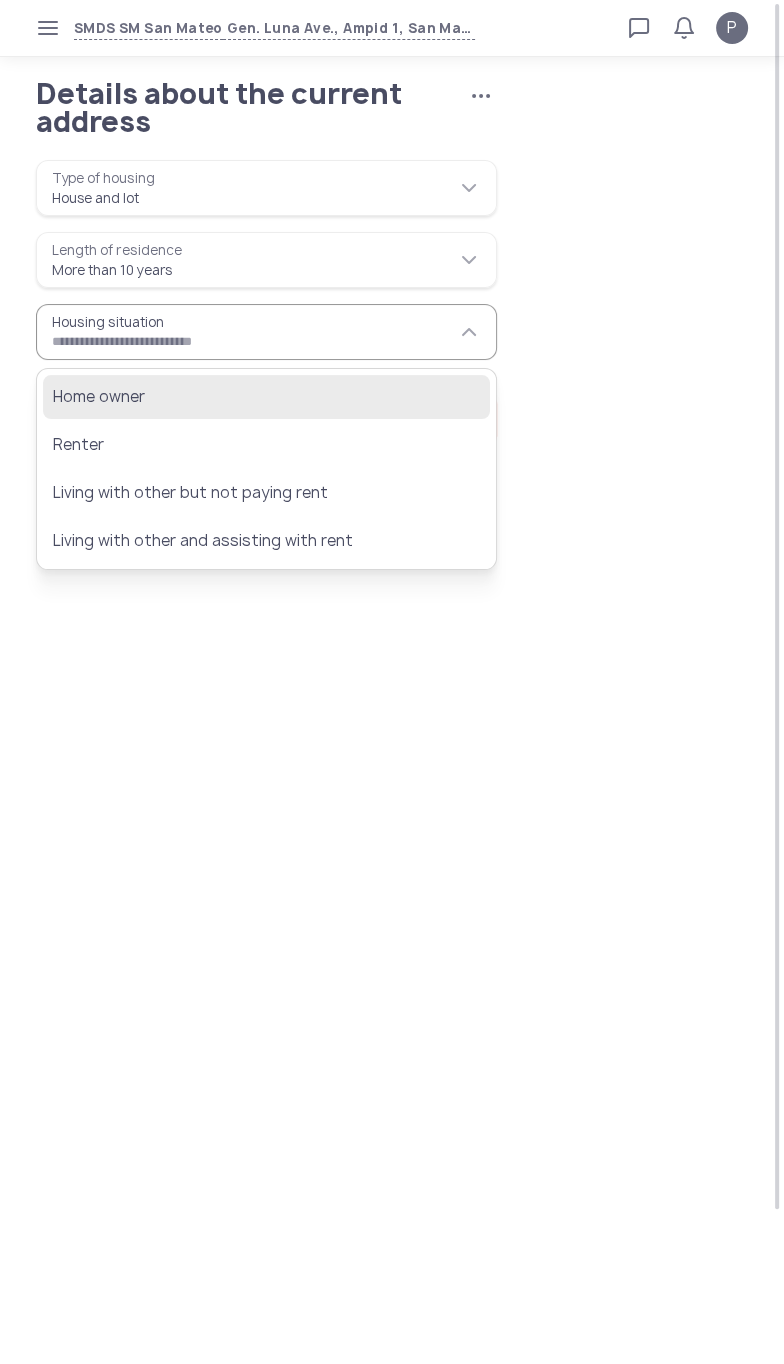 click on "Home owner" 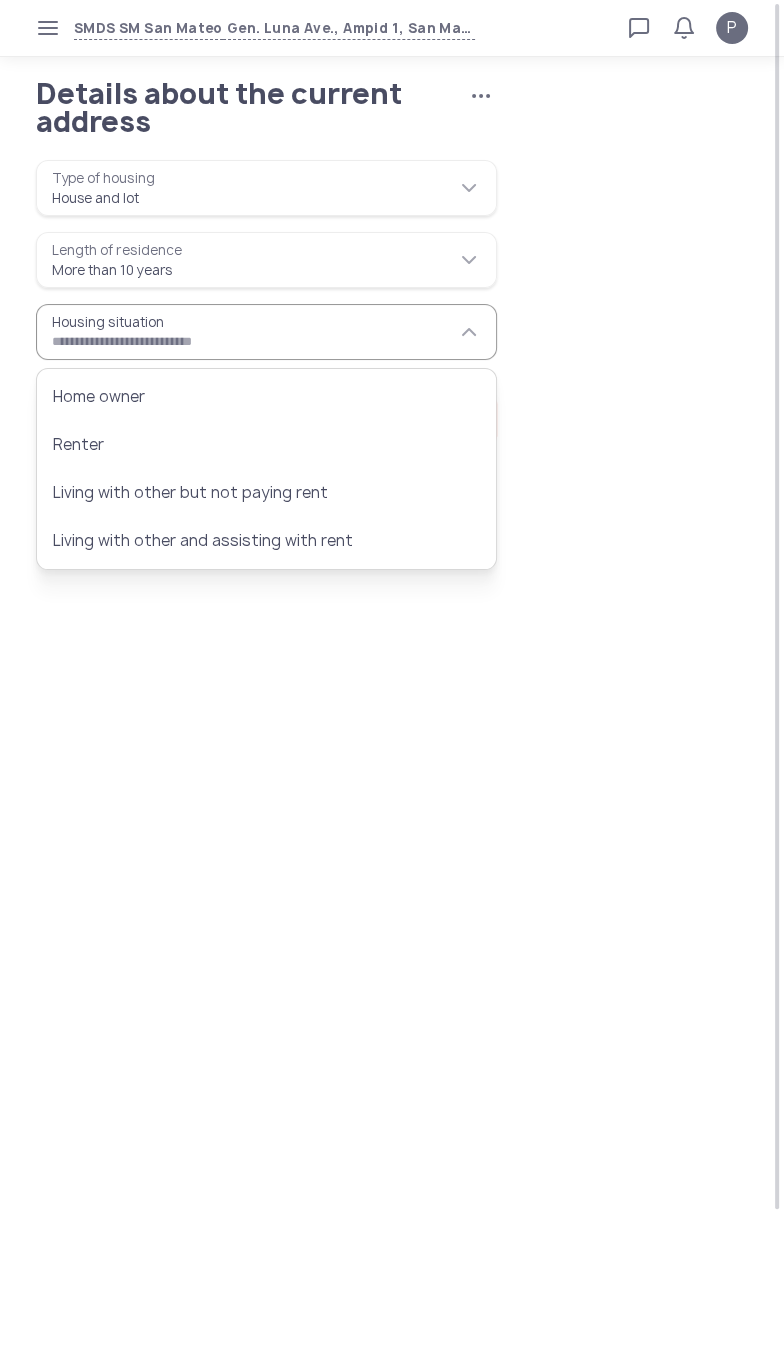 type on "**********" 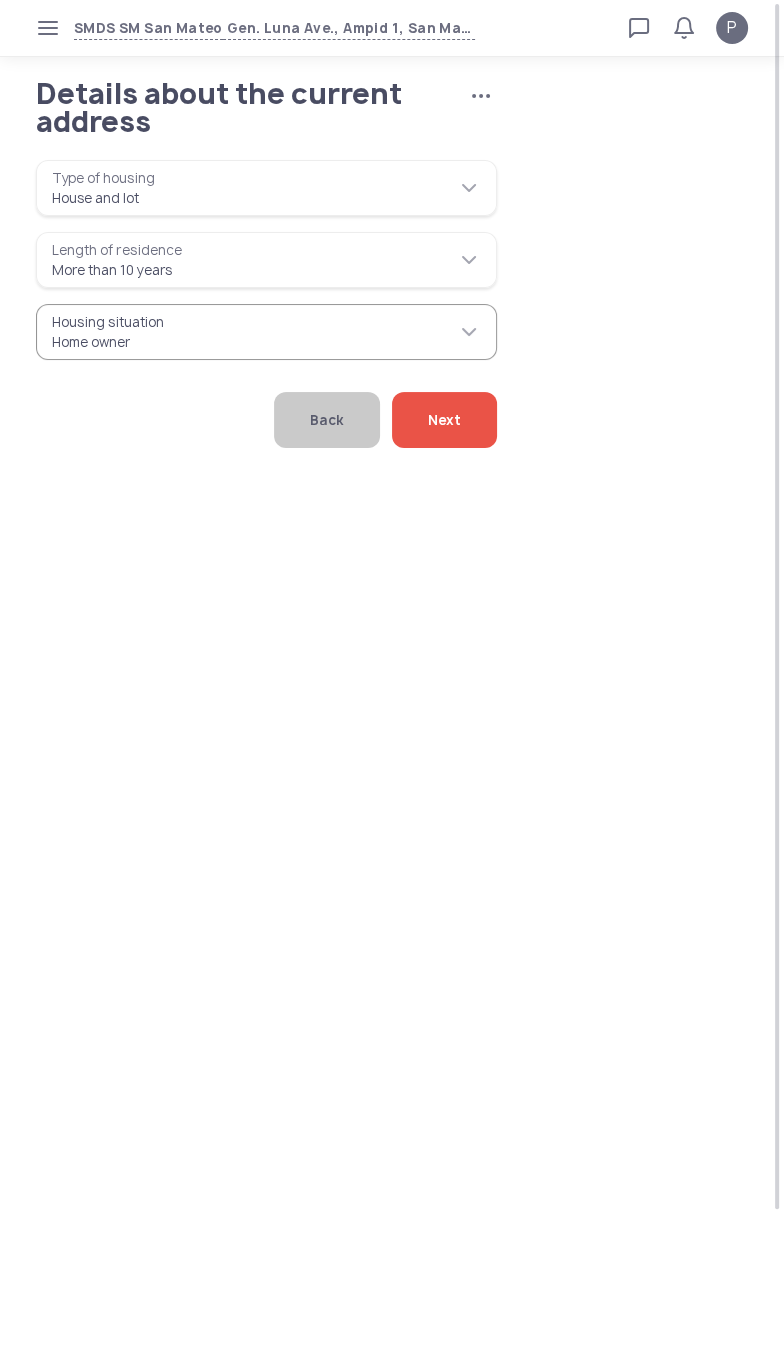 click on "Next" 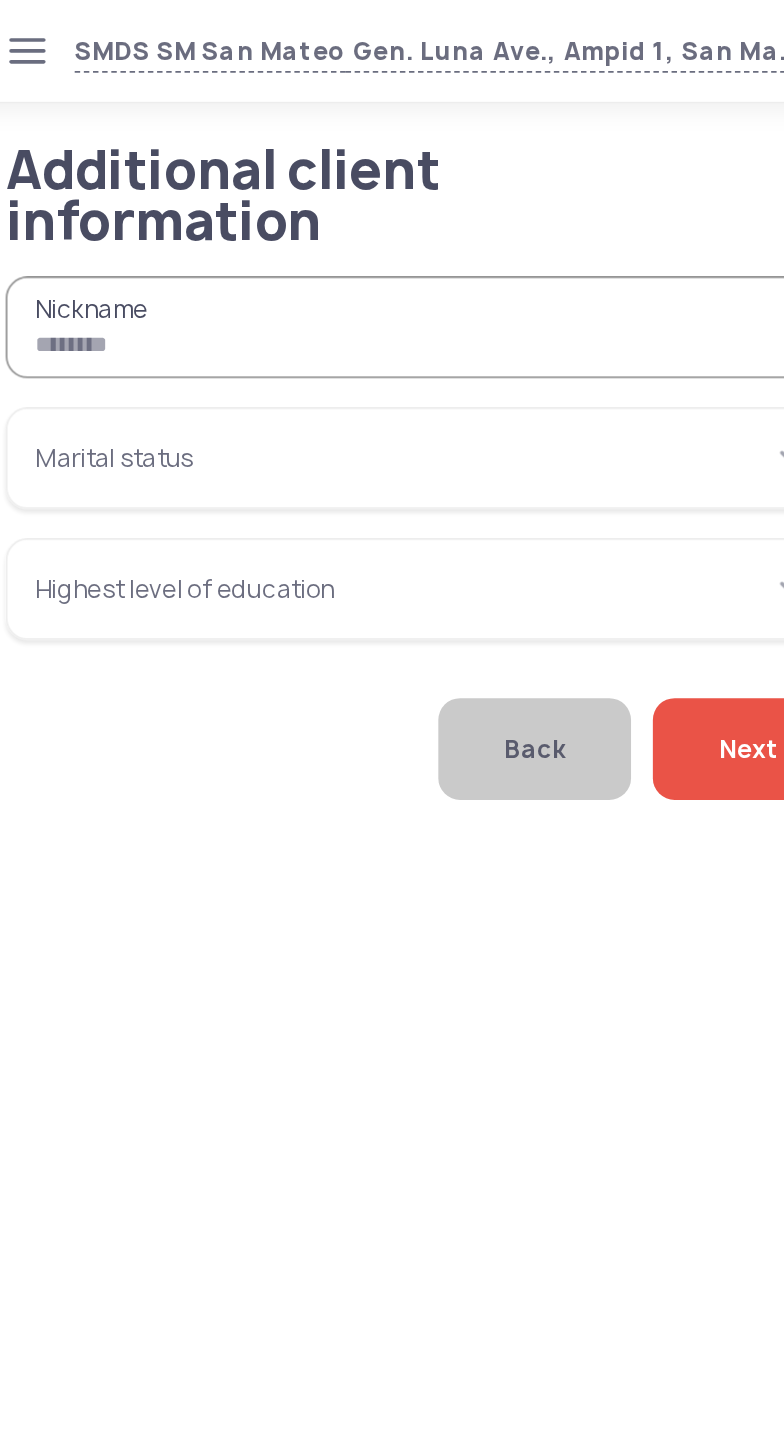 click on "Nickname" at bounding box center (266, 180) 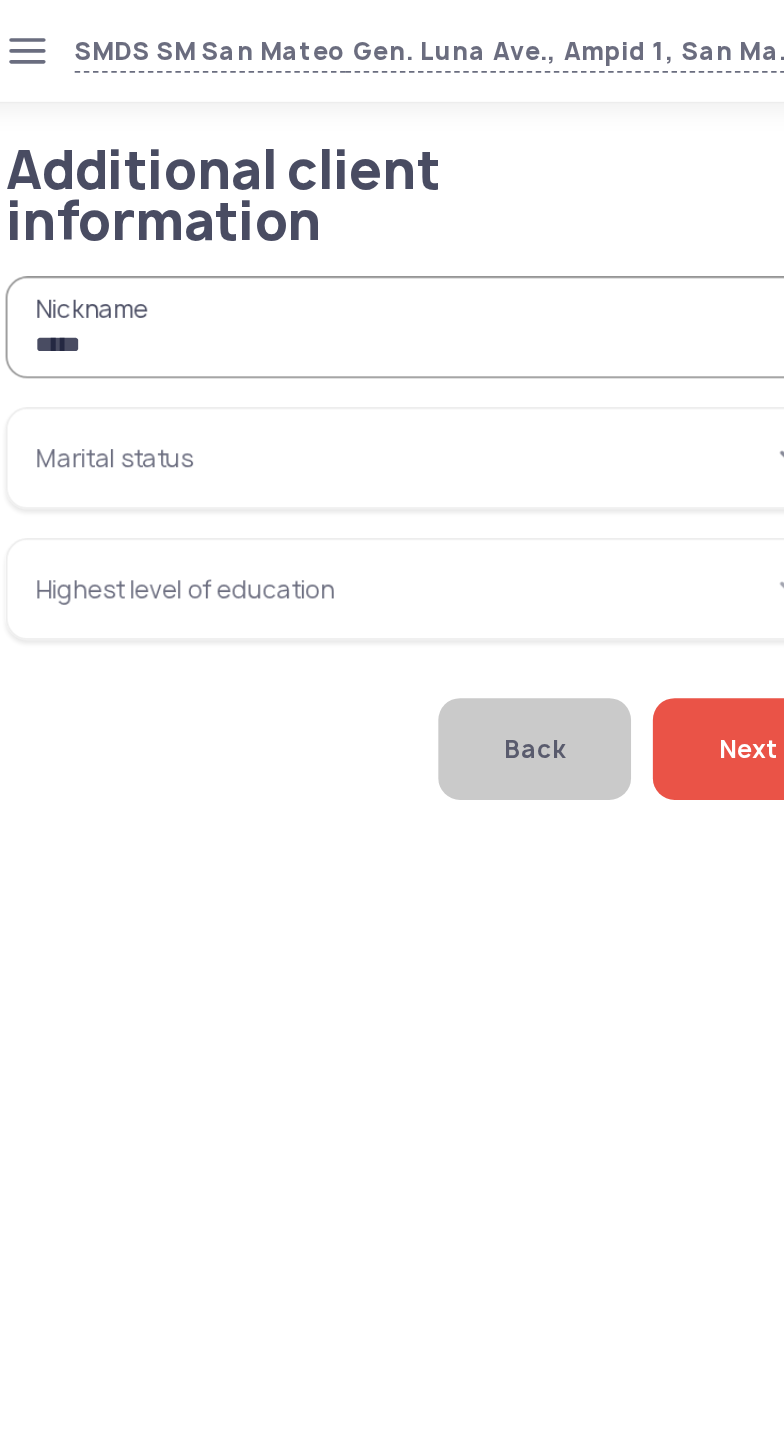 type on "*****" 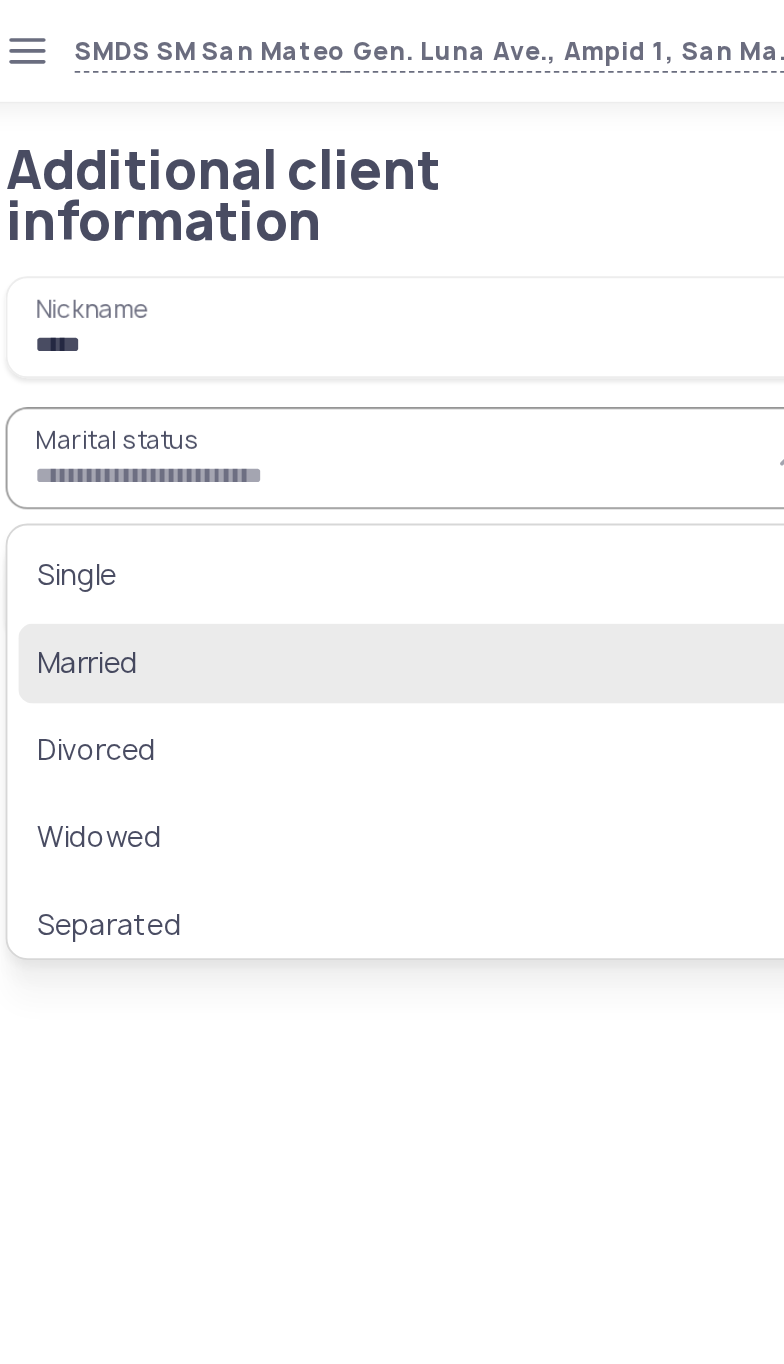 click on "Married" 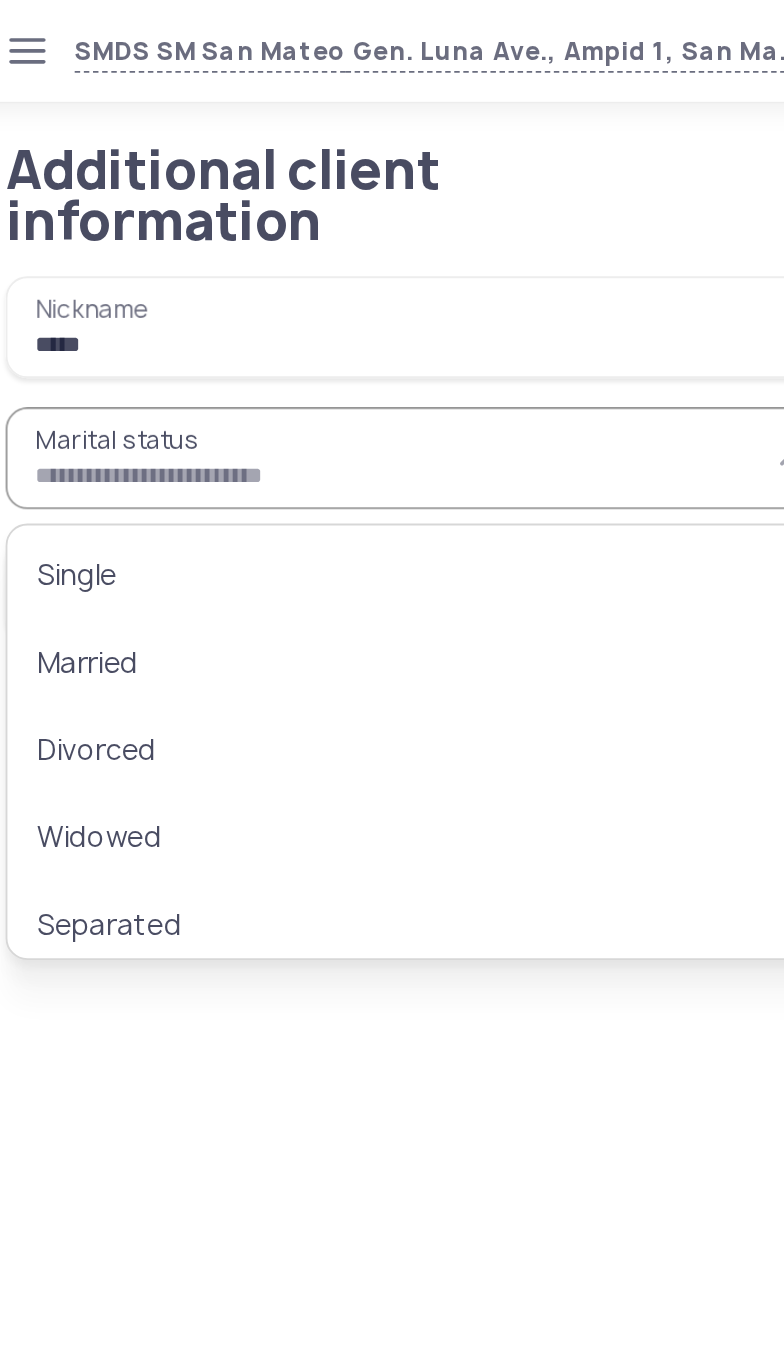 type on "*******" 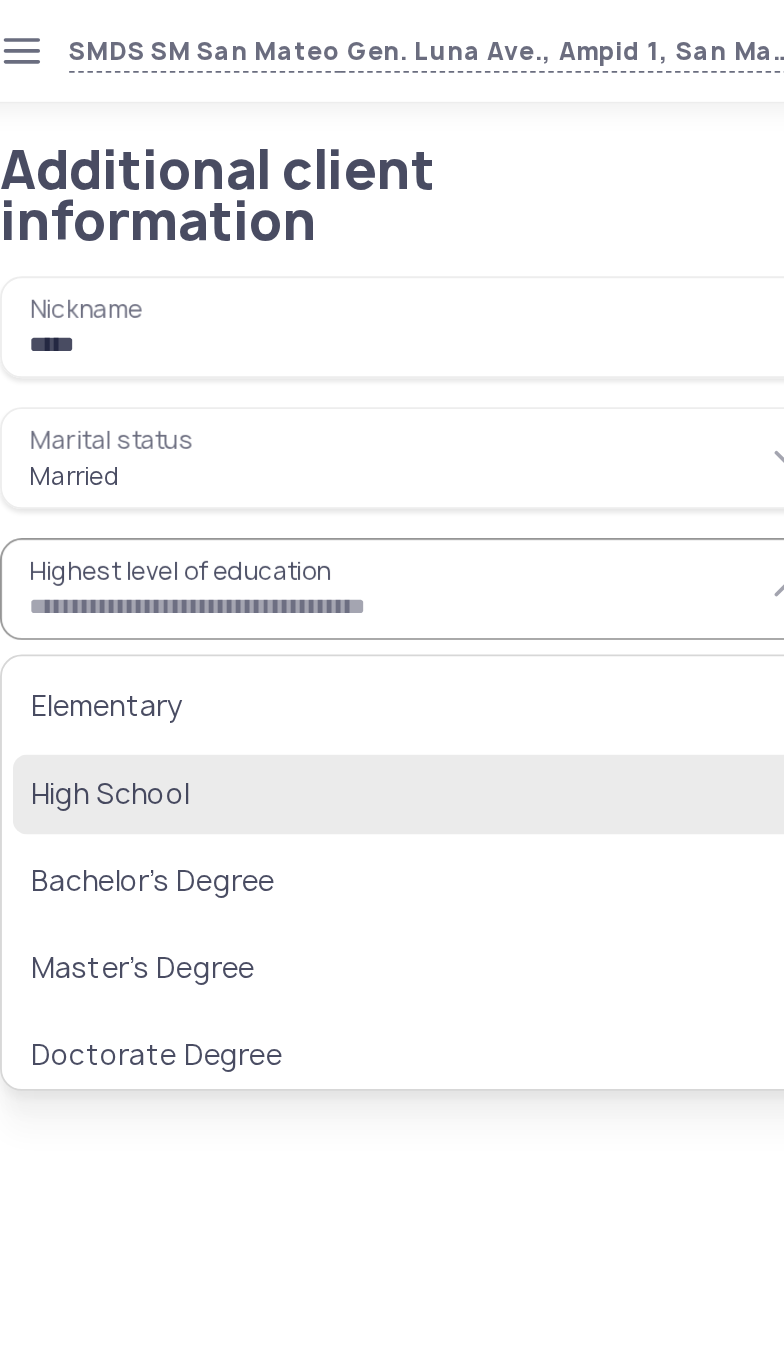 click on "High School" 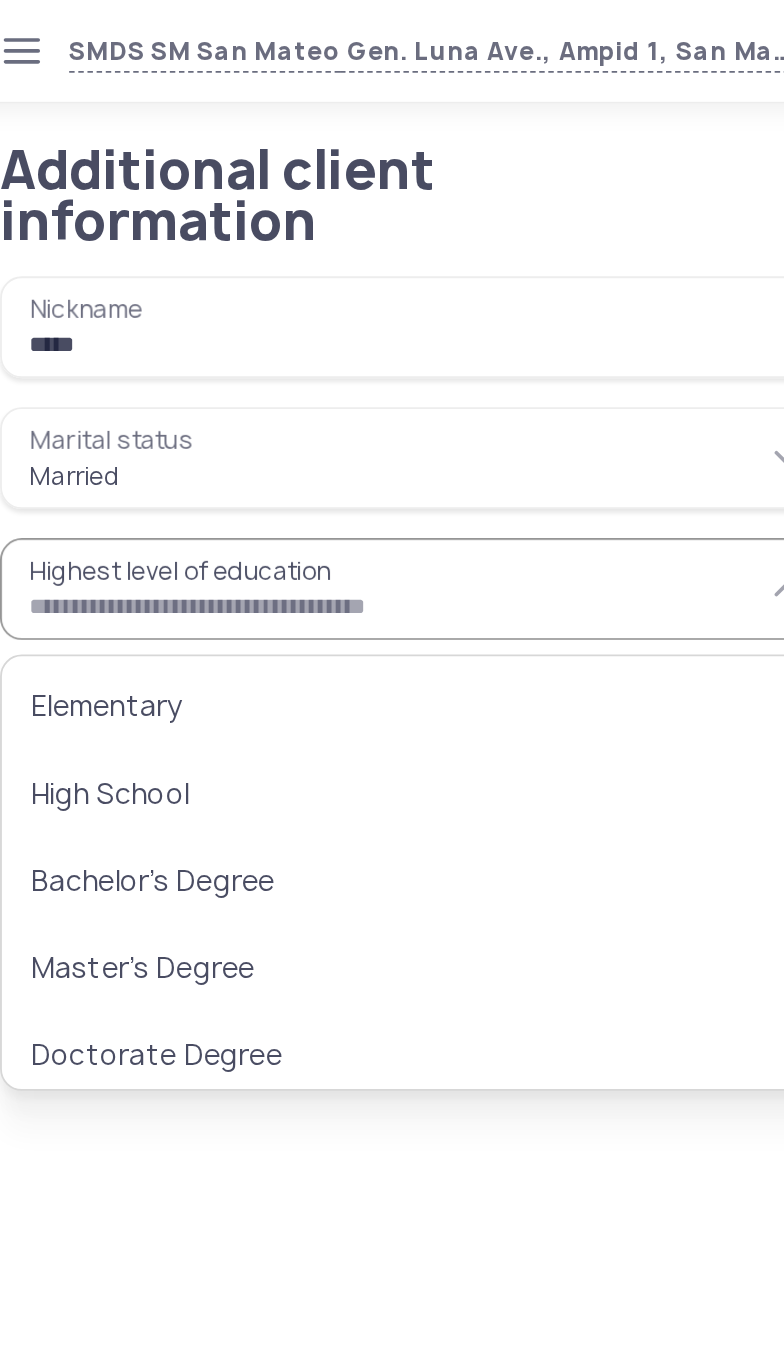 type on "**********" 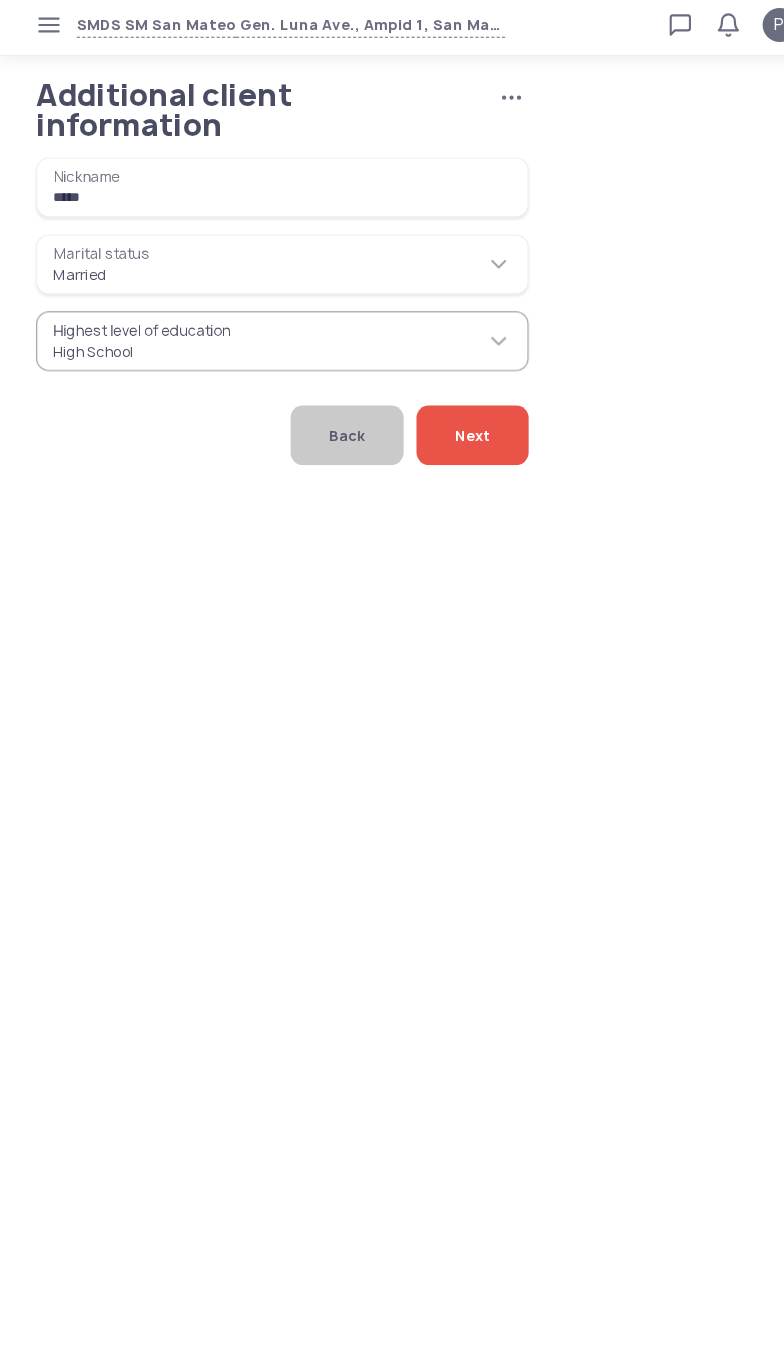 click on "Next" 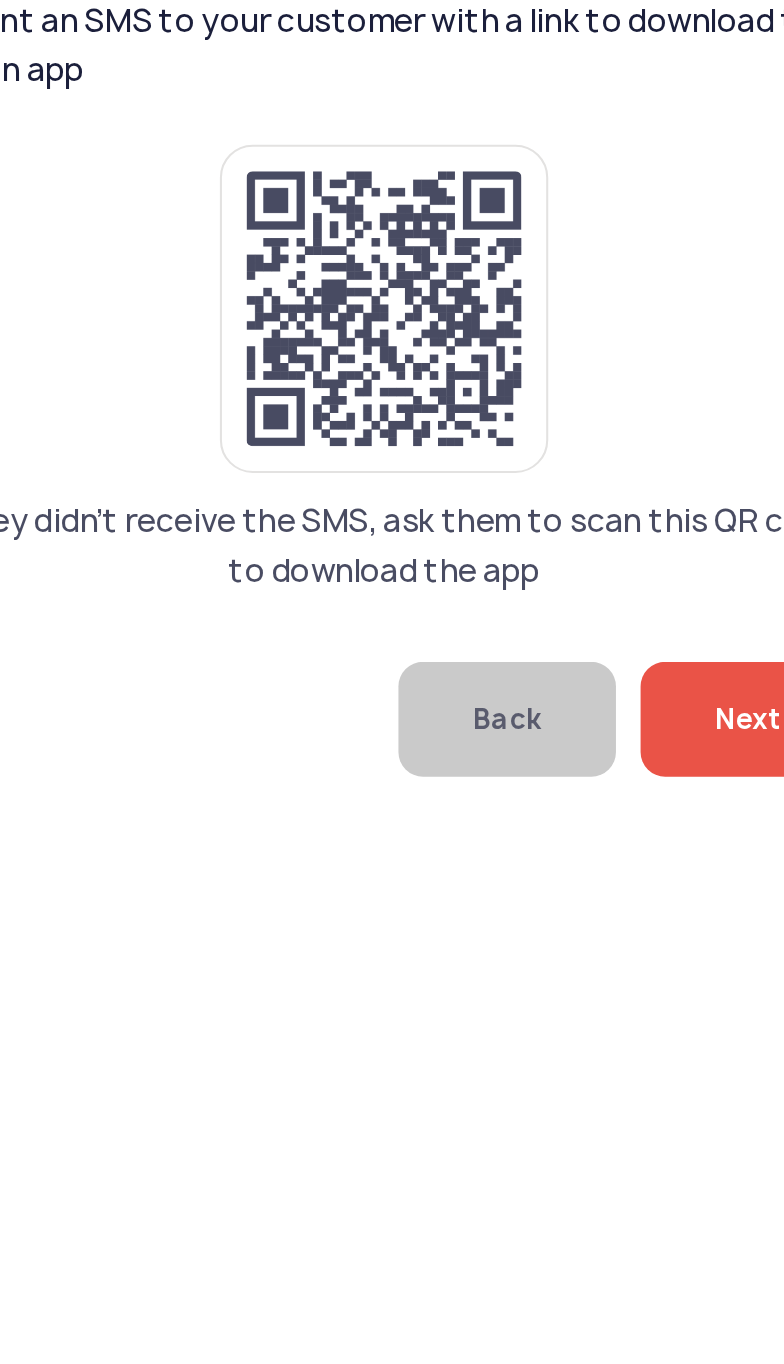 click on "If they didn’t receive the SMS, ask them to scan this QR code to download the app" 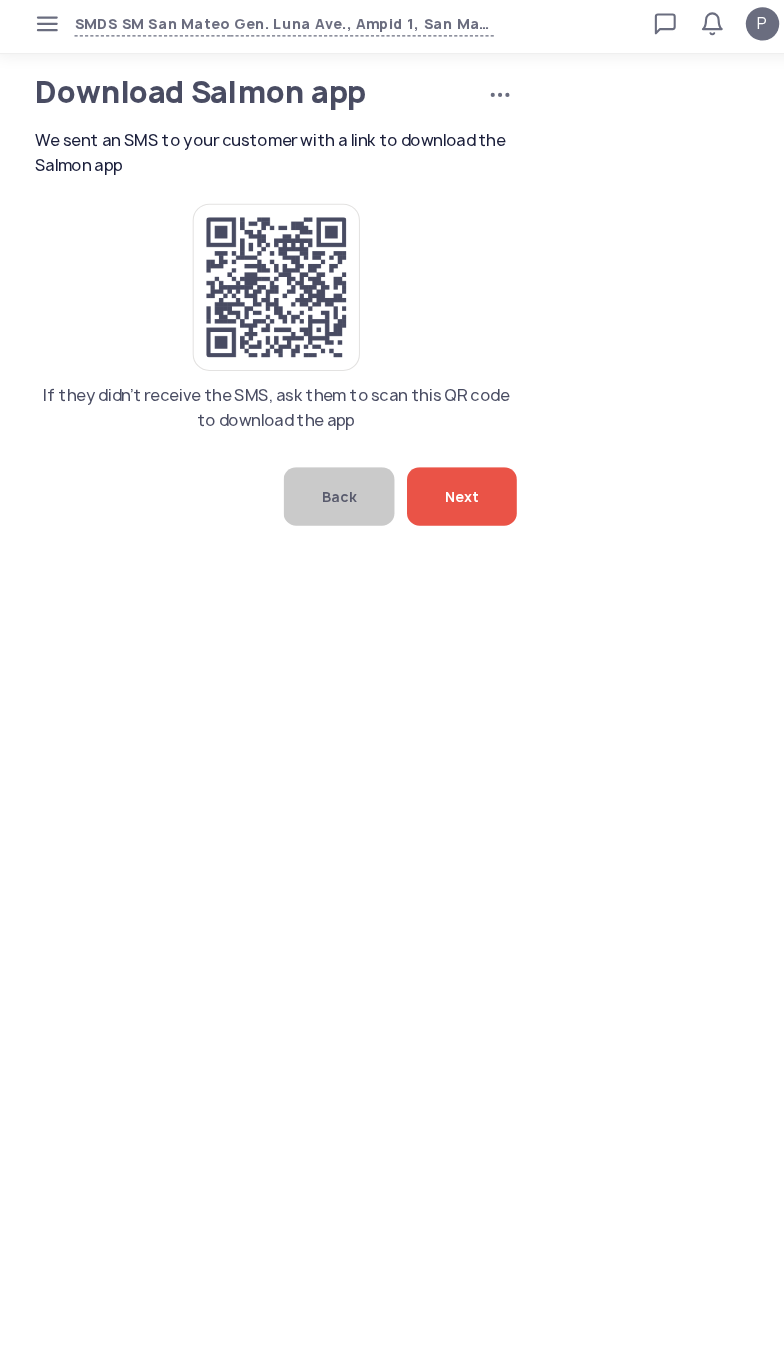 click on "Next" 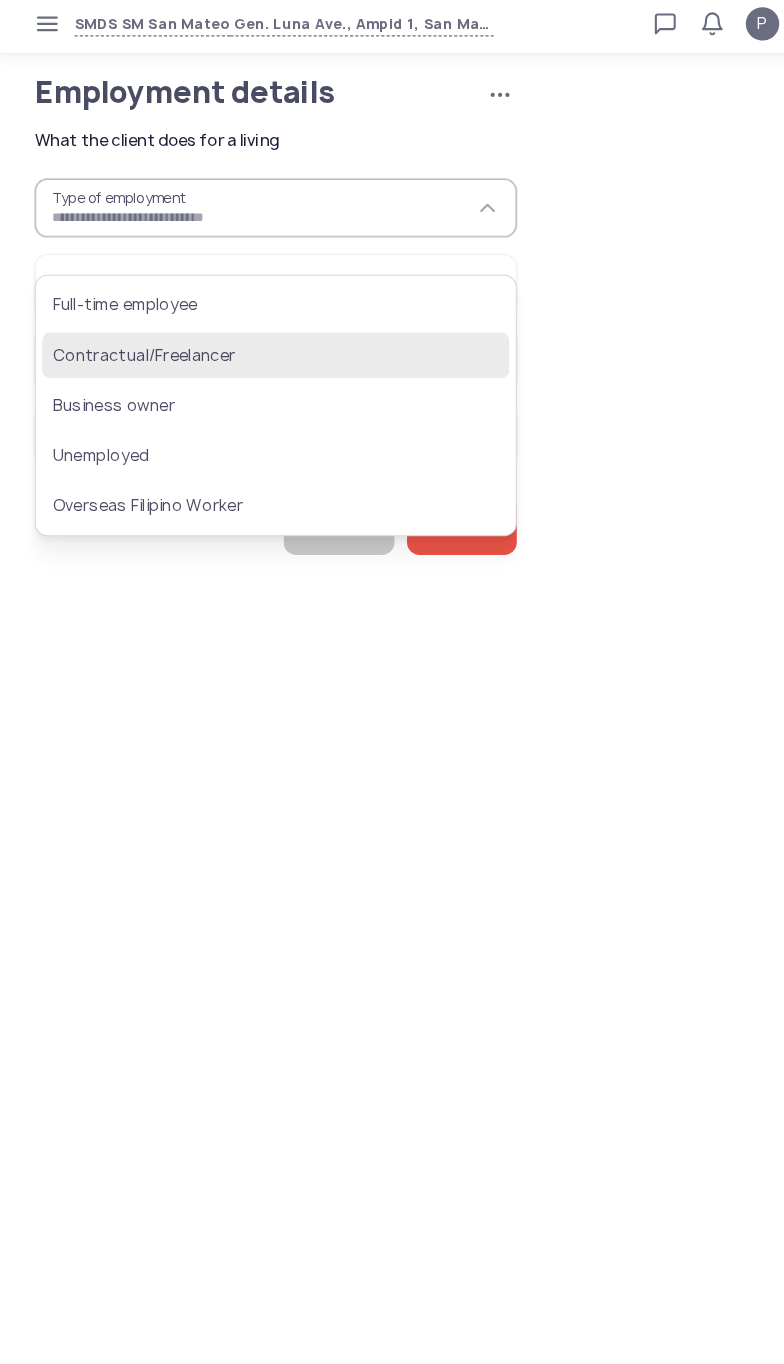 click on "Contractual/Freelancer" 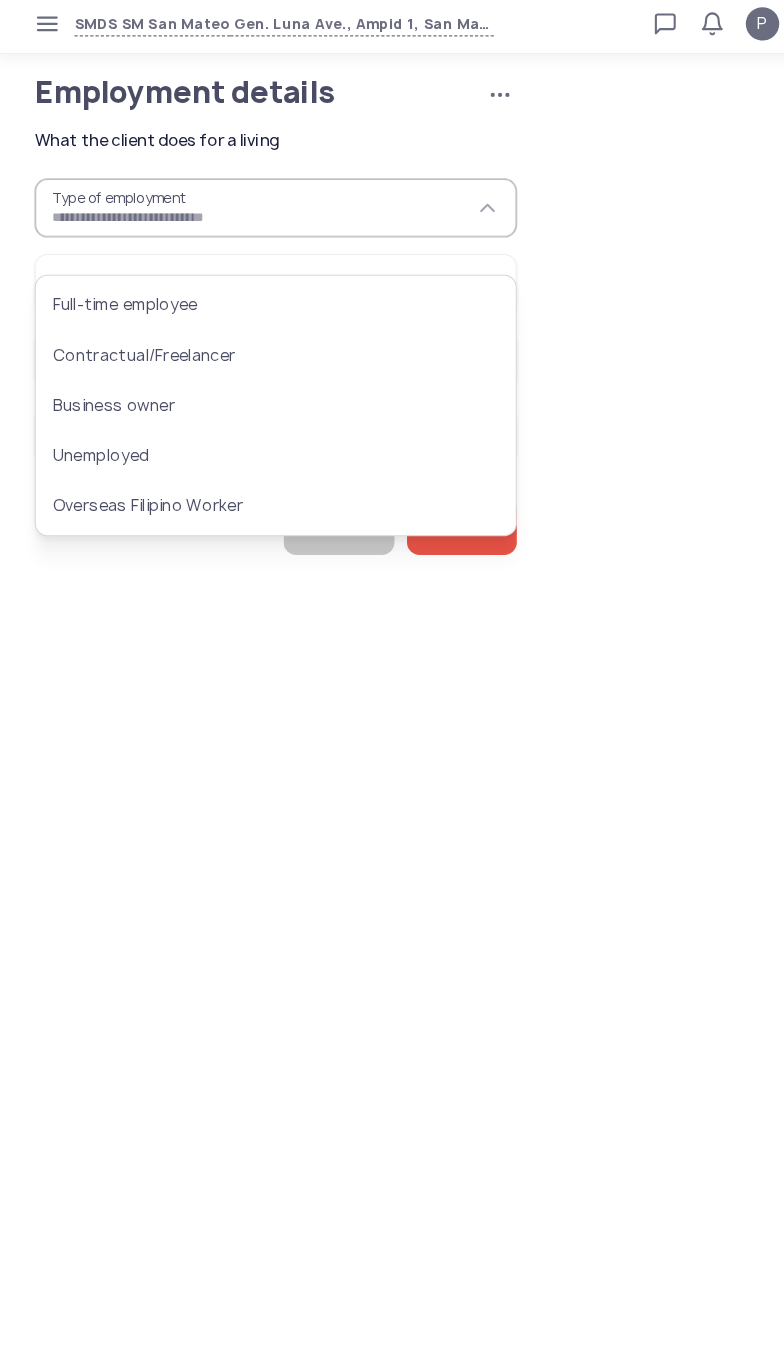 type on "**********" 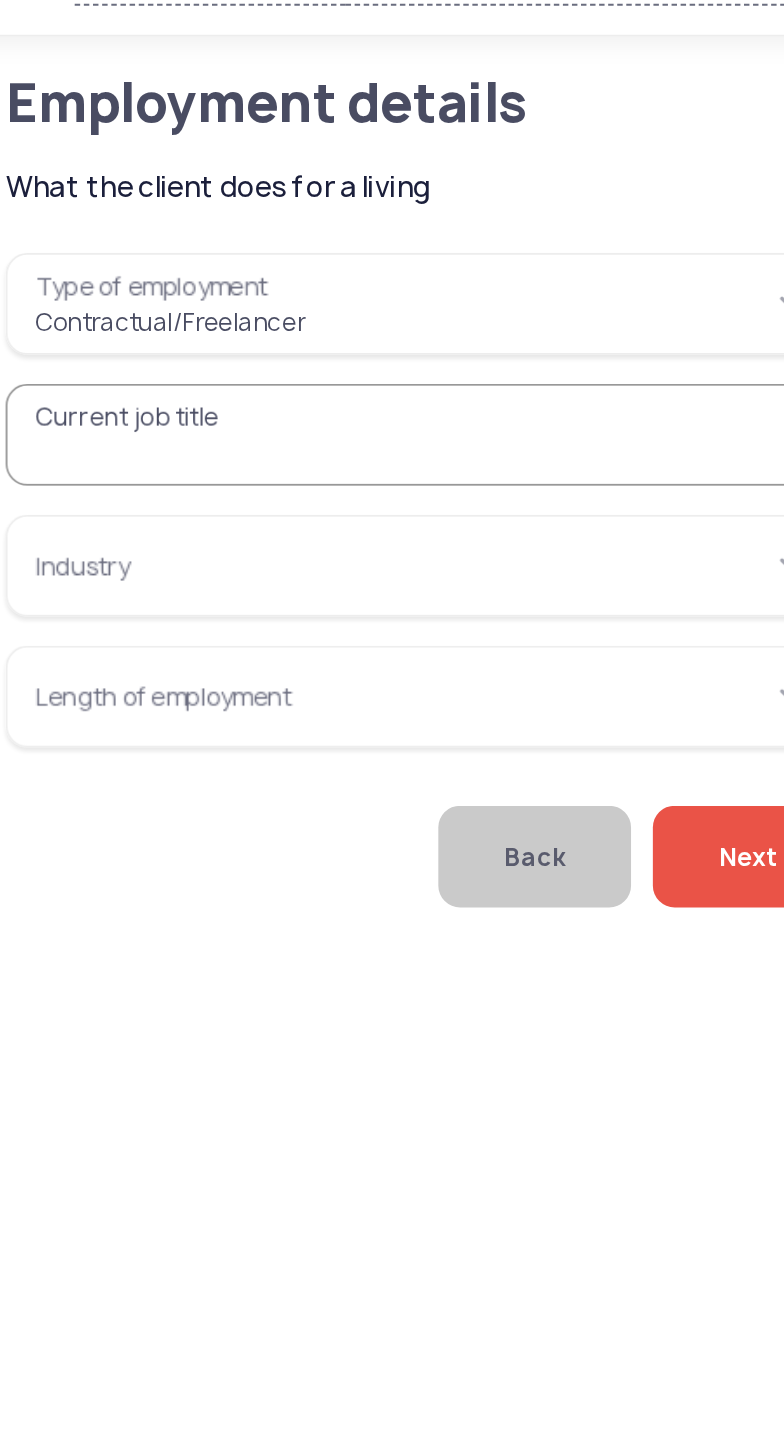 click on "Current job title" at bounding box center (266, 276) 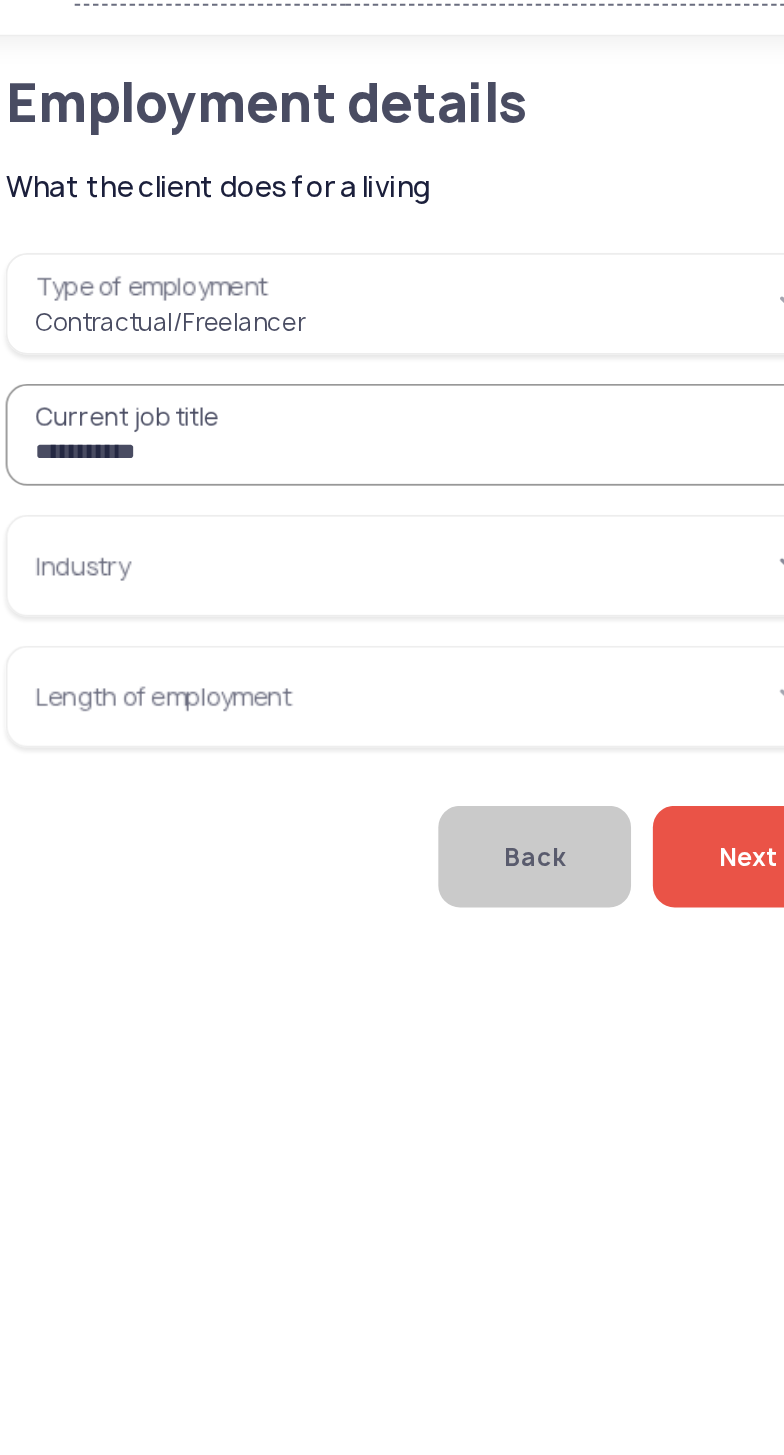 type on "**********" 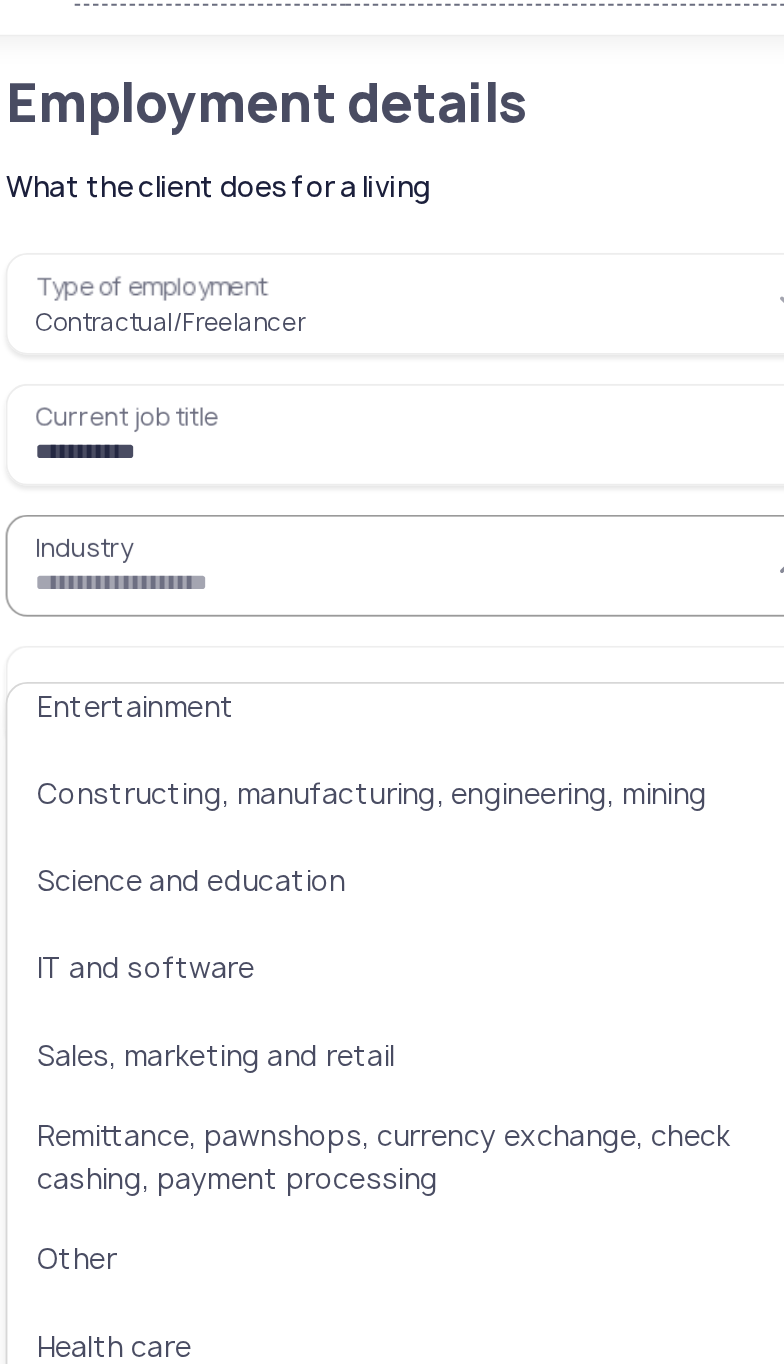 scroll, scrollTop: 405, scrollLeft: 0, axis: vertical 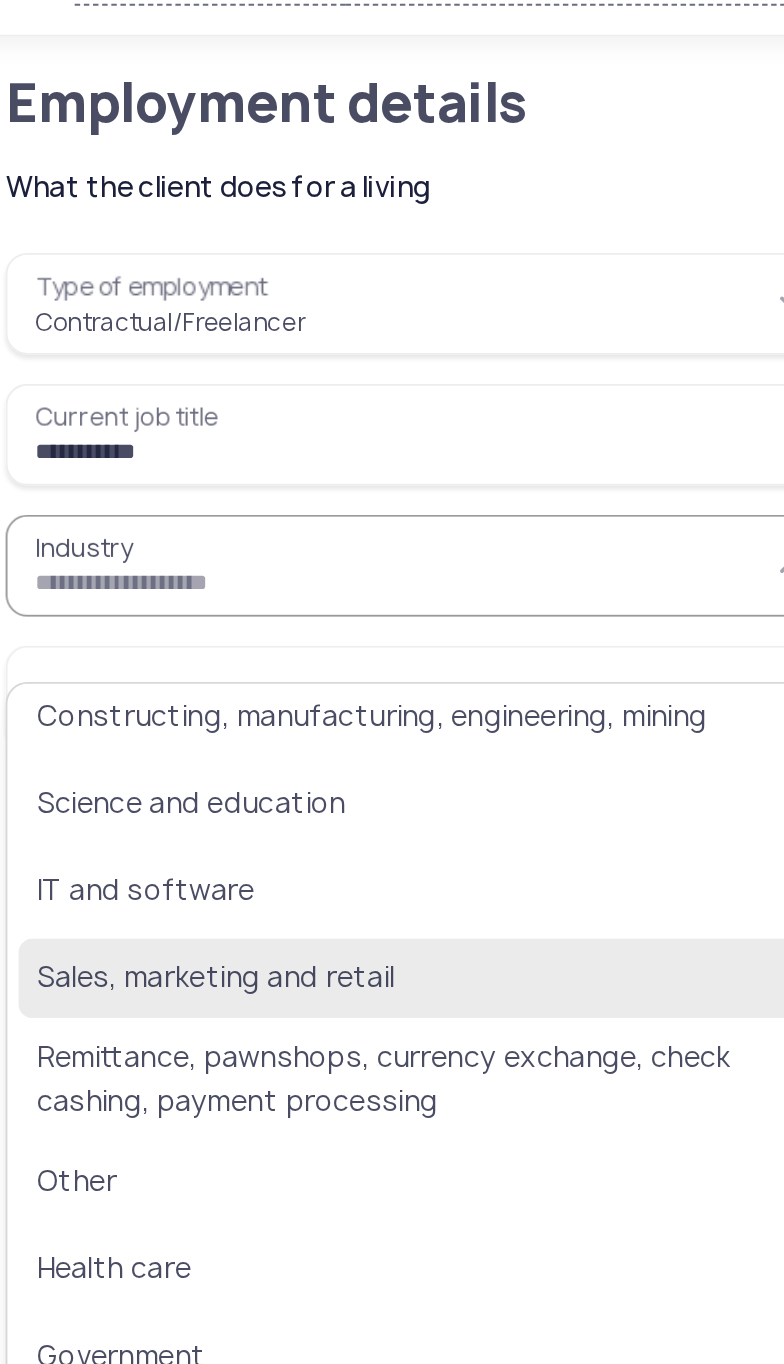 click on "Sales, marketing and retail" 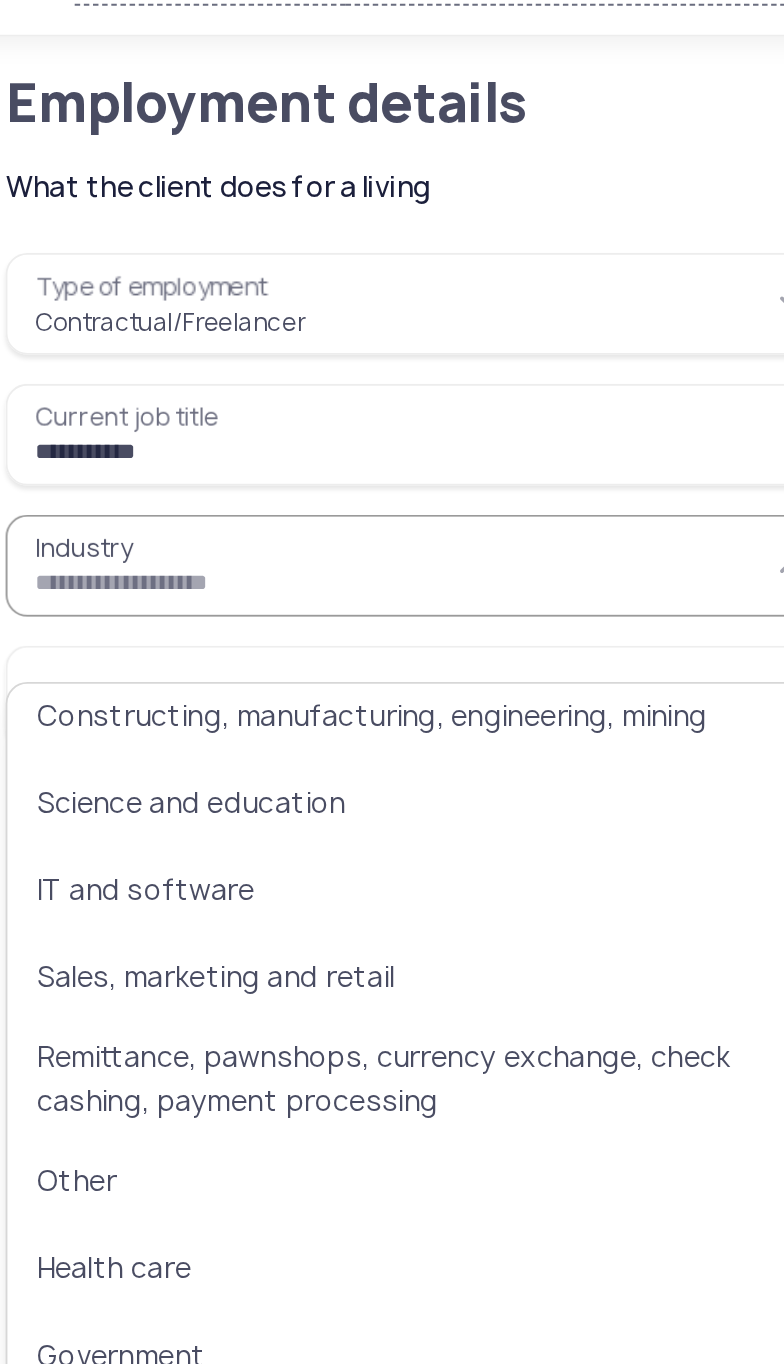 type on "**********" 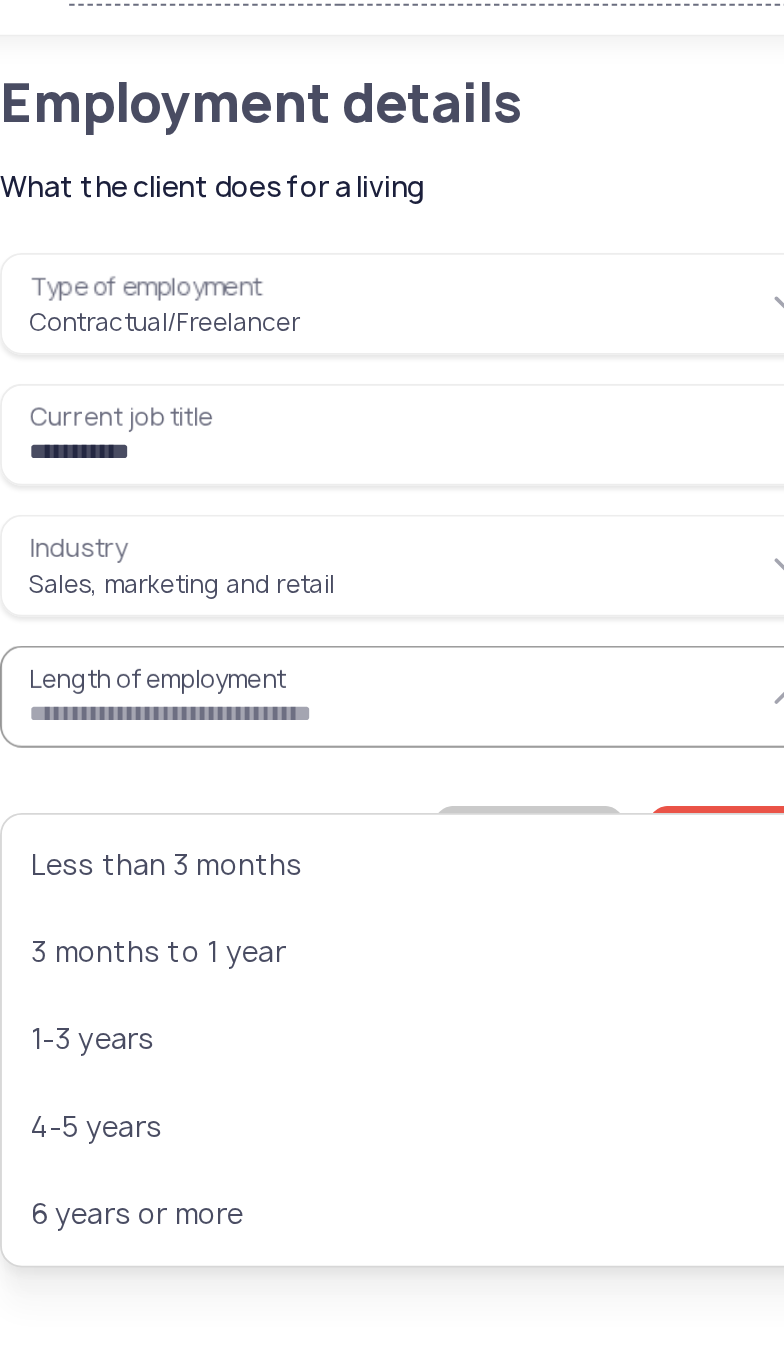 click on "**********" at bounding box center (266, 276) 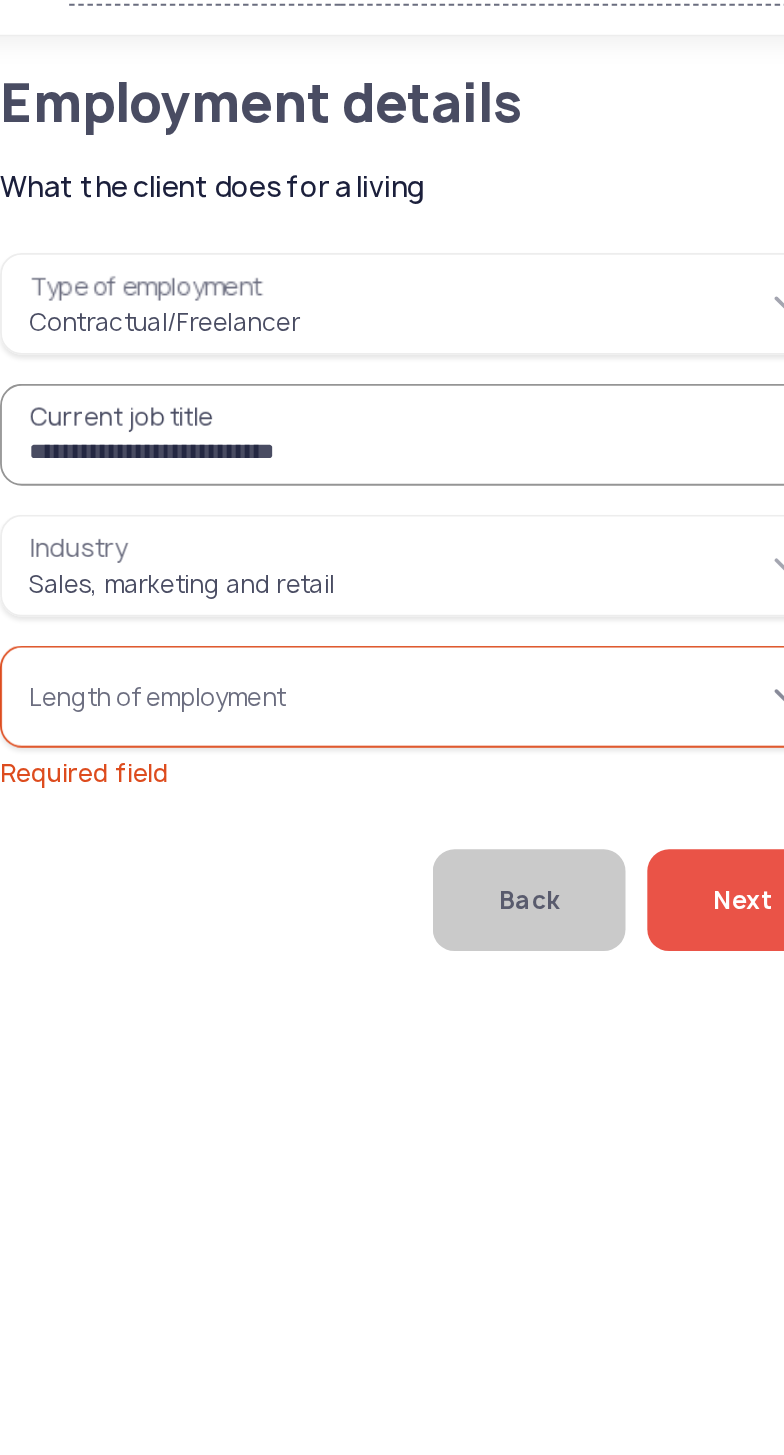 type on "**********" 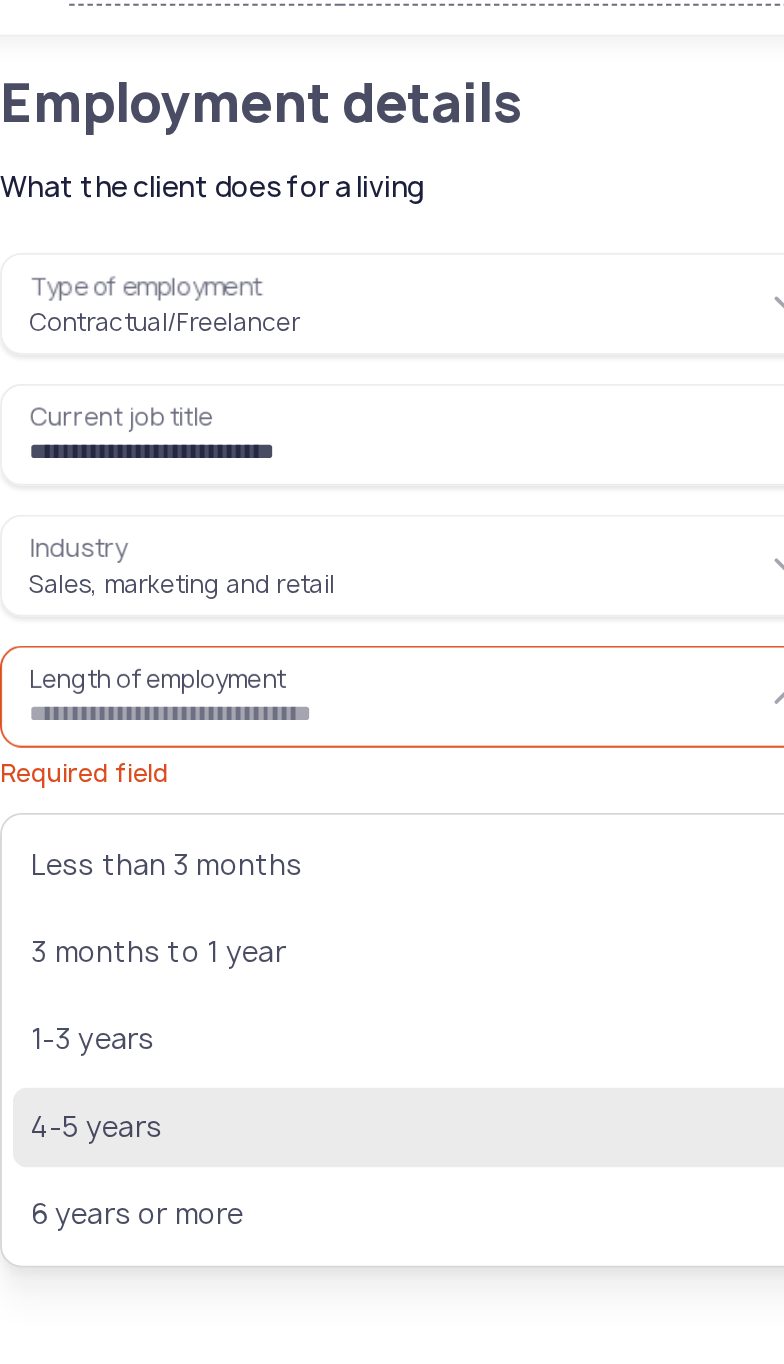 click on "4-5 years" 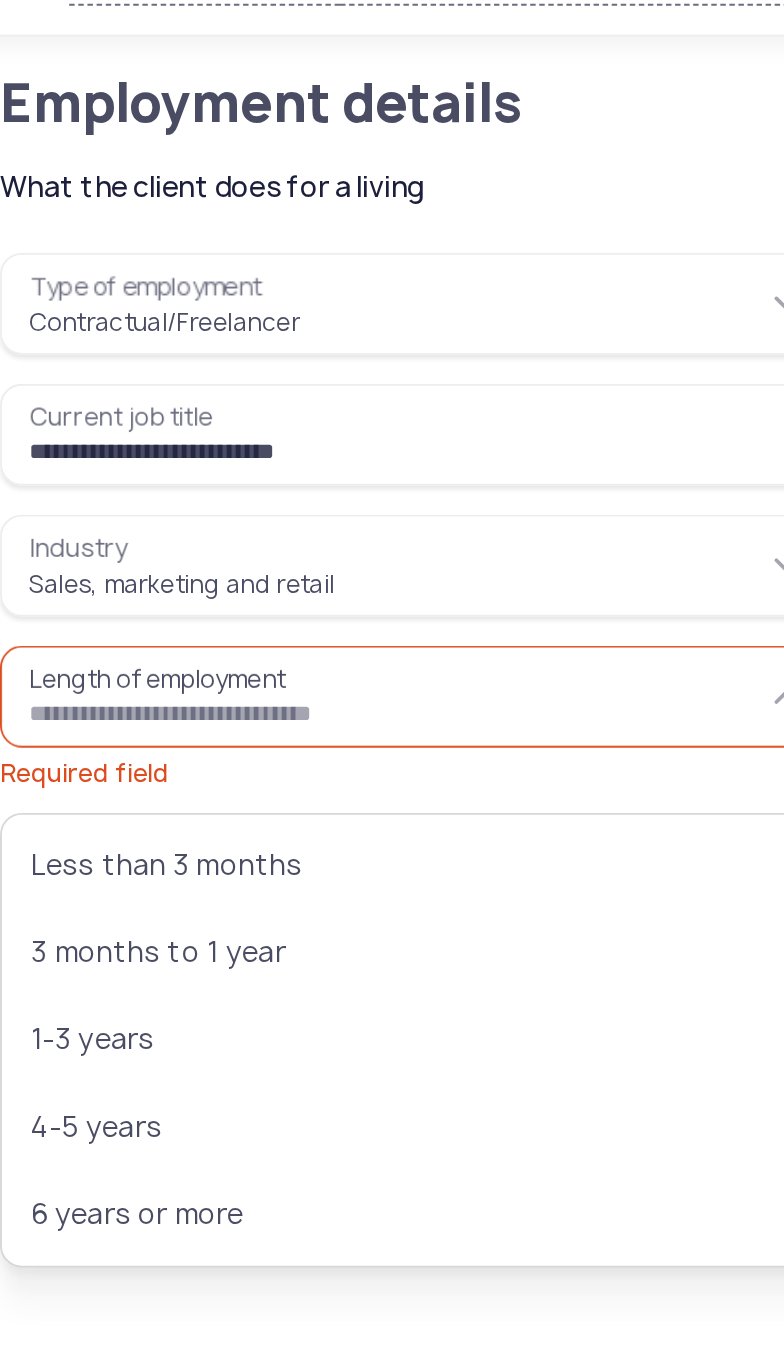 type on "*********" 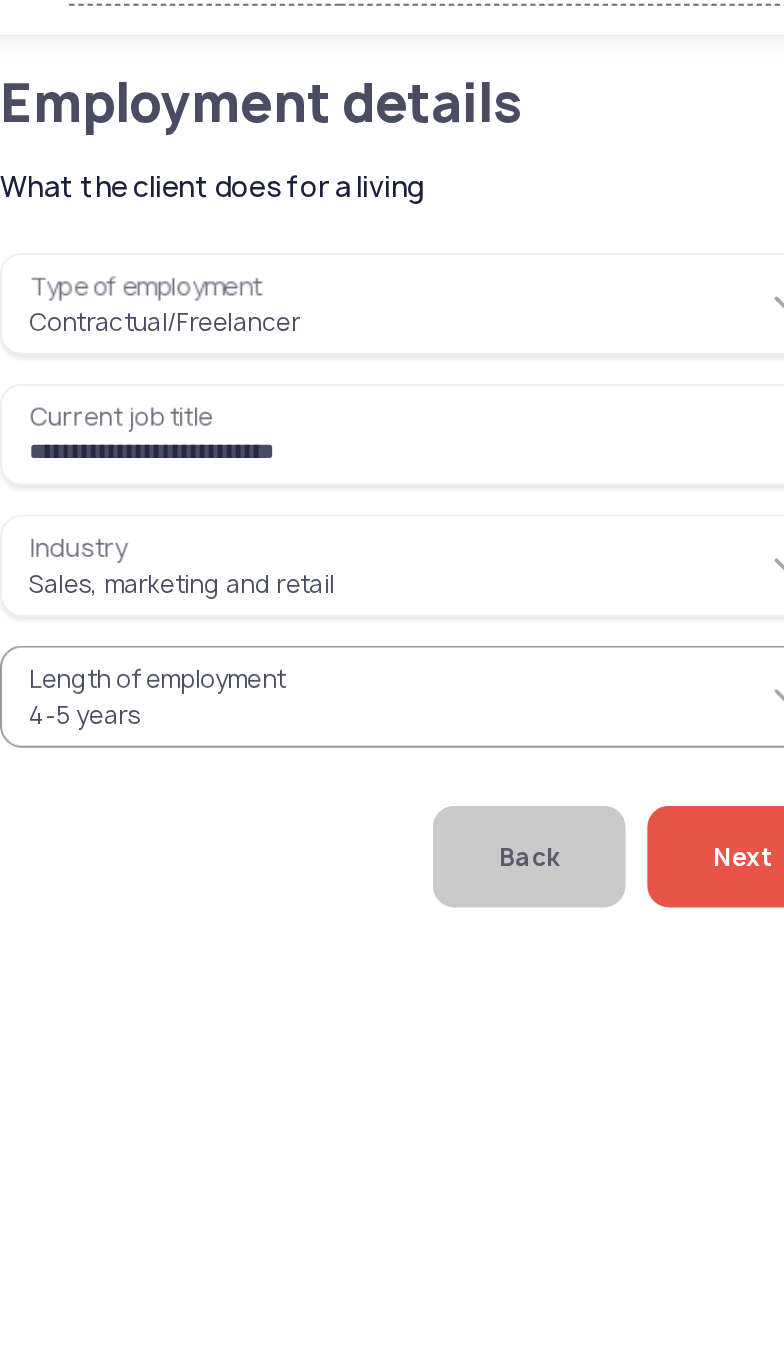 click on "Next" 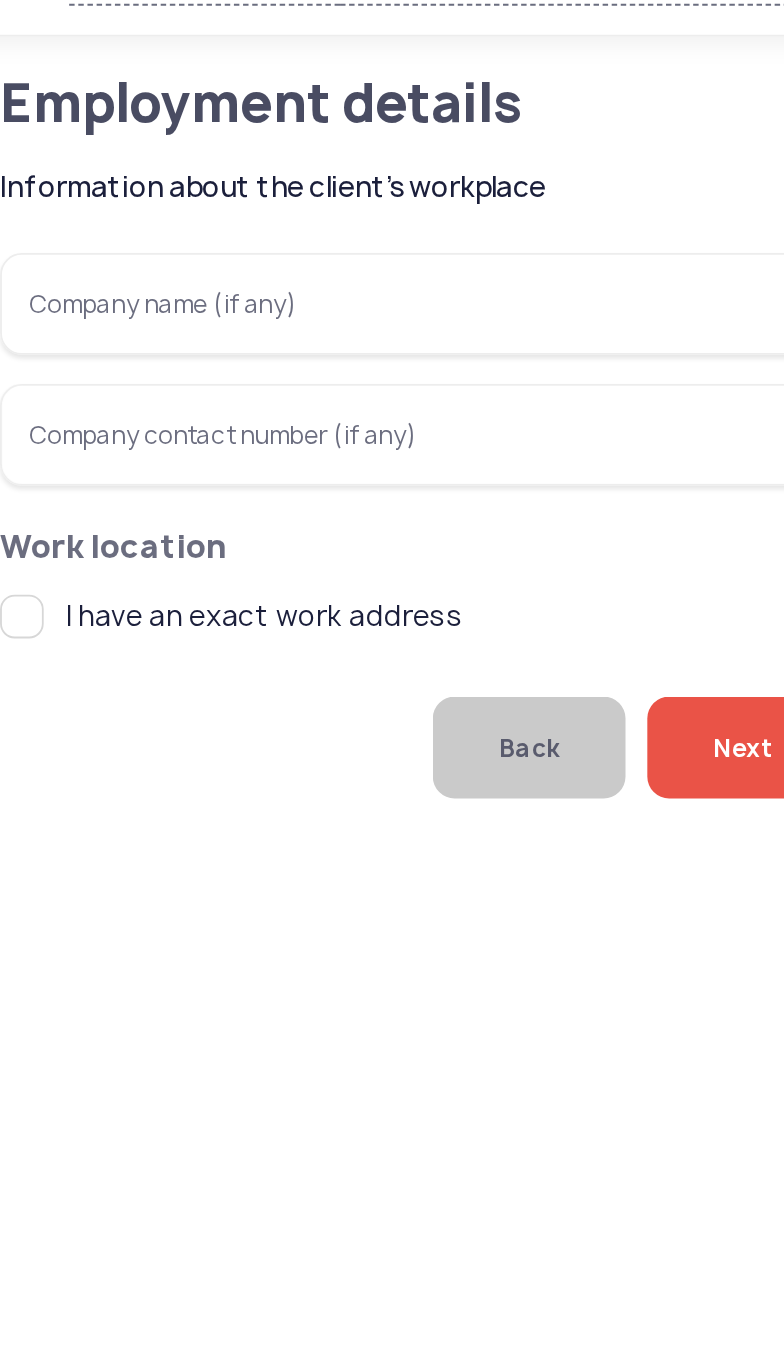 click on "Next" 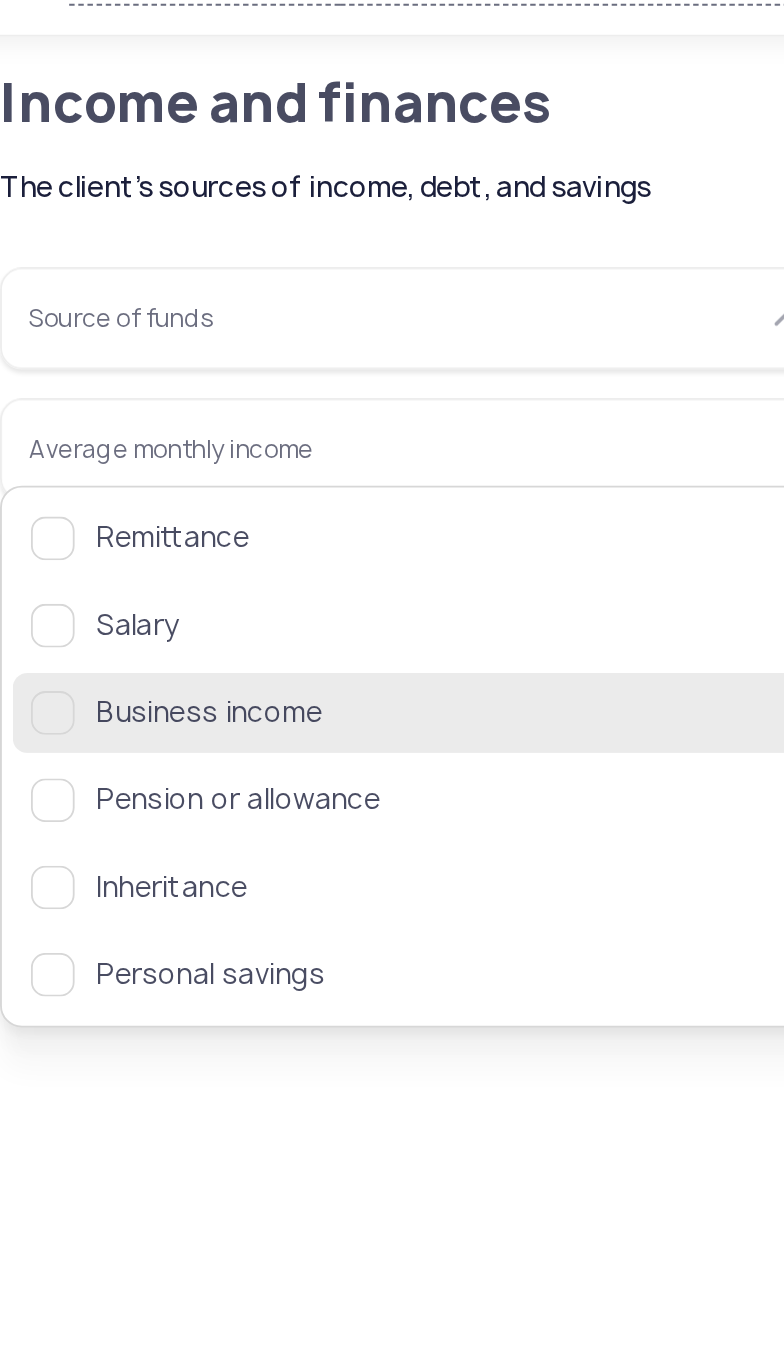 click on "Business income" 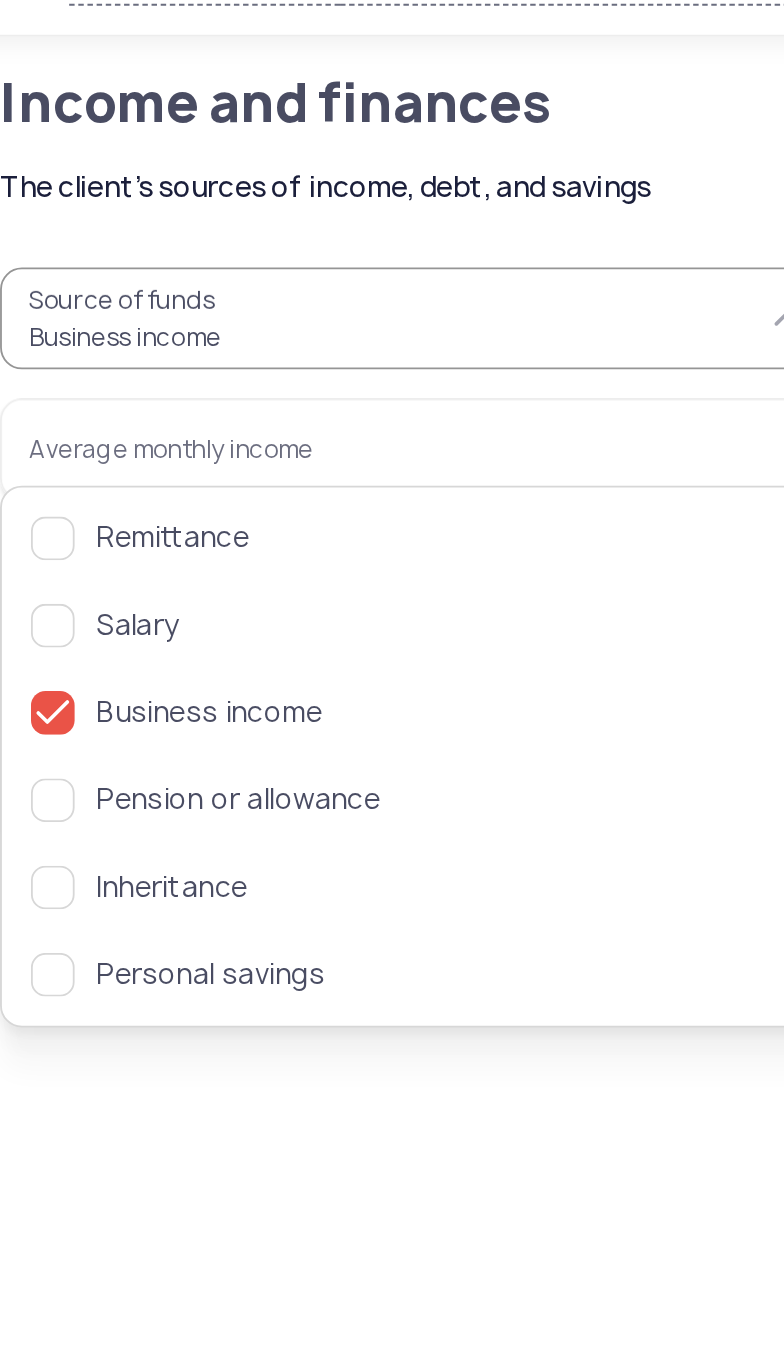 click on "Source of funds  Business income  Average monthly income   Has a bank account   Has taken a loan or credit card before   Has outstanding debt" 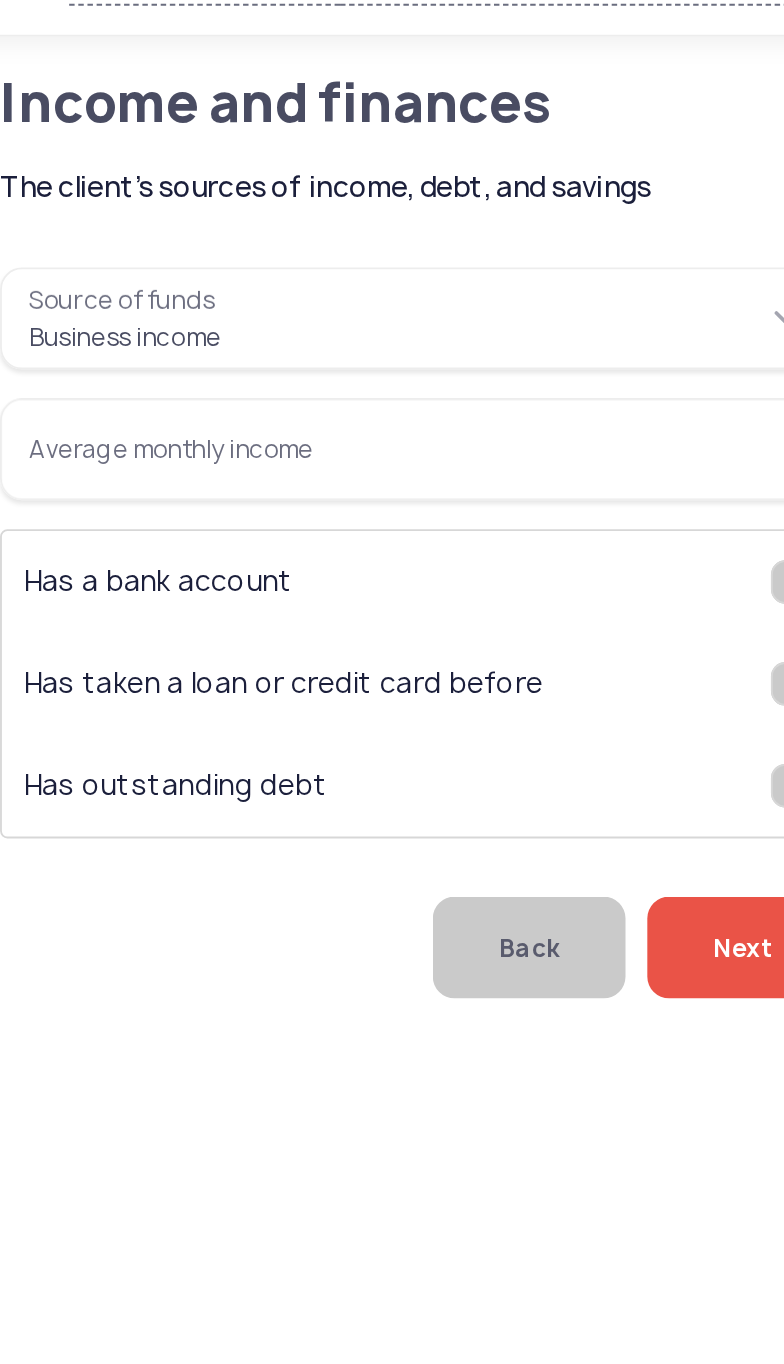 click on "Average monthly income" at bounding box center (266, 284) 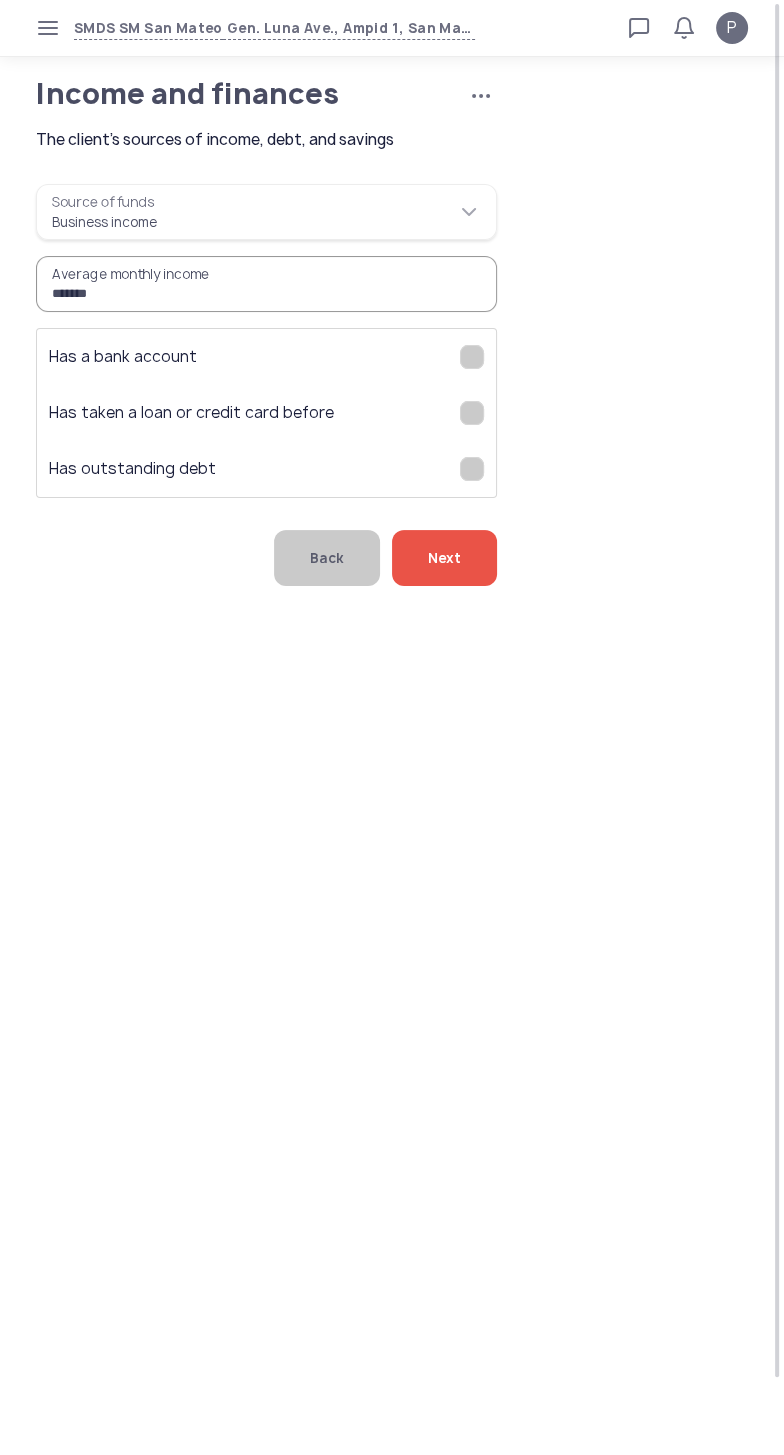 type on "*******" 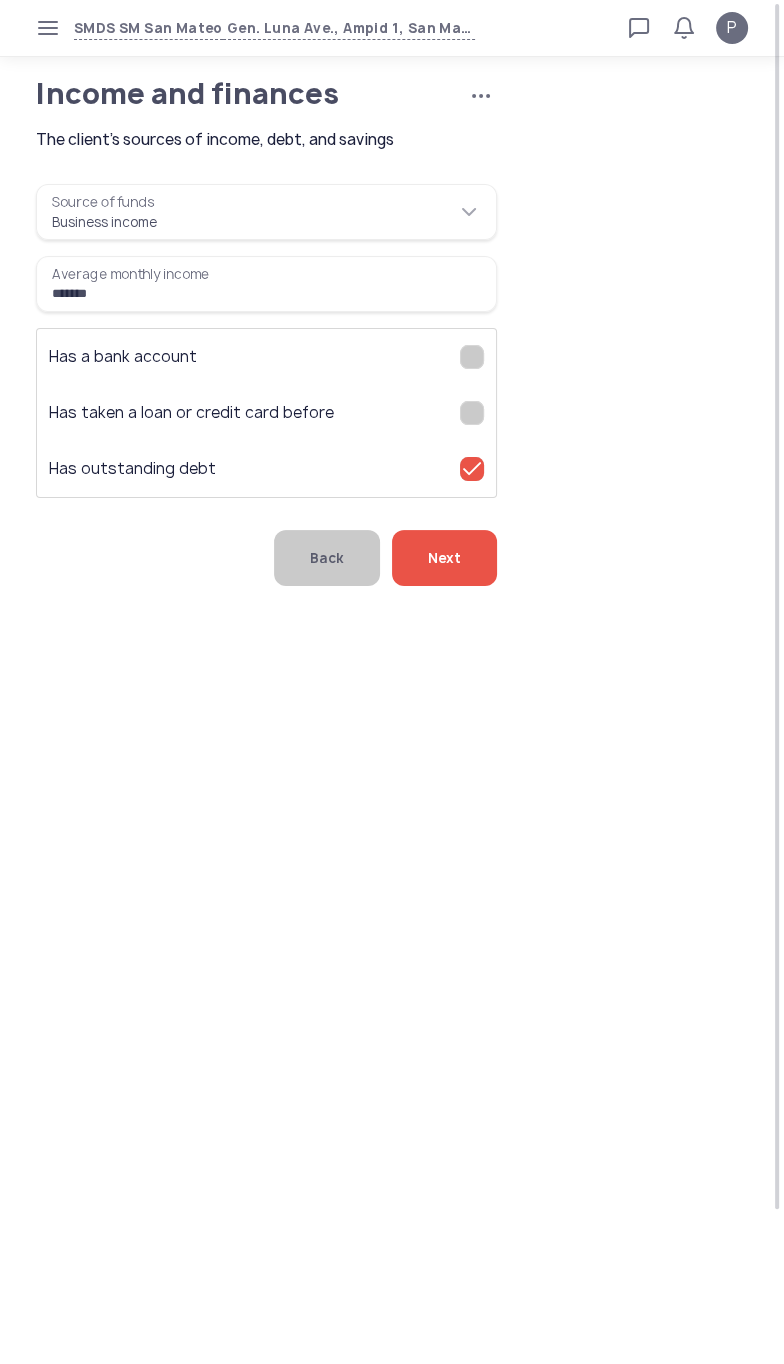click on "Source of funds  Business income *******  Average monthly income  ₱15,000  Has a bank account   Has taken a loan or credit card before   Has outstanding debt" 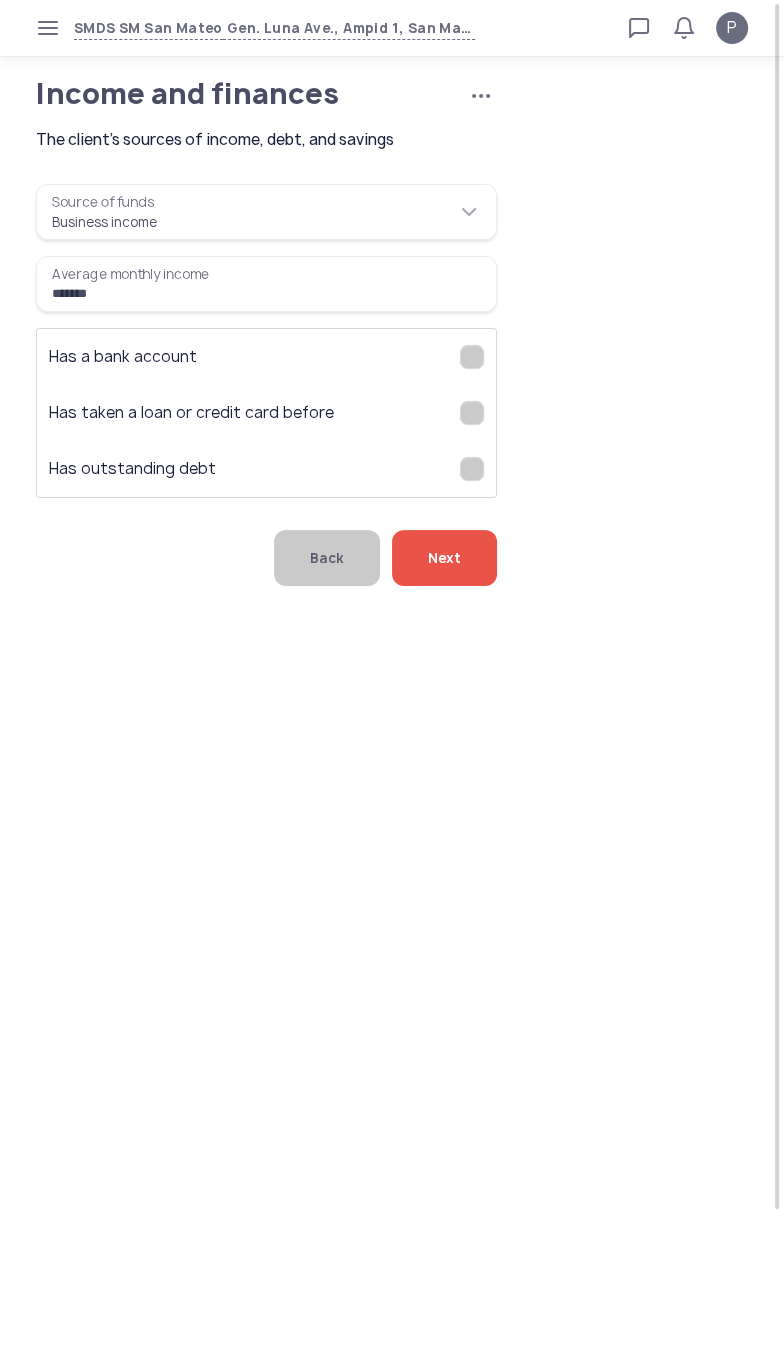 click on "Next" 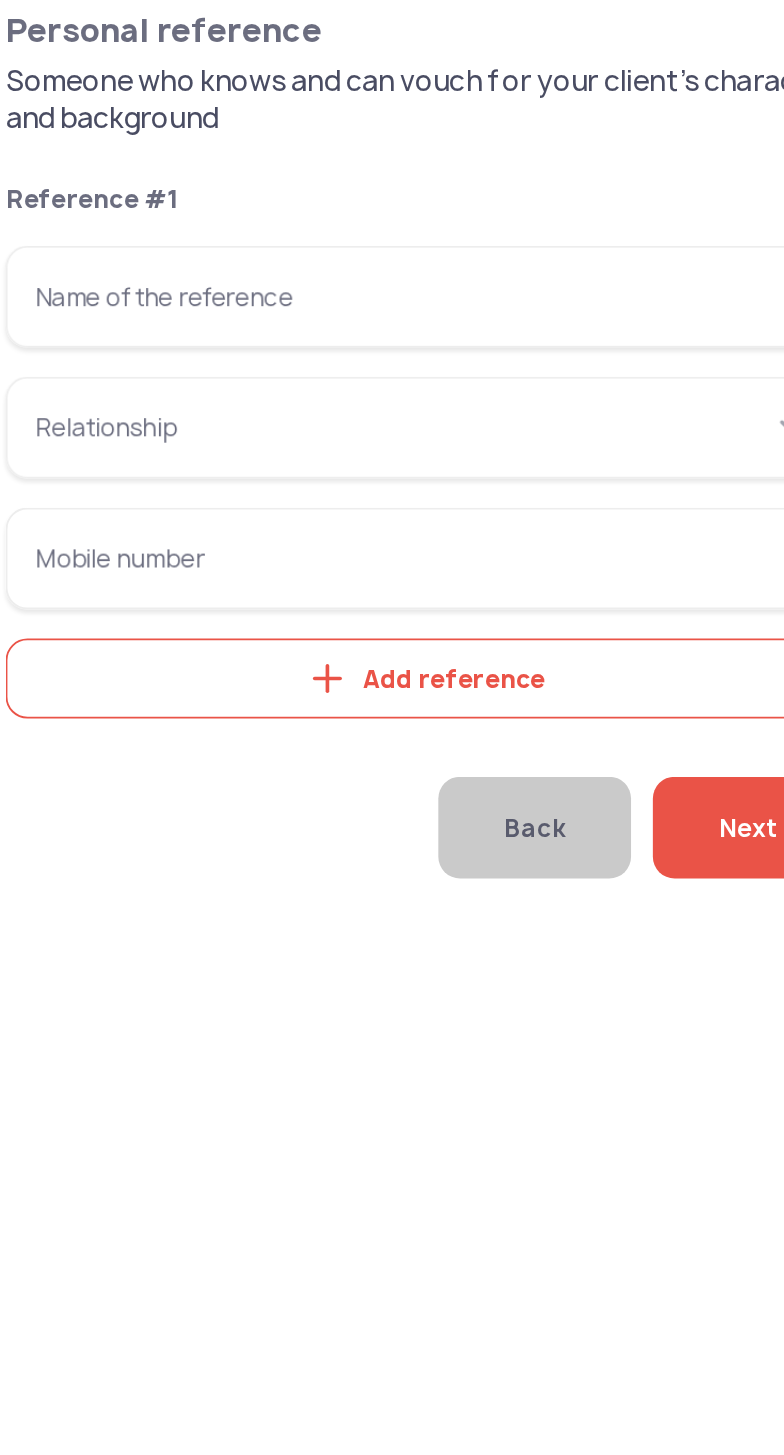 click on "Add reference" 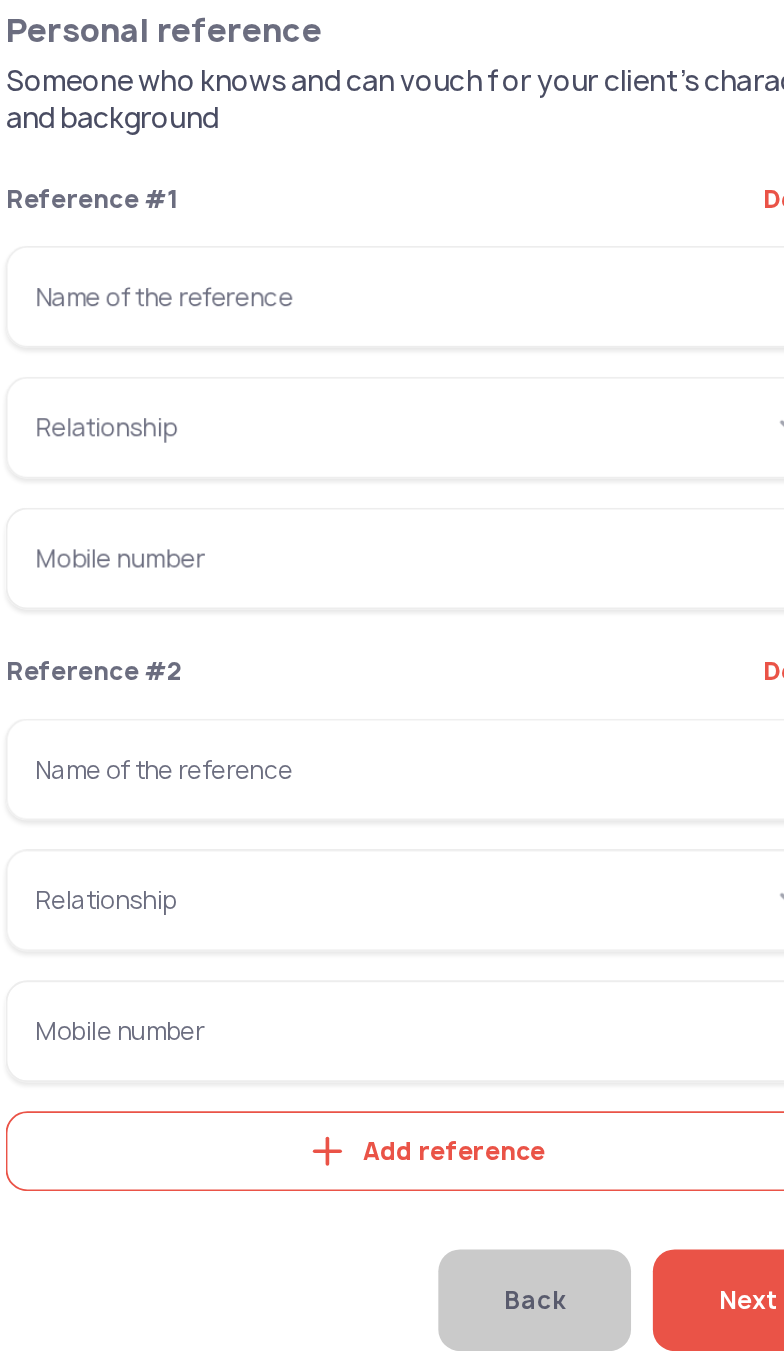 click on "Name of the reference" at bounding box center (266, 432) 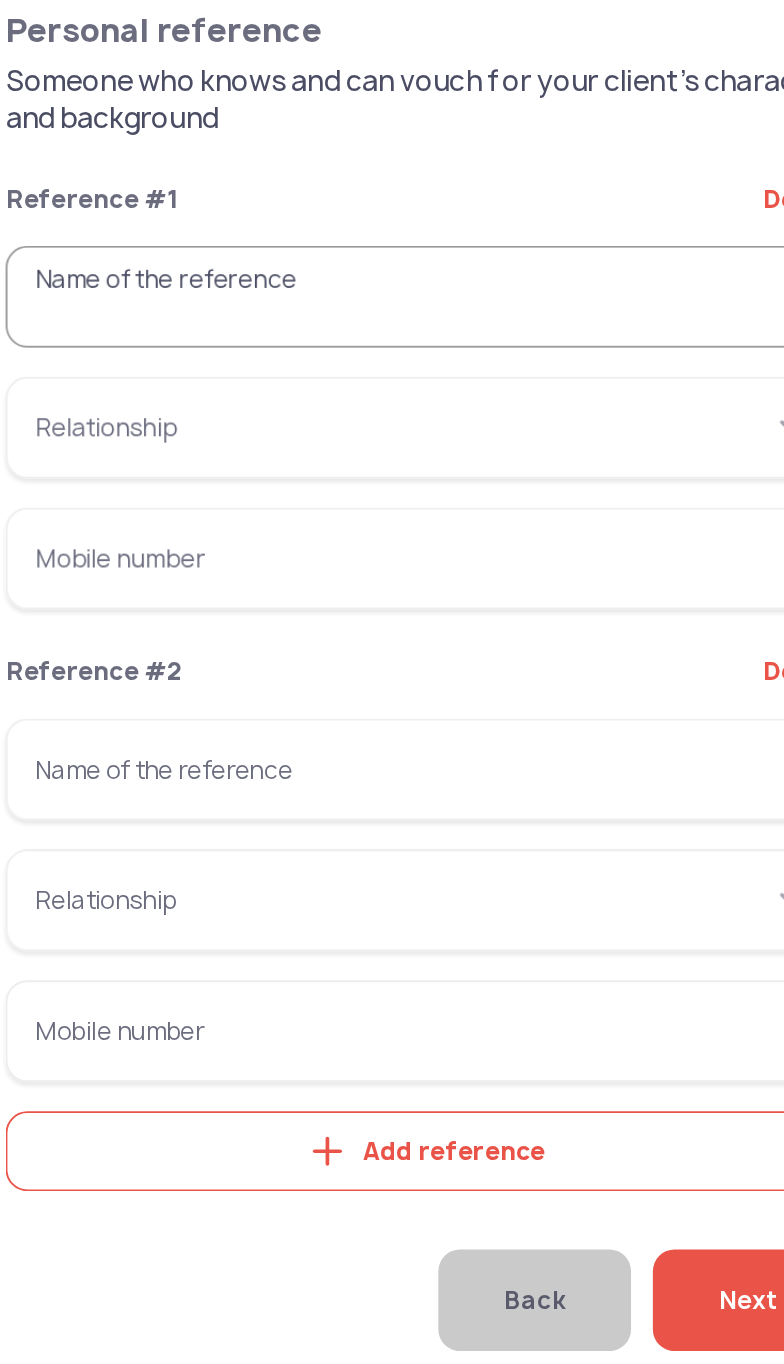 click on "Name of the reference" at bounding box center [266, 432] 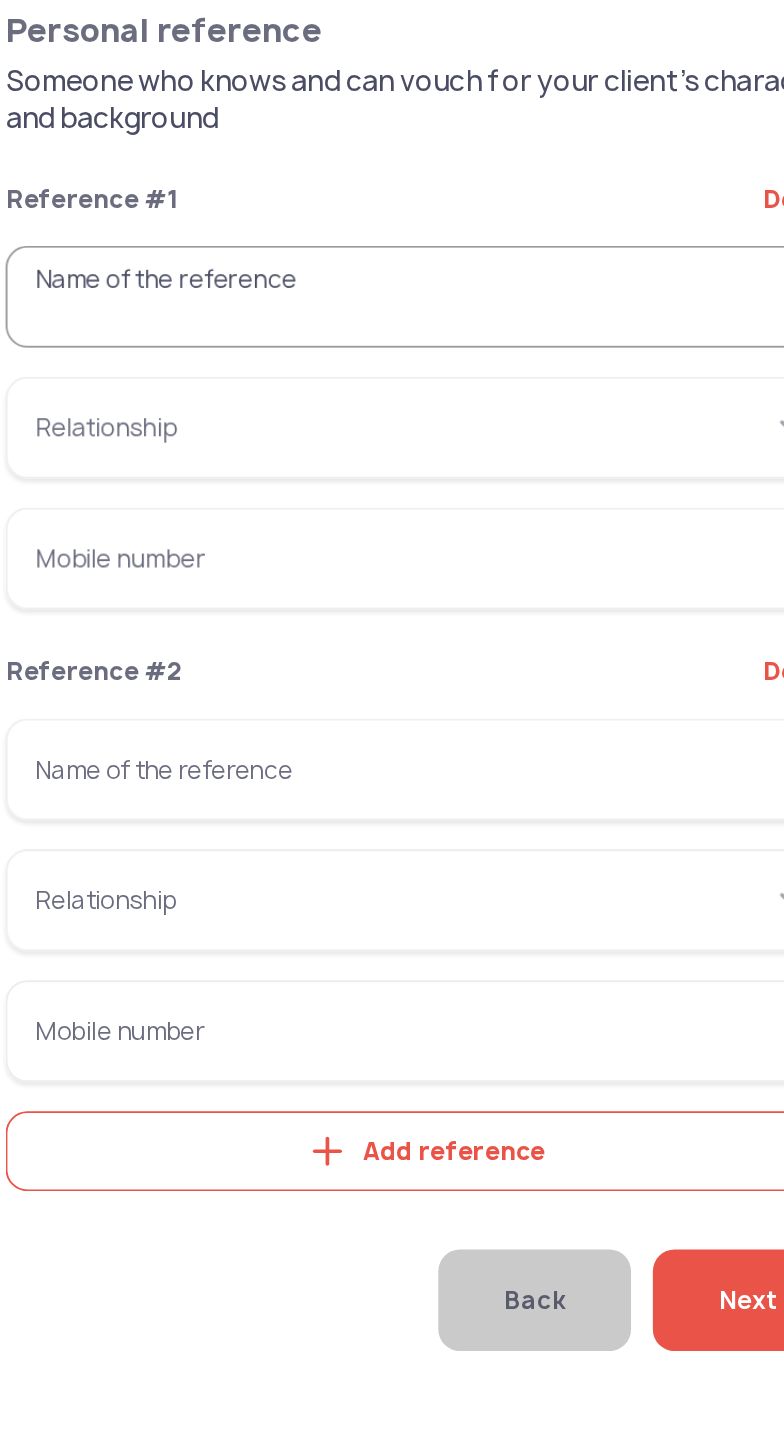 click on "Name of the reference" at bounding box center [266, 432] 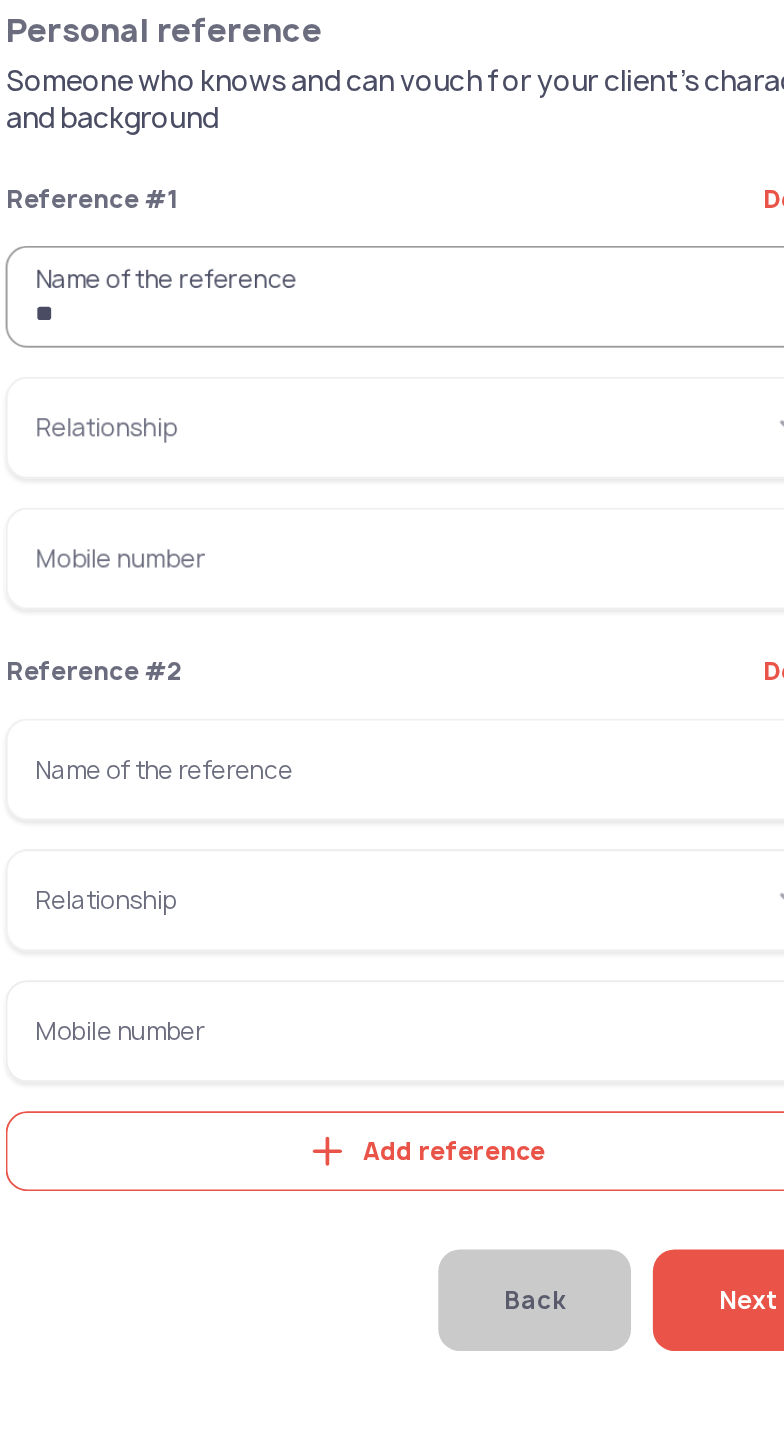 type on "*" 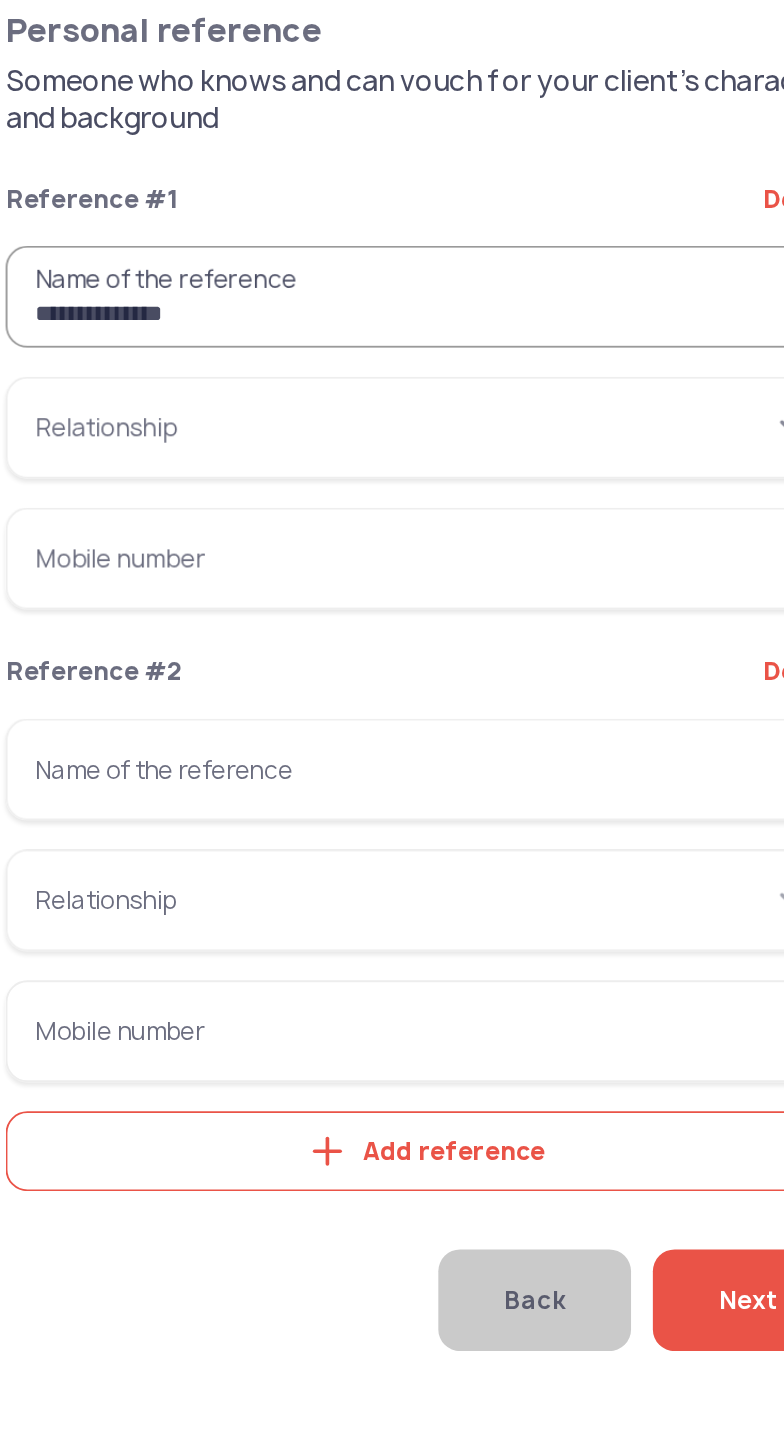 type on "**********" 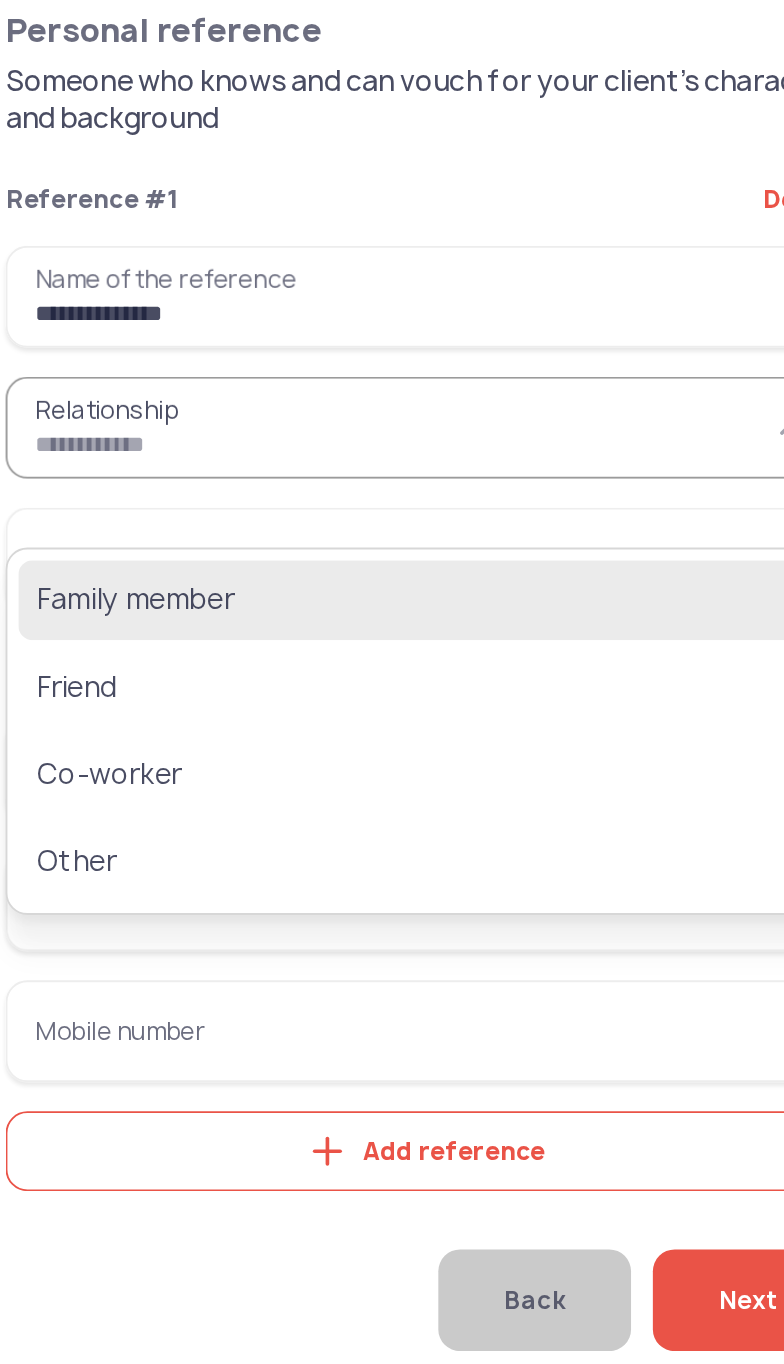 click on "Family member" 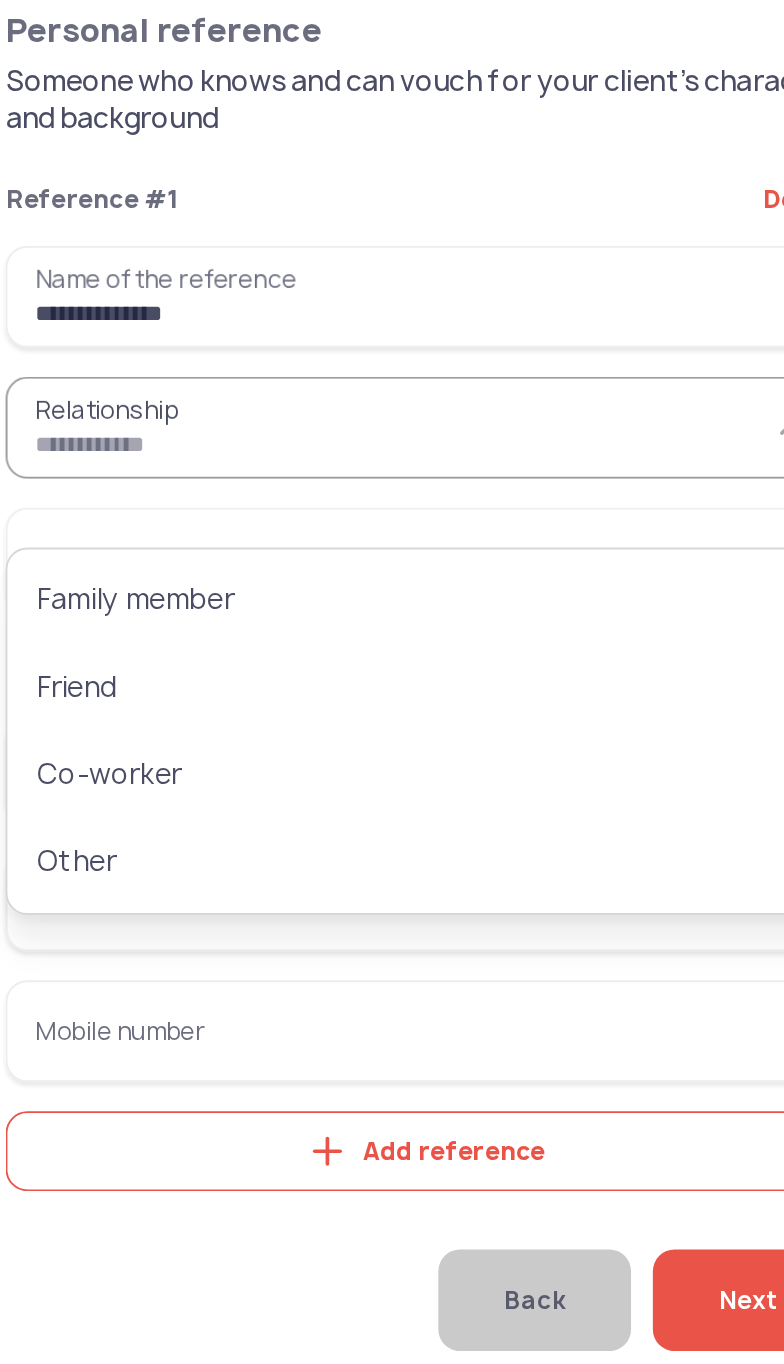 type on "**********" 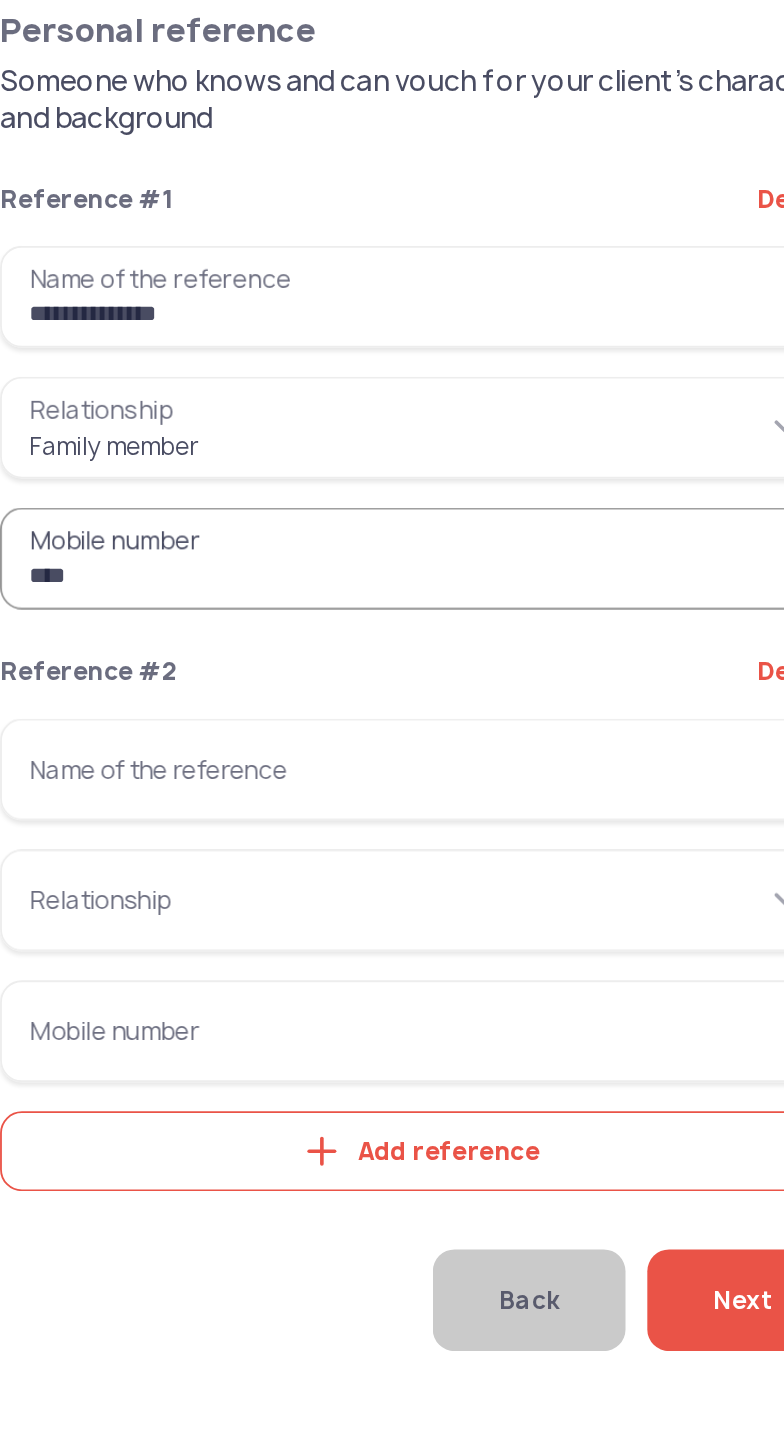click on "***" at bounding box center [266, 576] 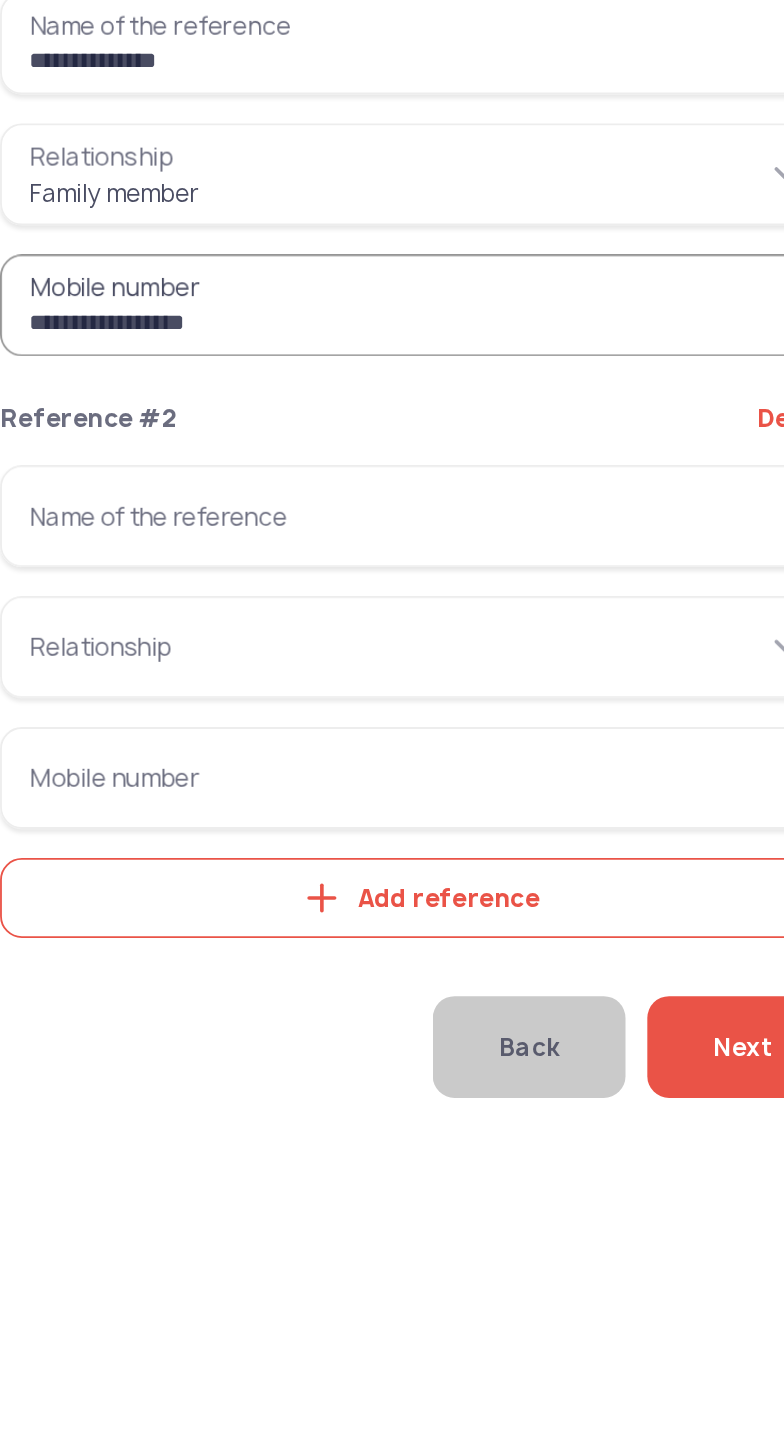 type on "**********" 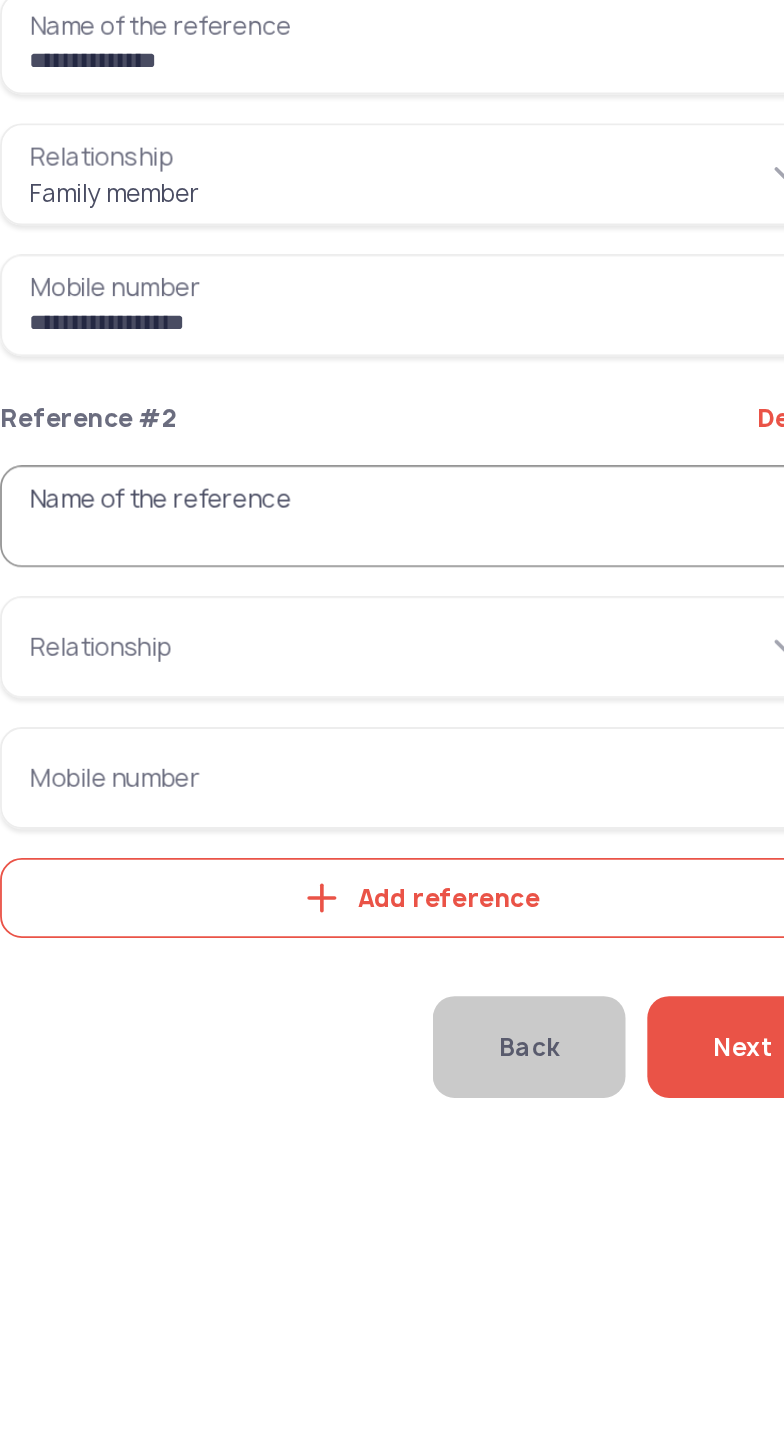 click on "Name of the reference" at bounding box center (266, 692) 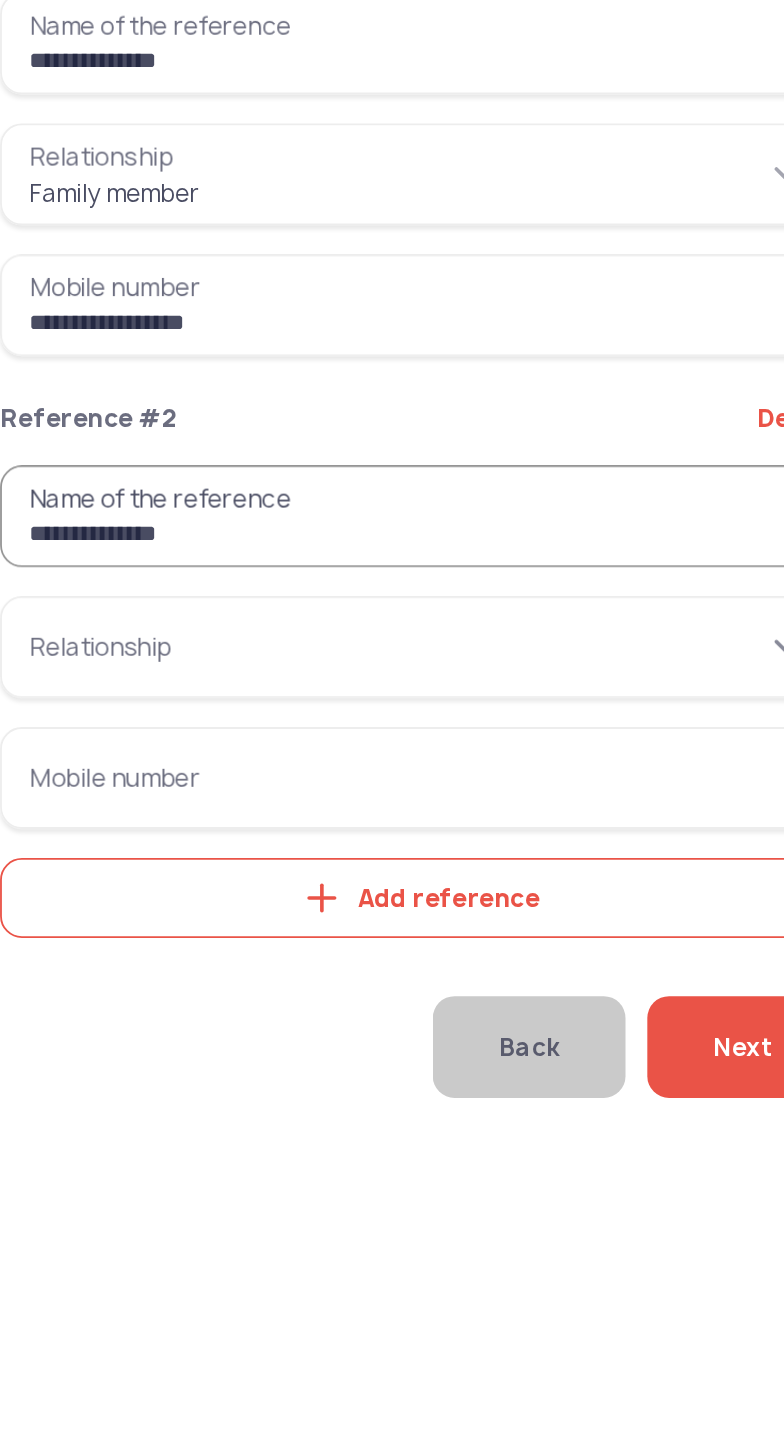 type on "**********" 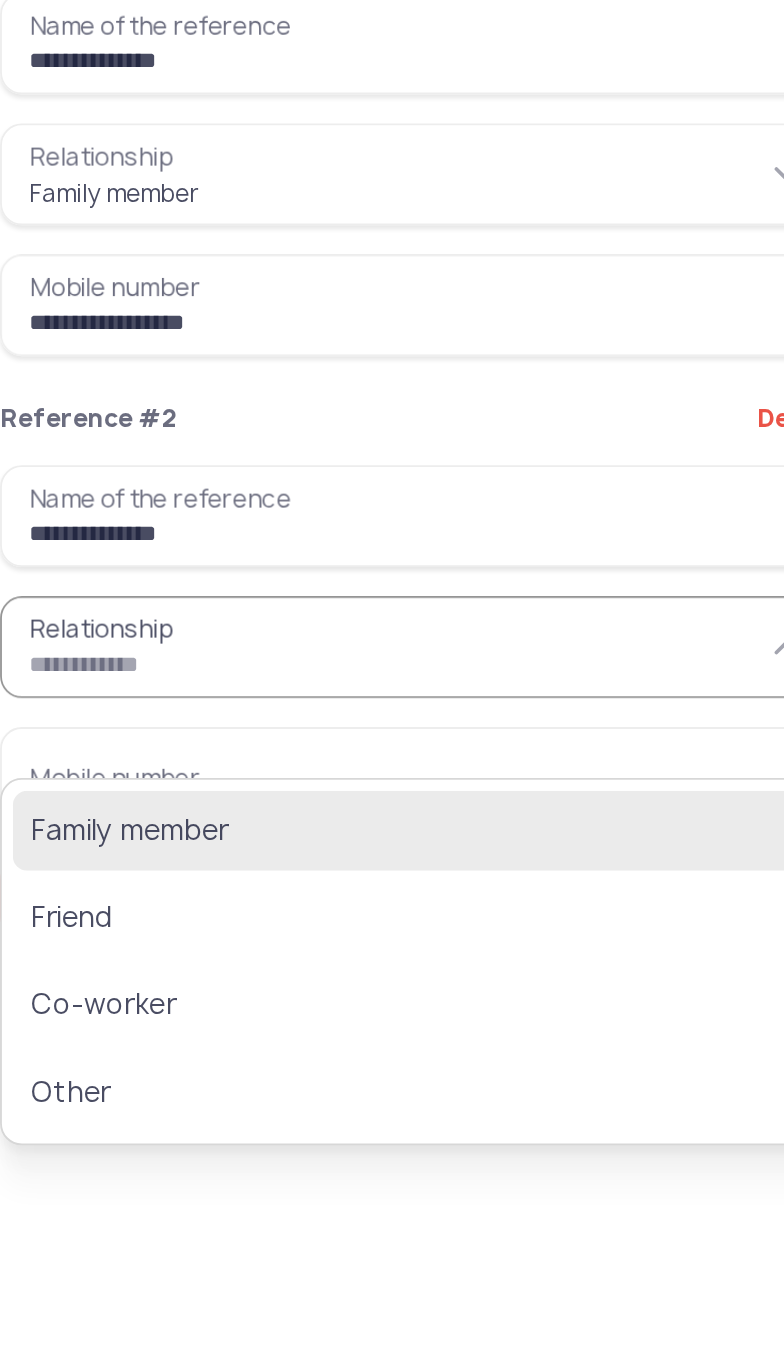 click on "Family member" 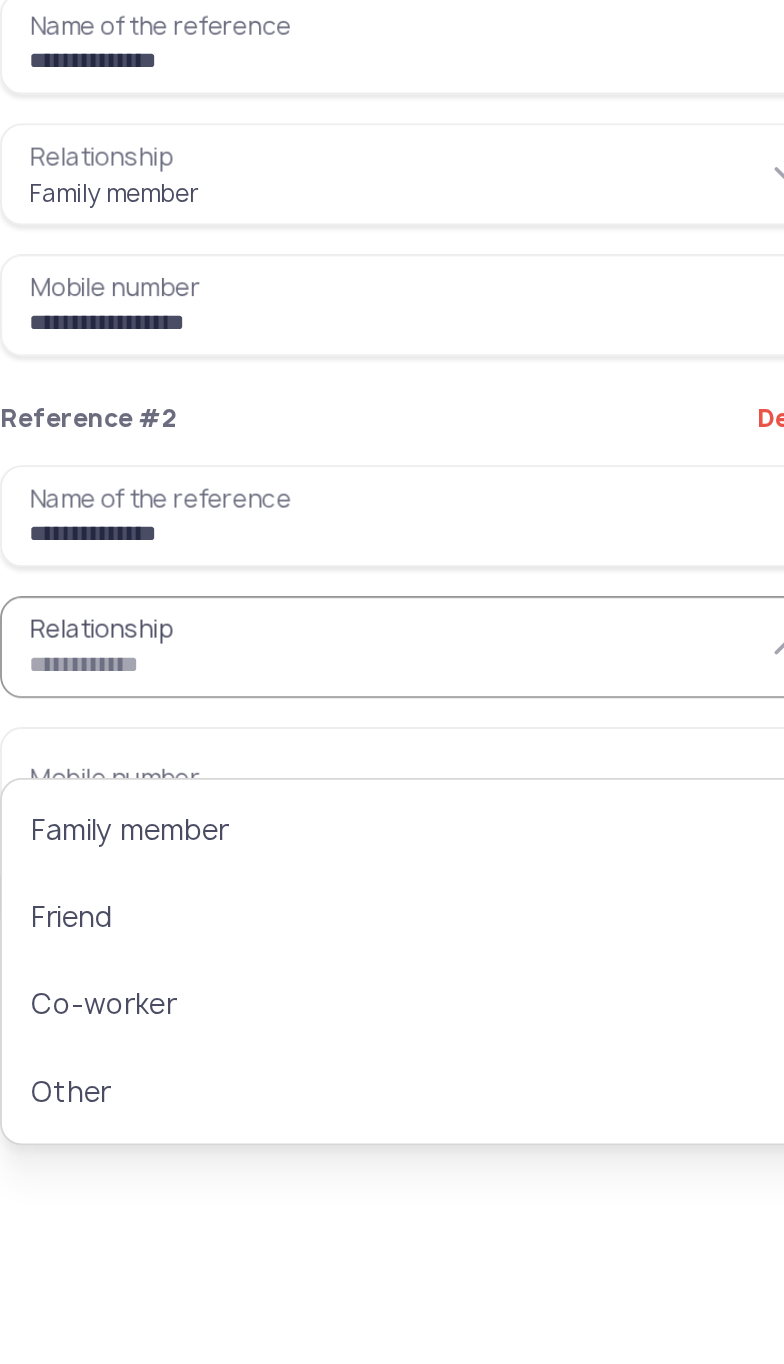 type on "**********" 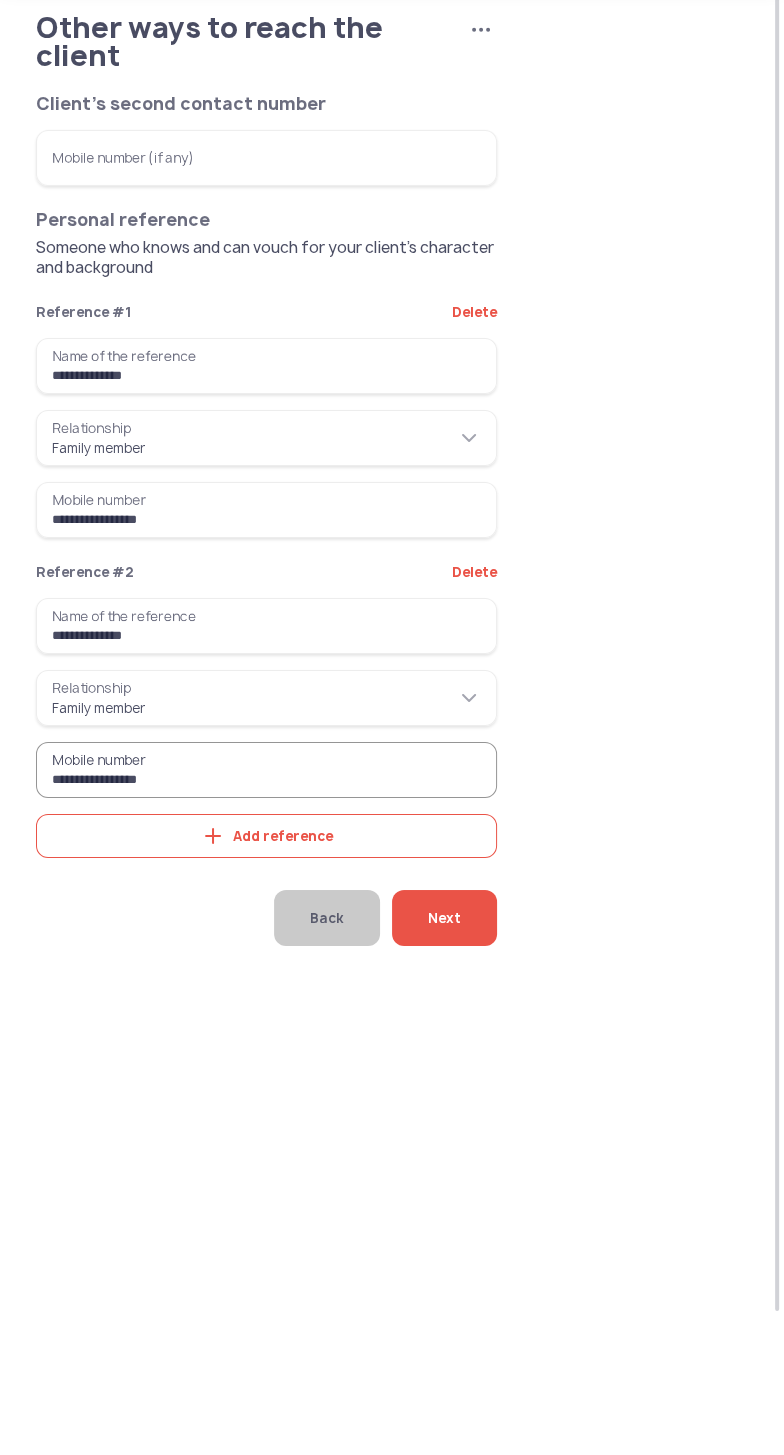 type on "**********" 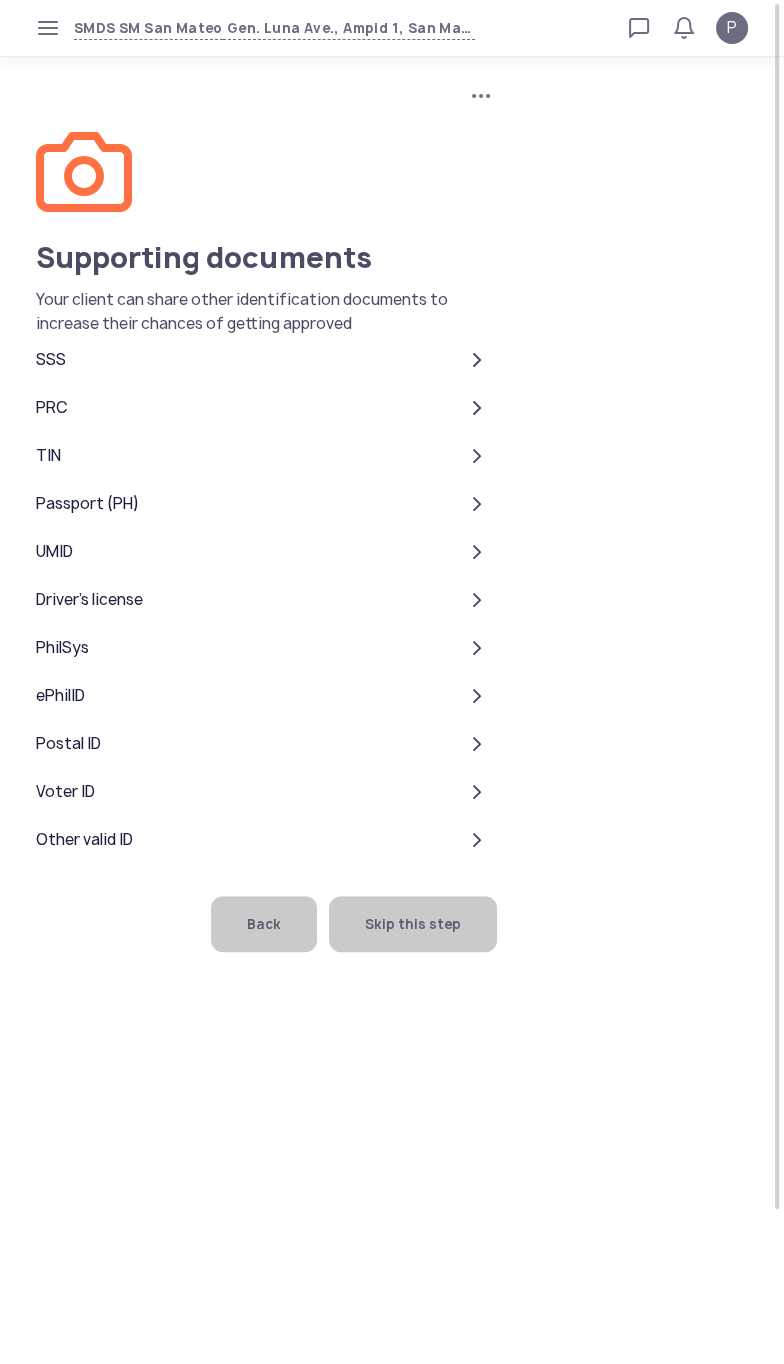 click on "Skip this step" 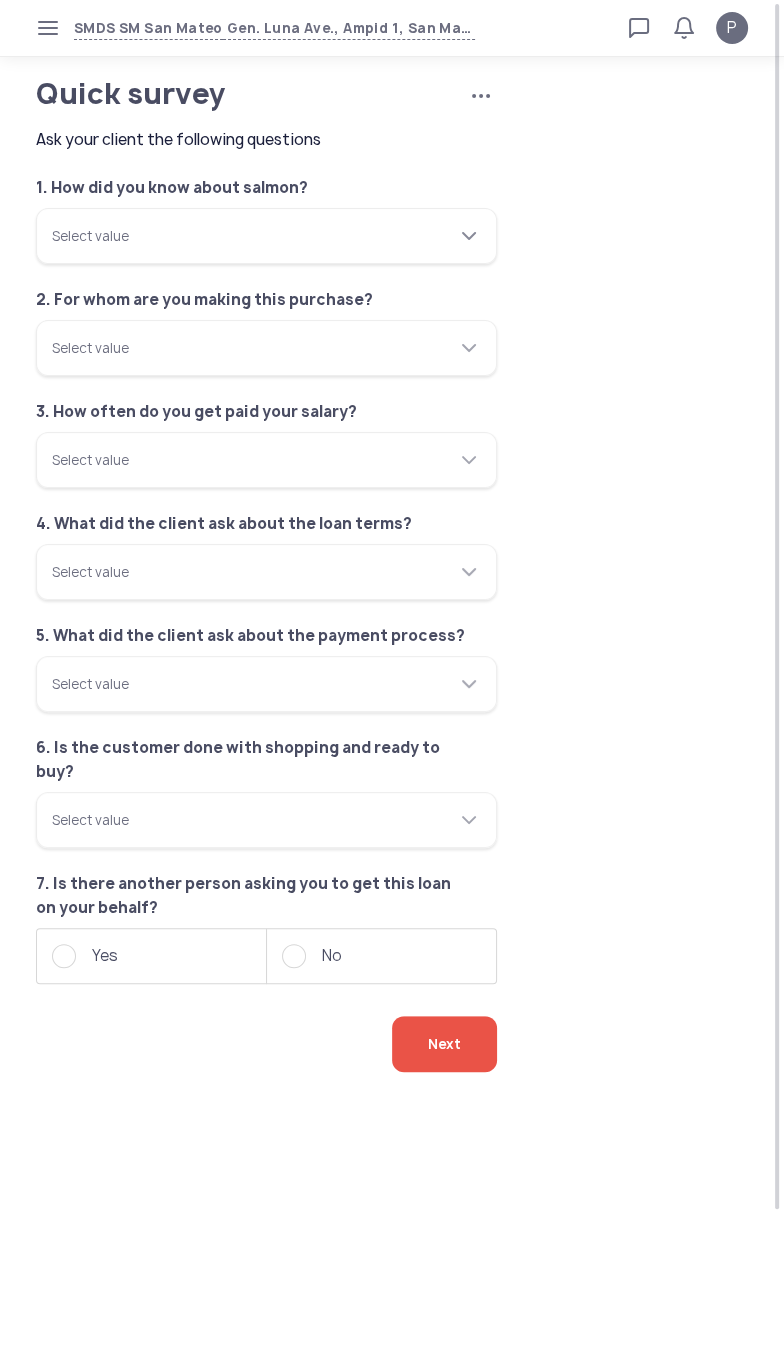 click on "Select value" at bounding box center (266, 236) 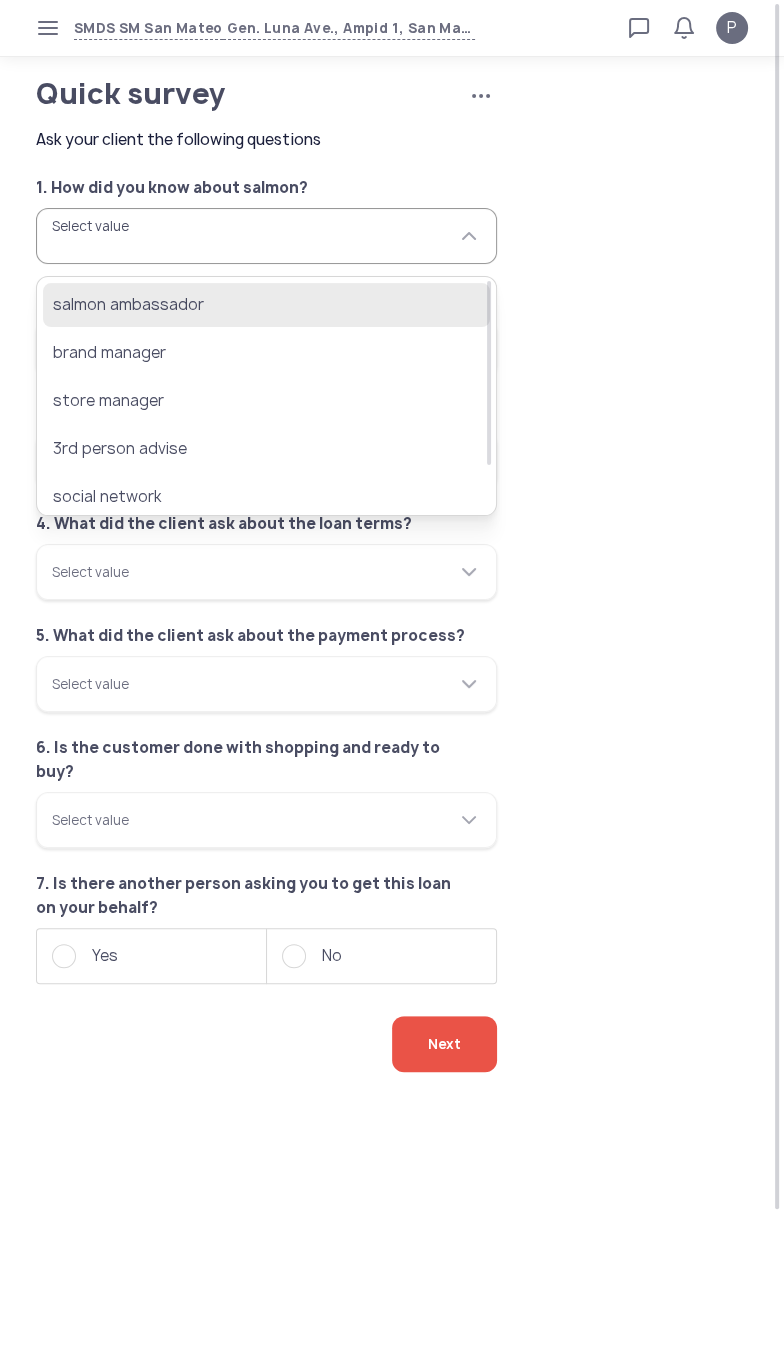 click on "salmon ambassador" 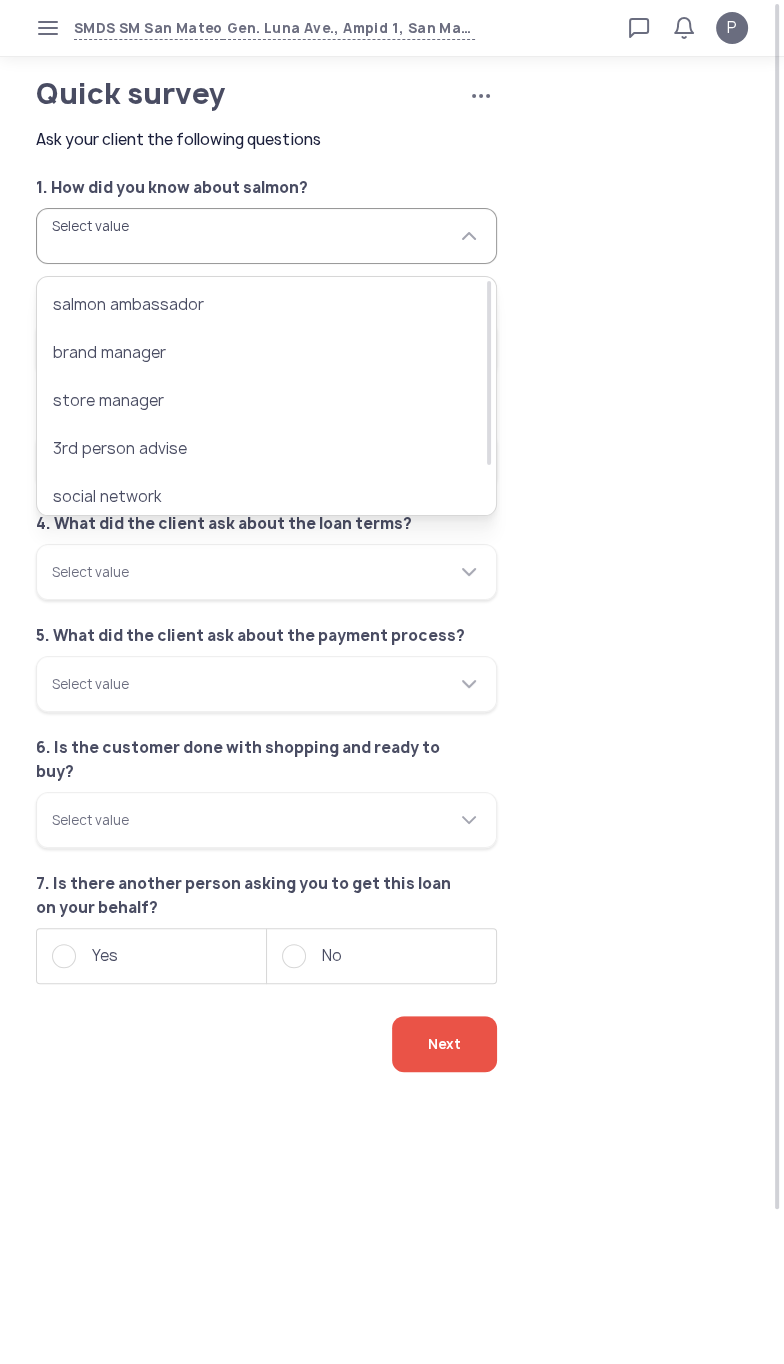type on "**********" 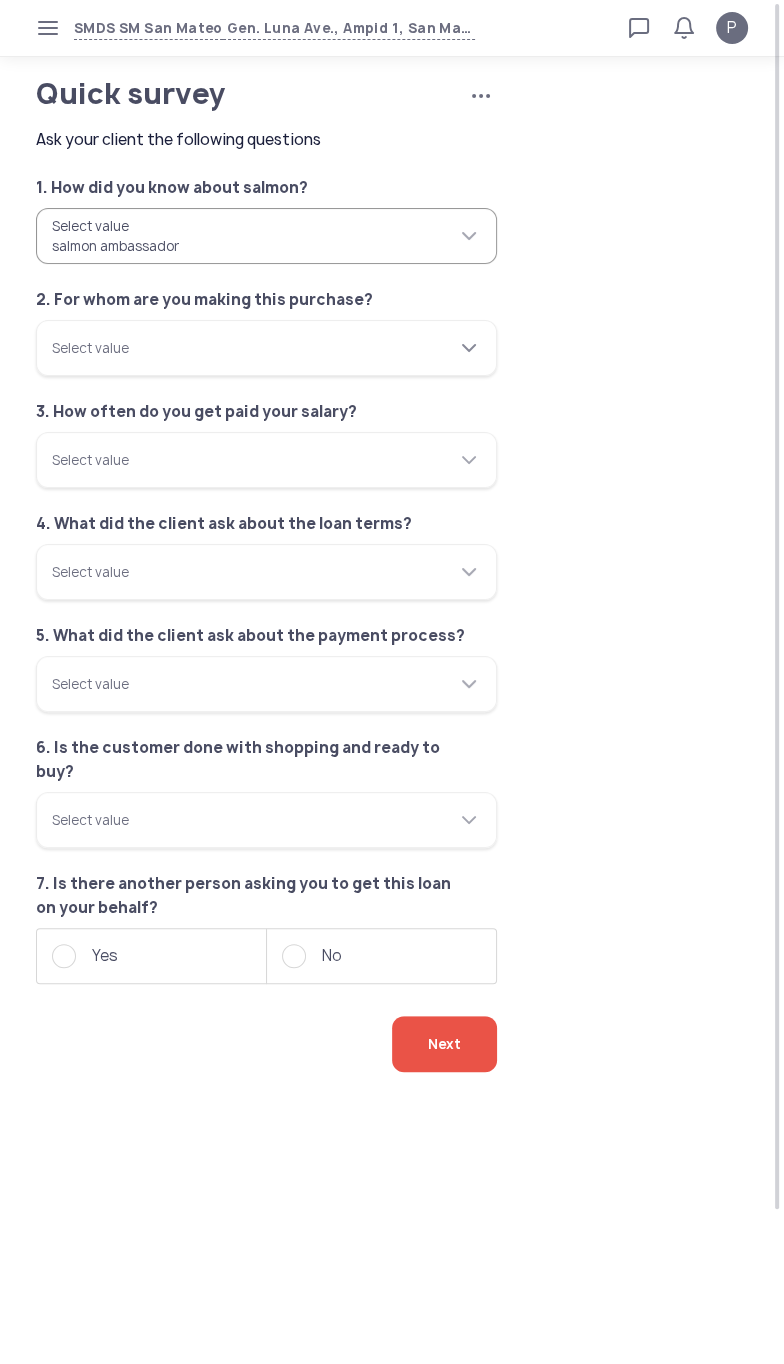 click on "Select value" at bounding box center [266, 348] 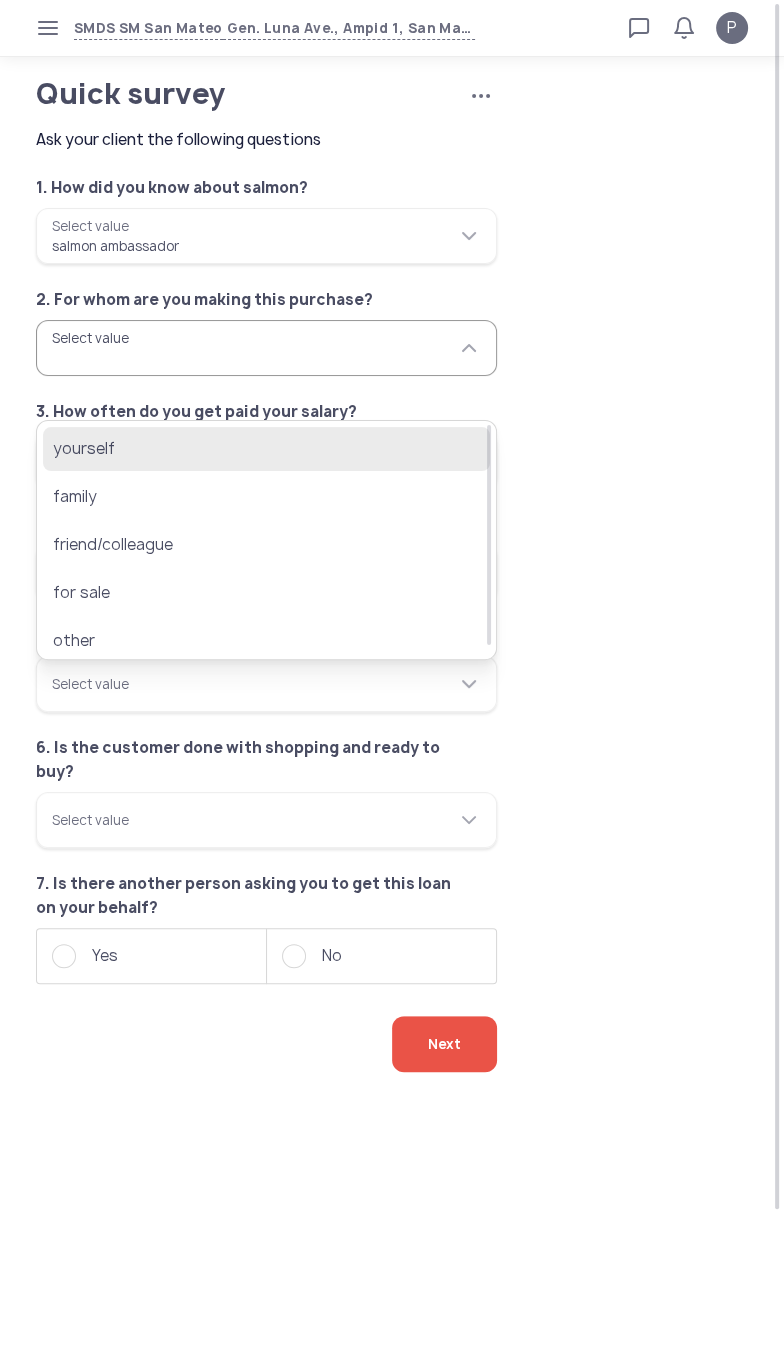 click on "yourself" 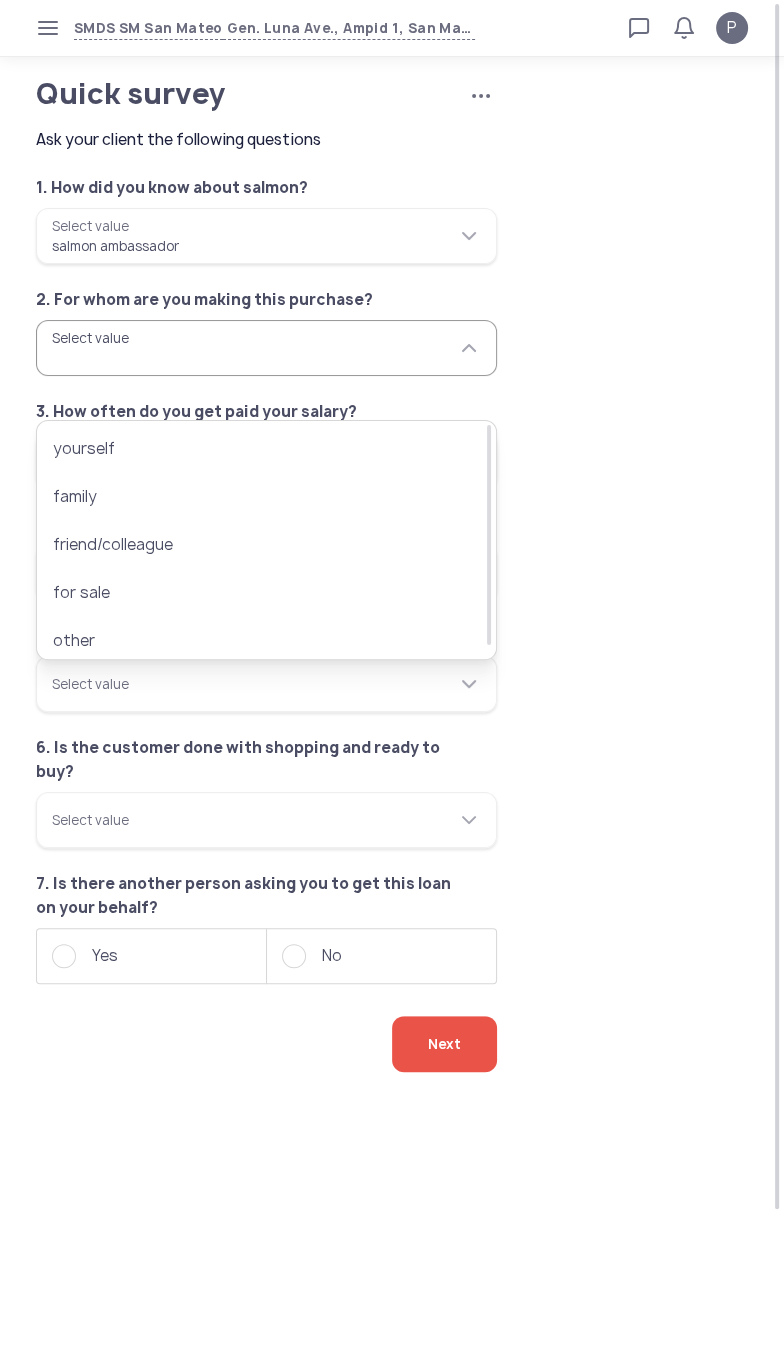 type on "********" 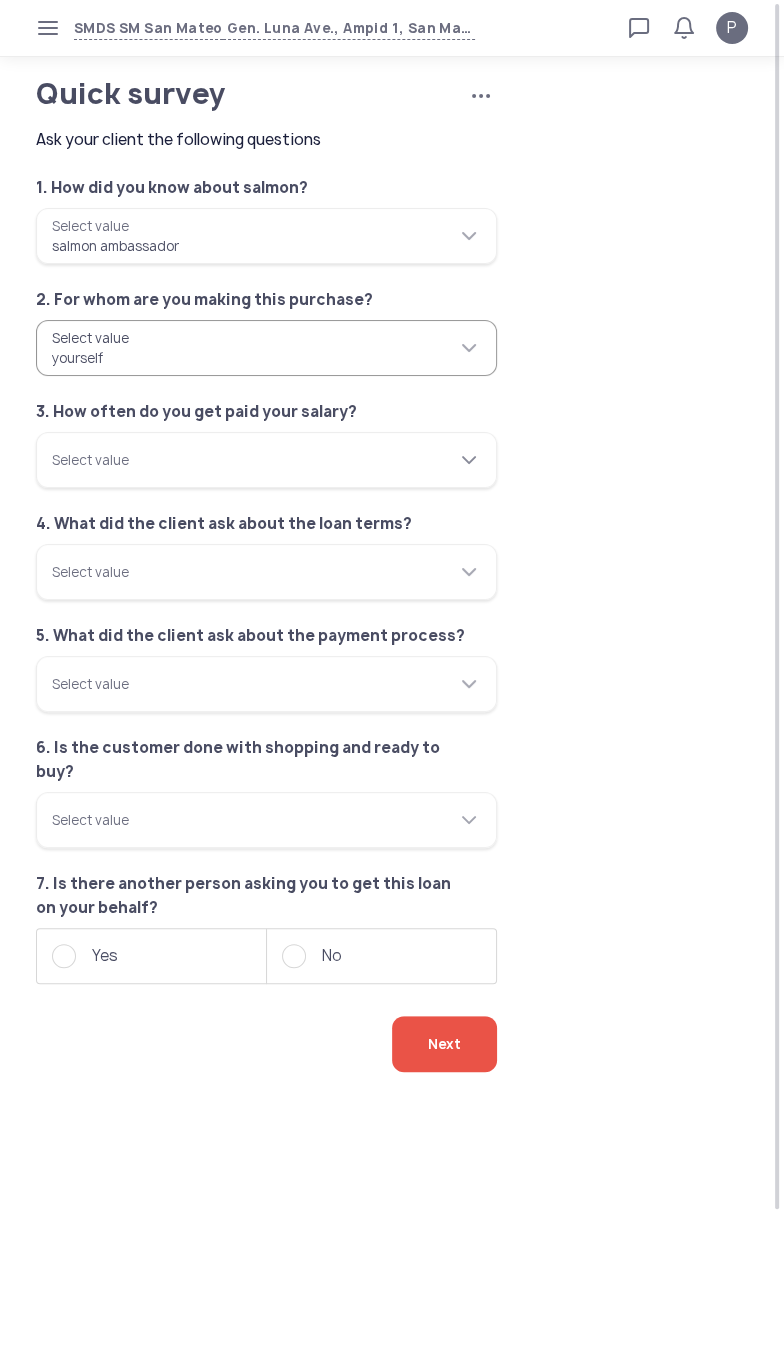 click on "Select value" at bounding box center (266, 460) 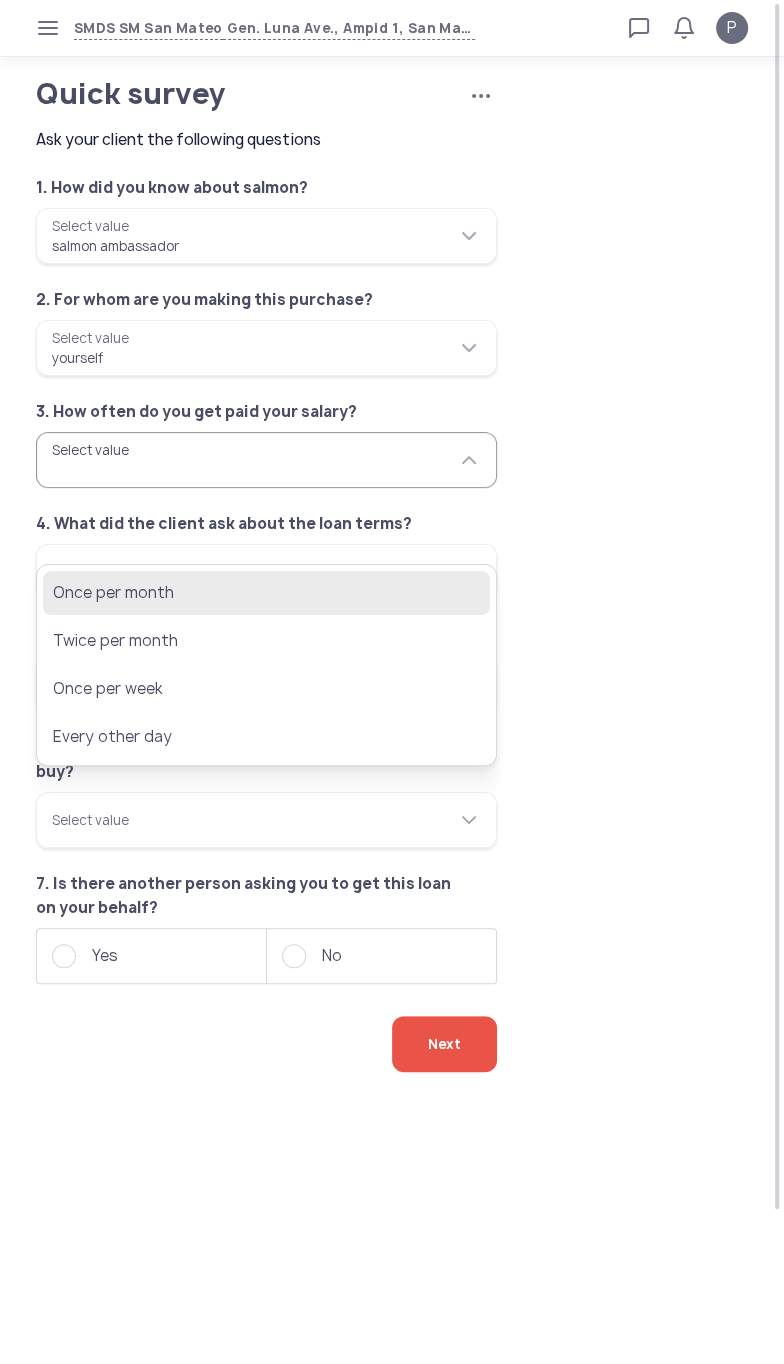 click on "Once per month" 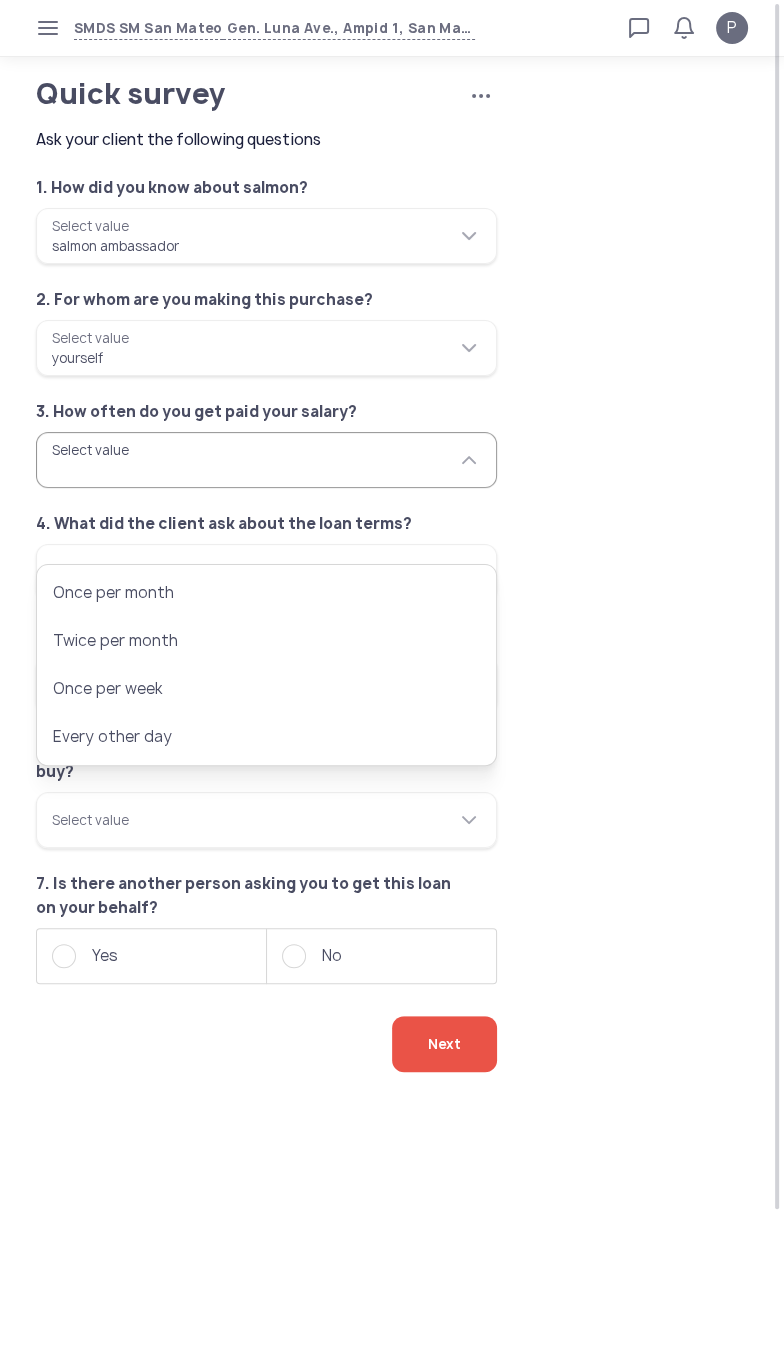 type on "**********" 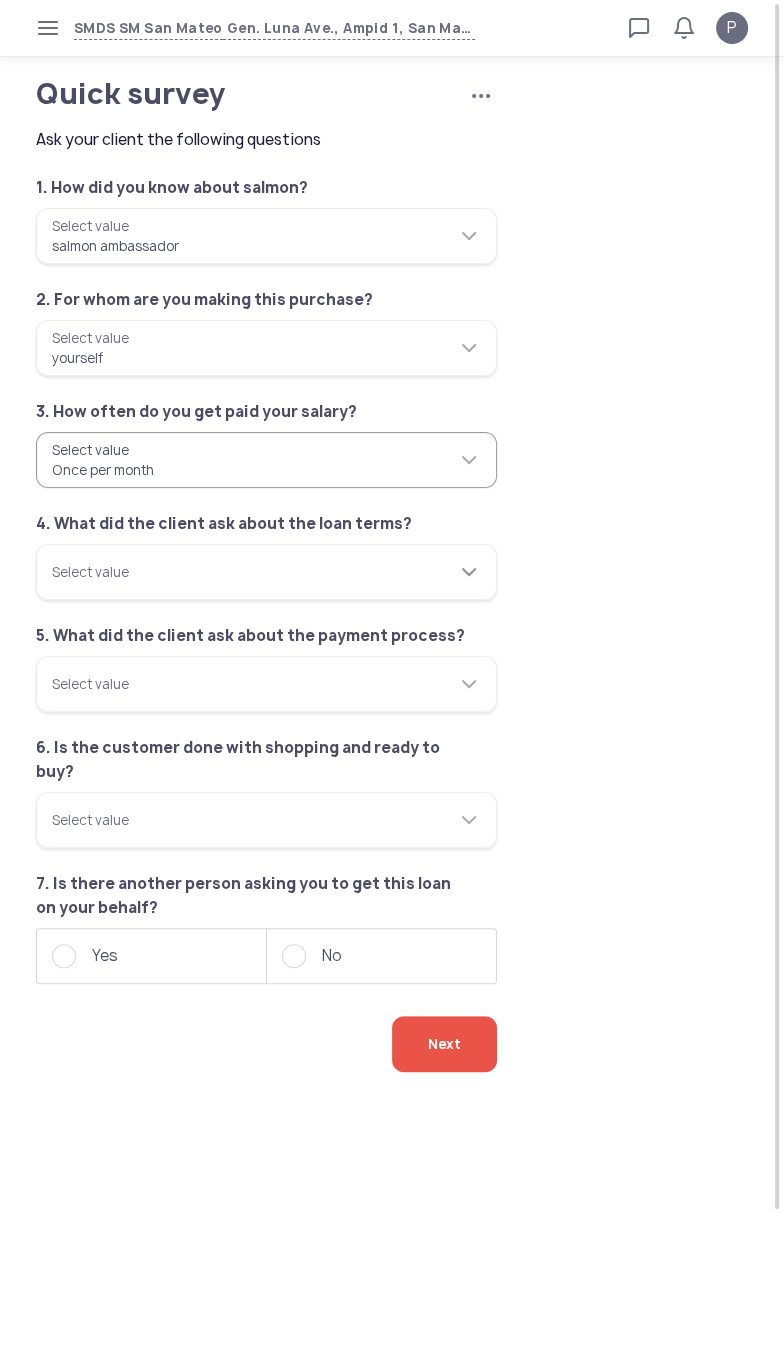 click on "Select value" 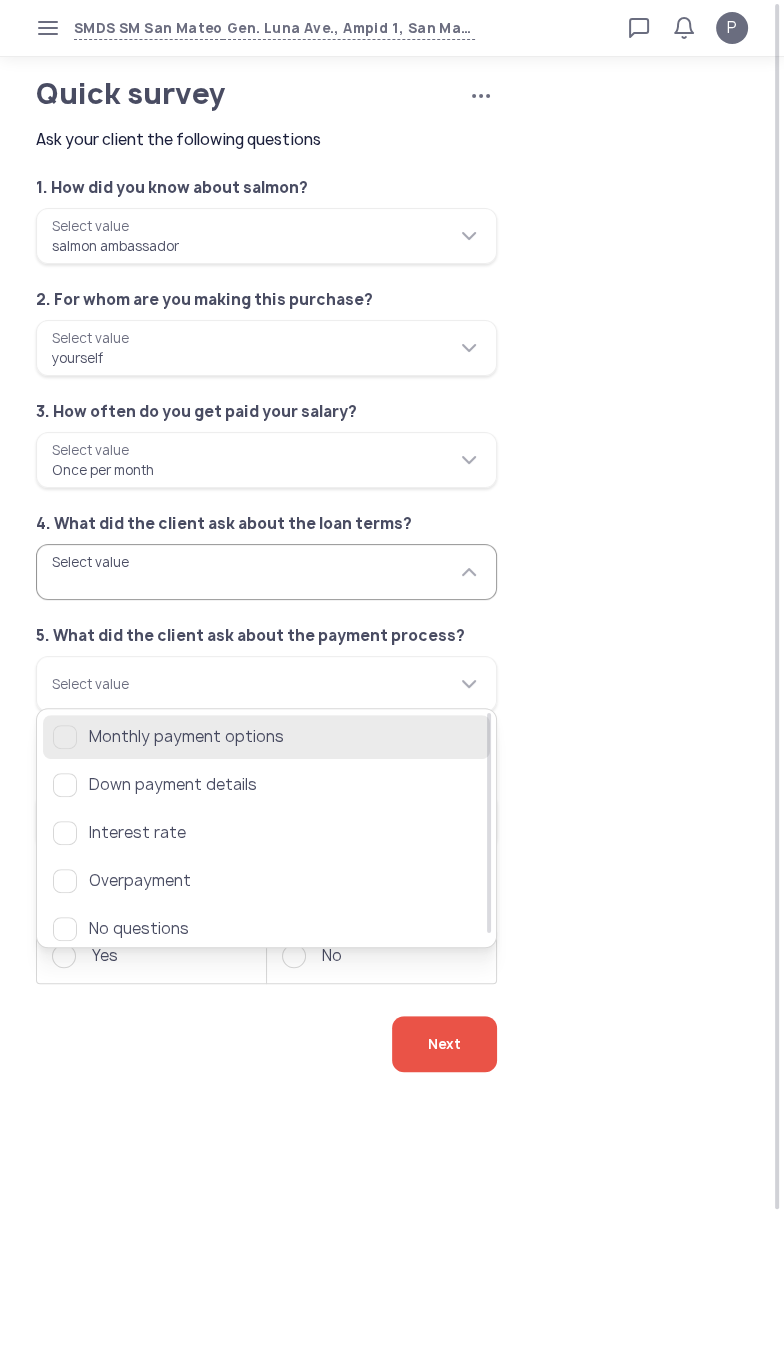 click 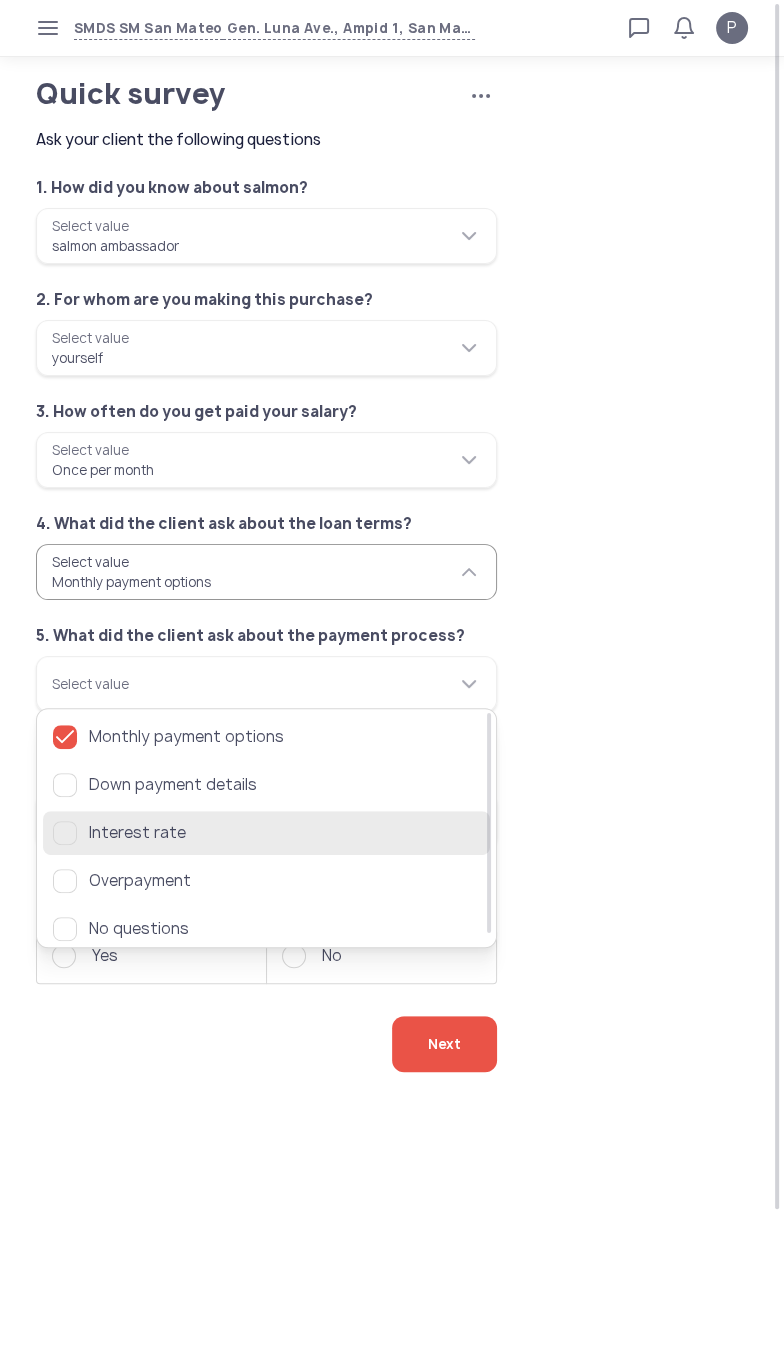 click 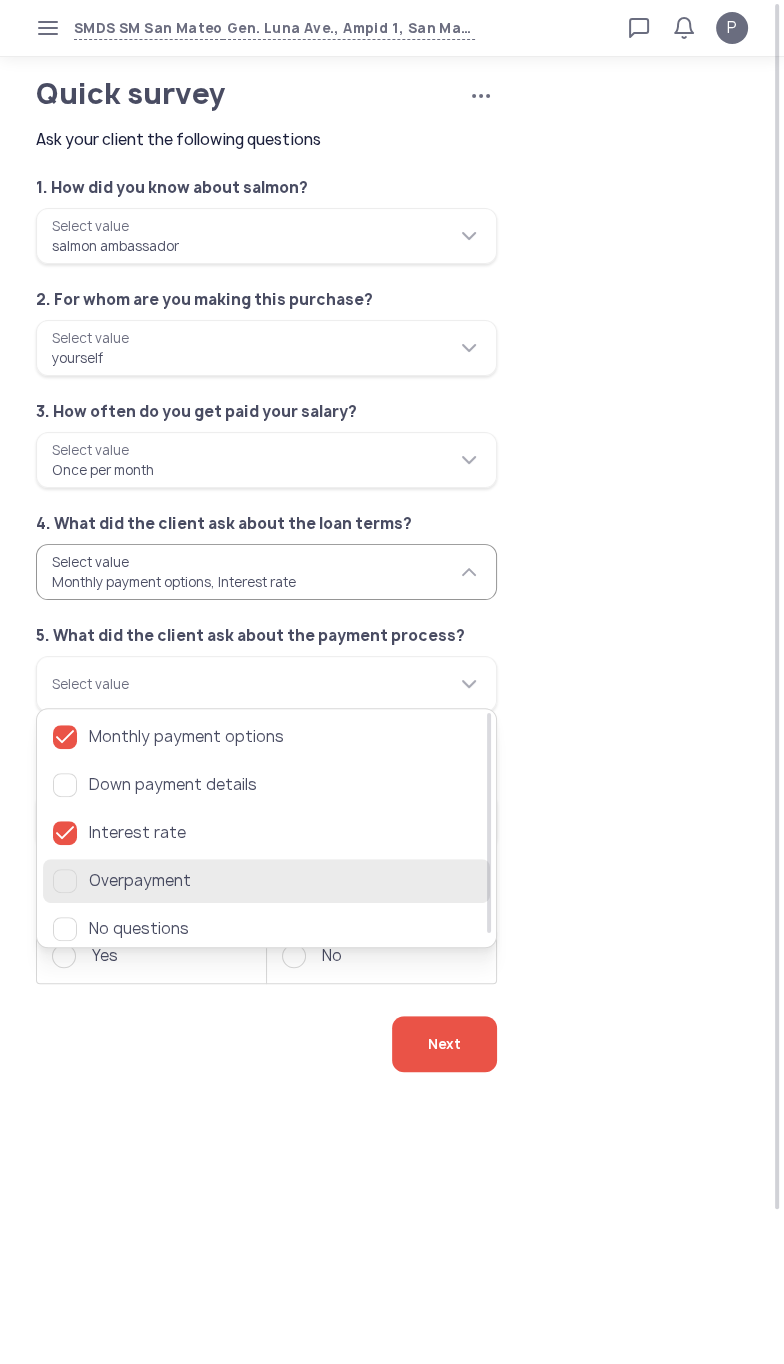 click 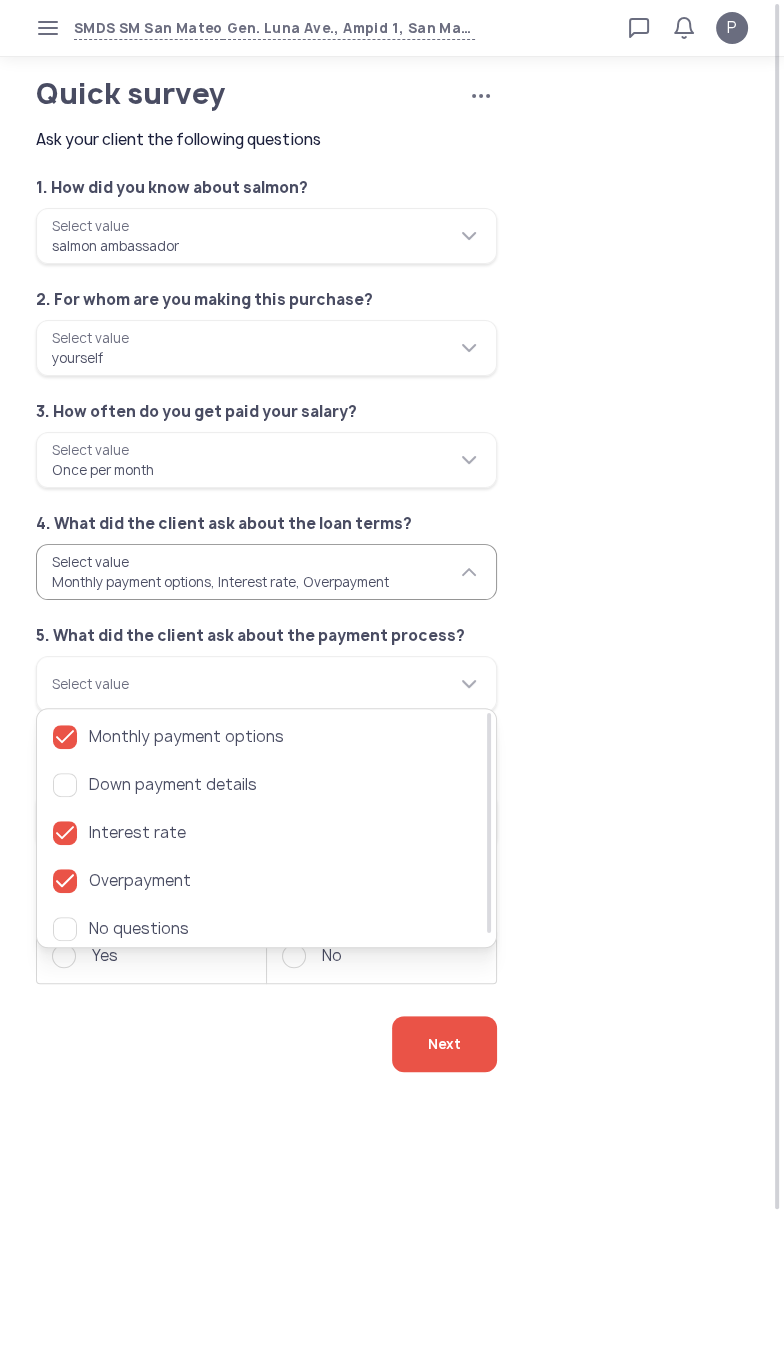 click on "**********" 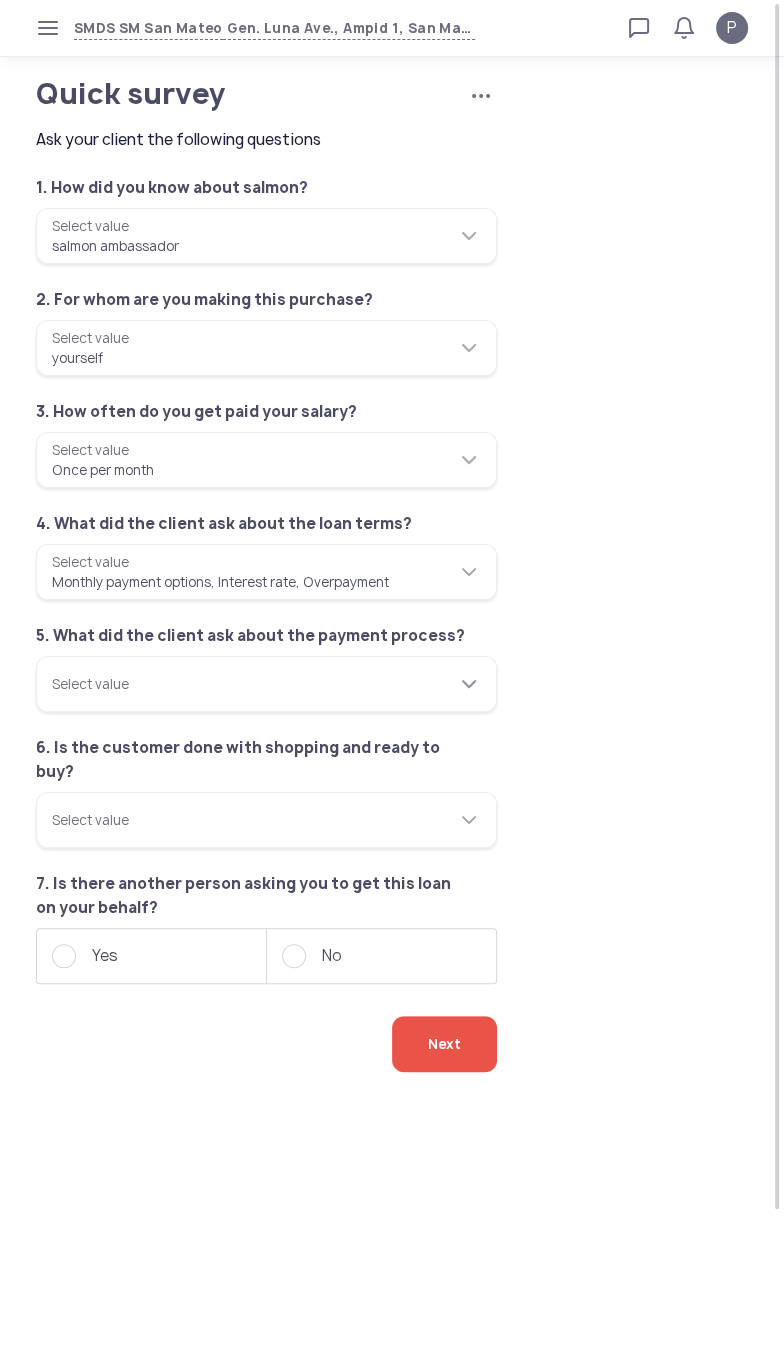 click 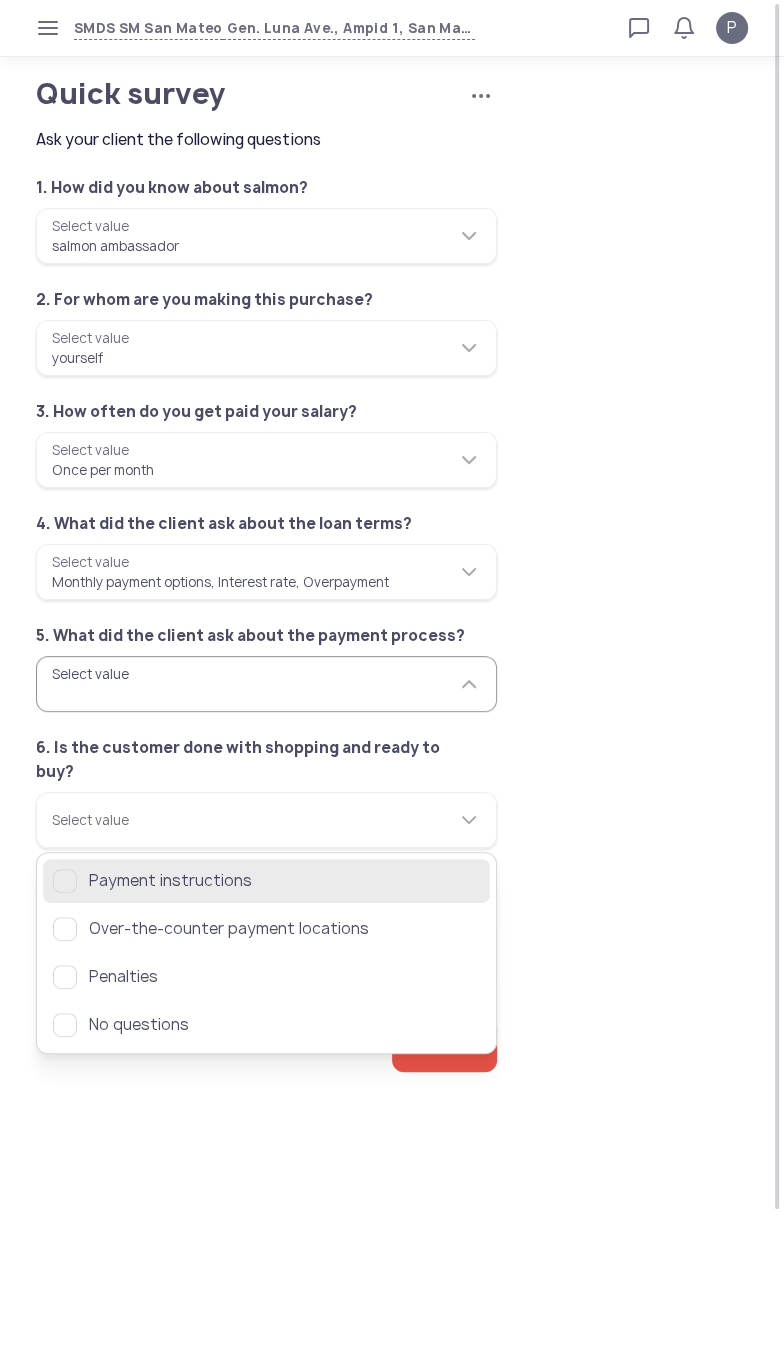 click 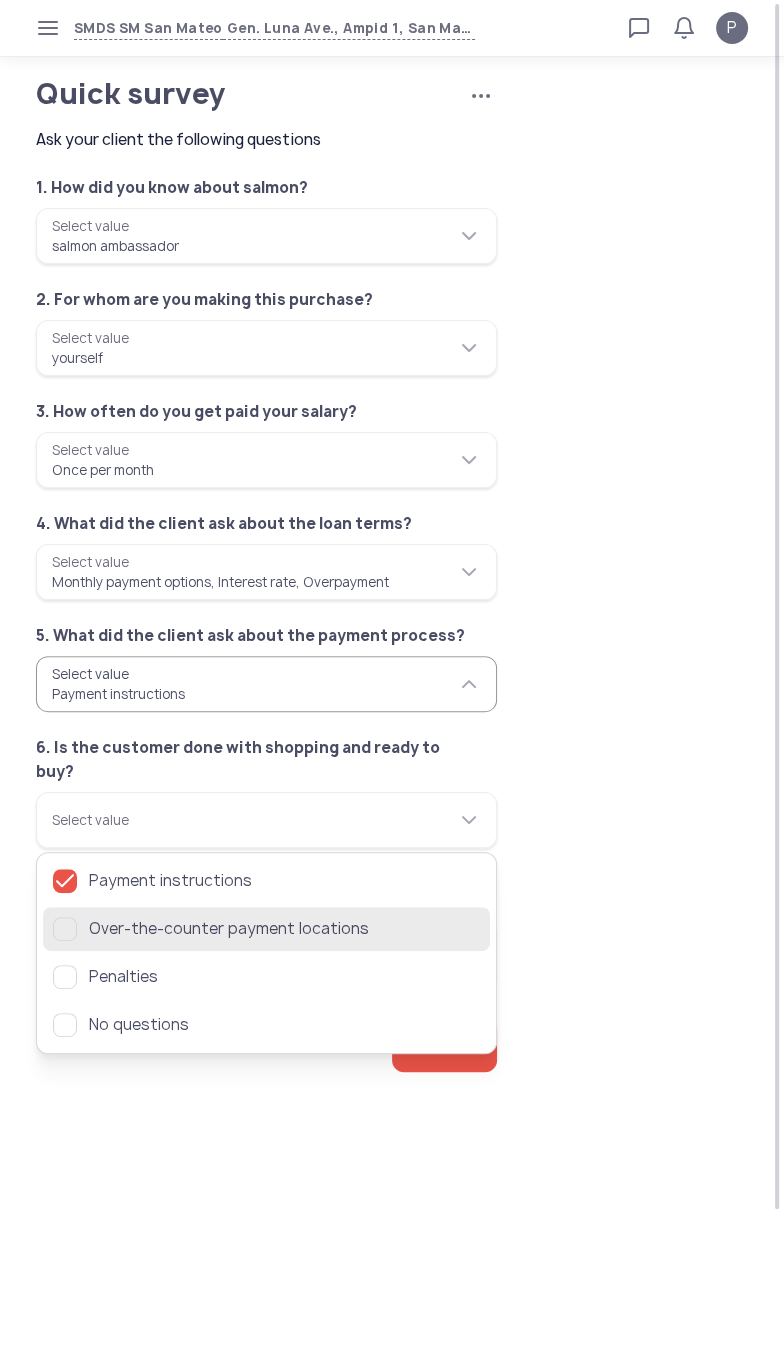 click 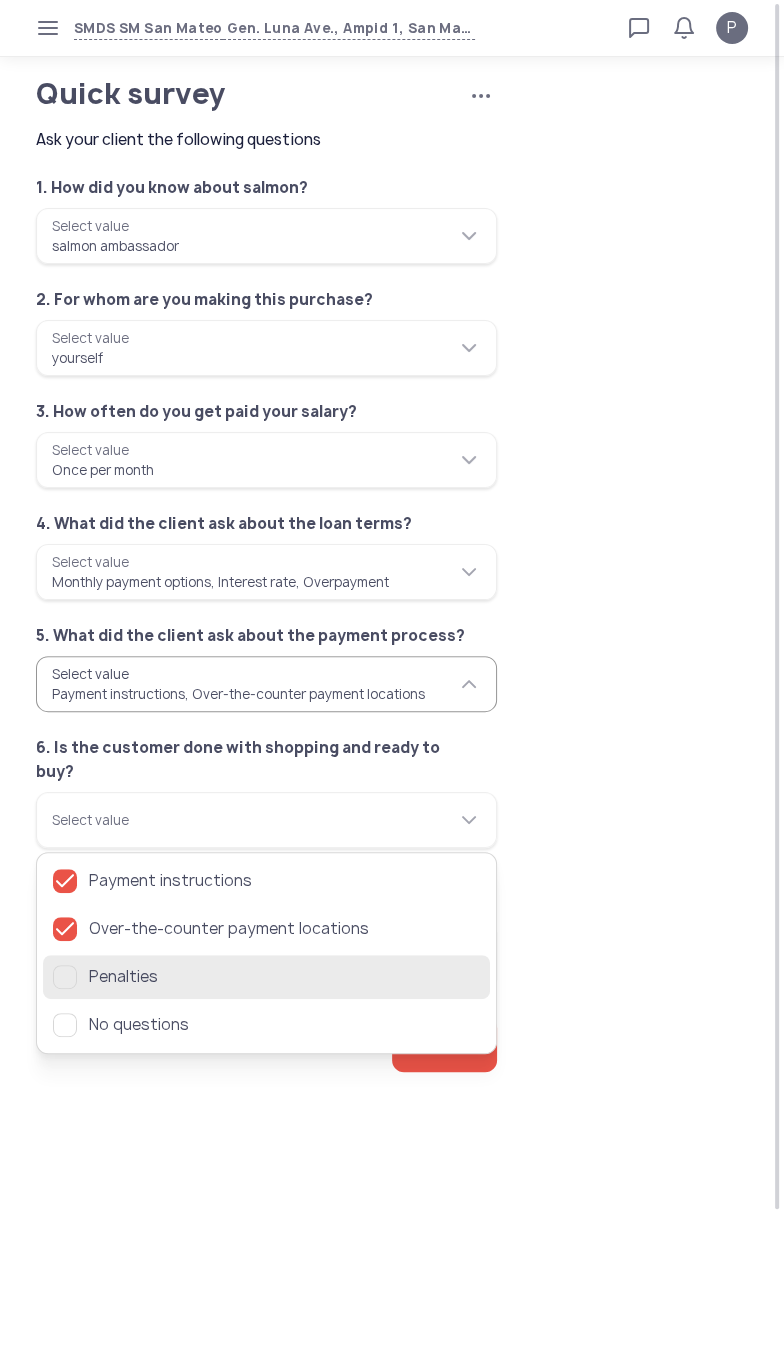 click on "Penalties" 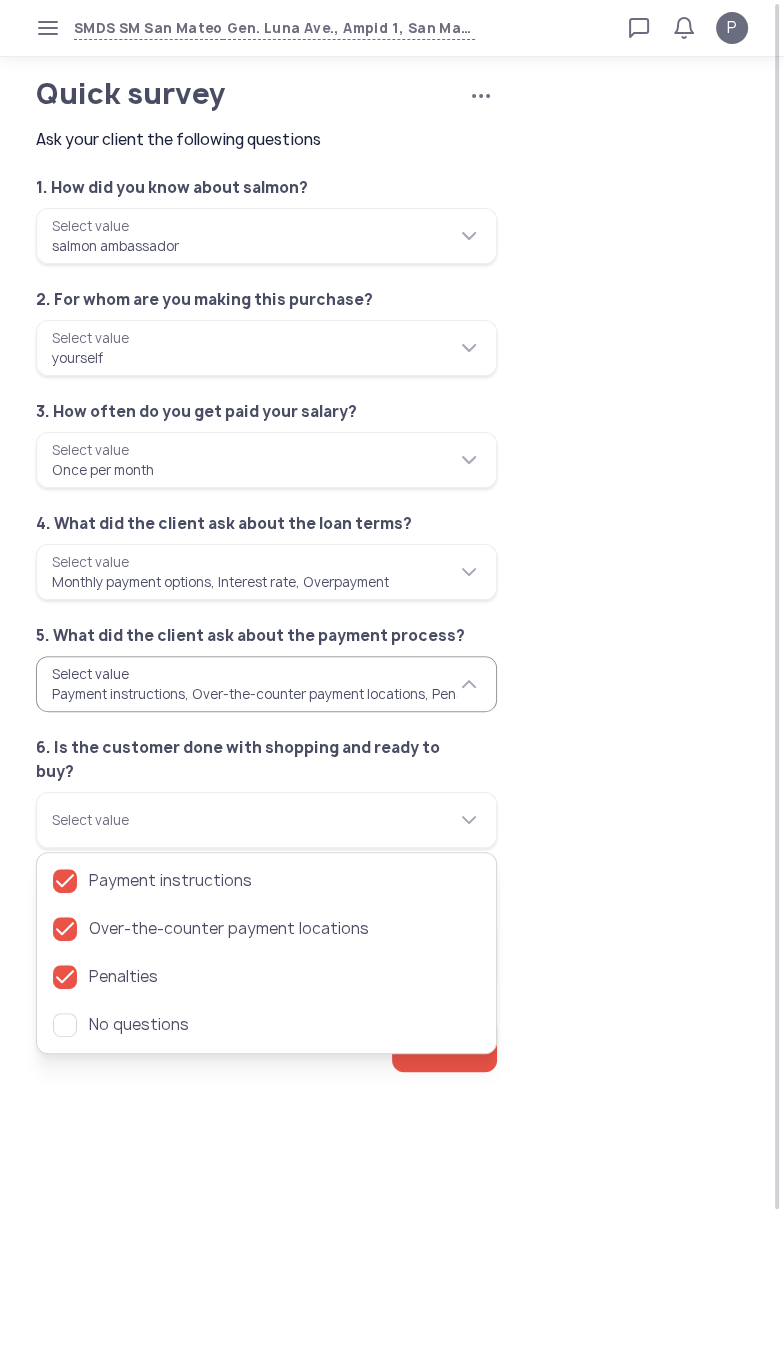 click on "**********" 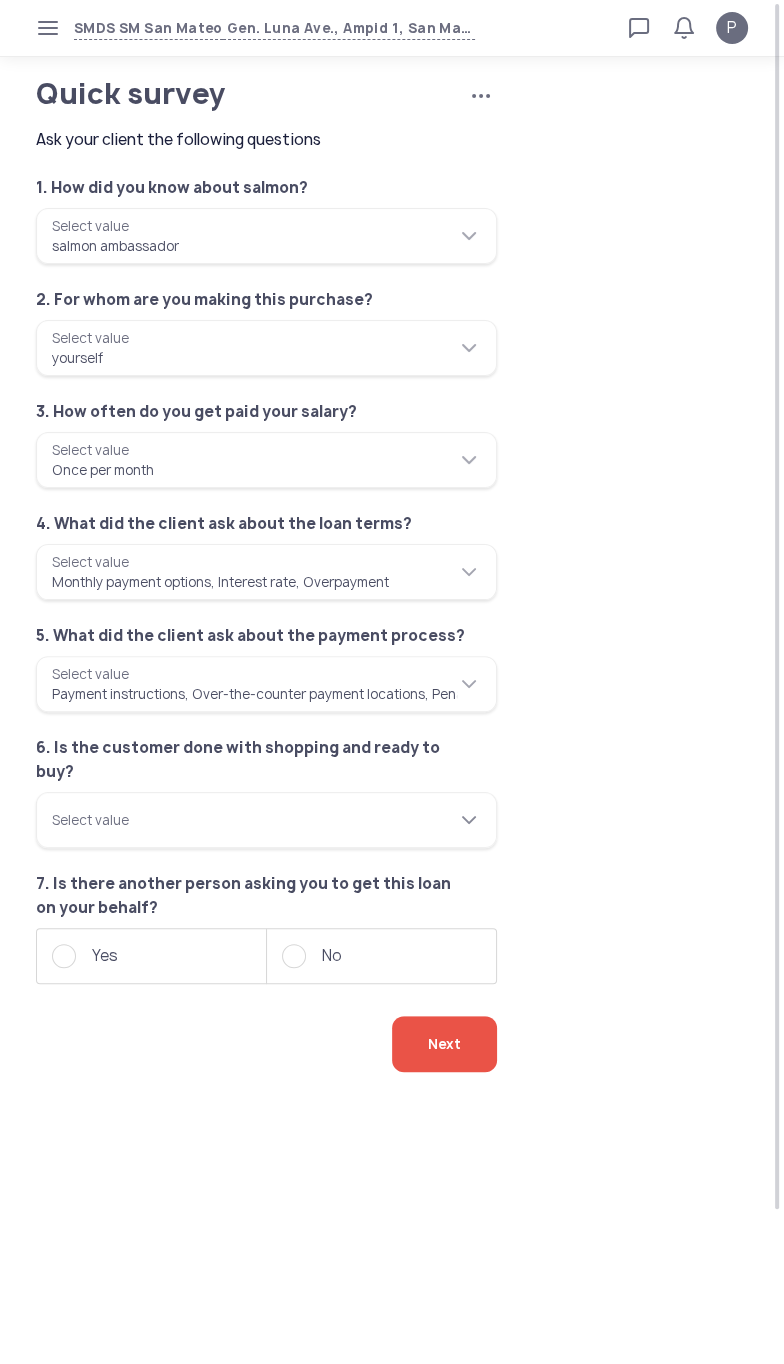 click on "Select value" at bounding box center [266, 820] 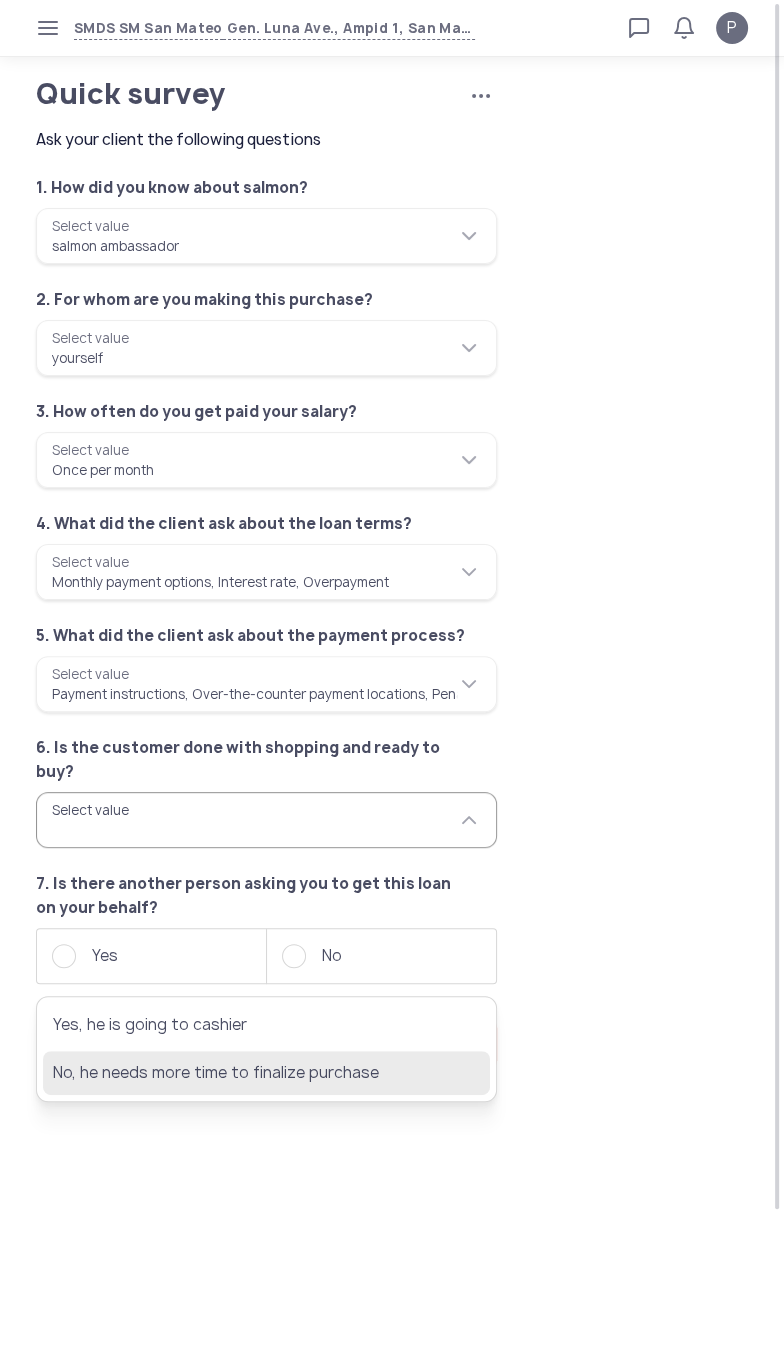 click on "No, he needs more time to finalize purchase" 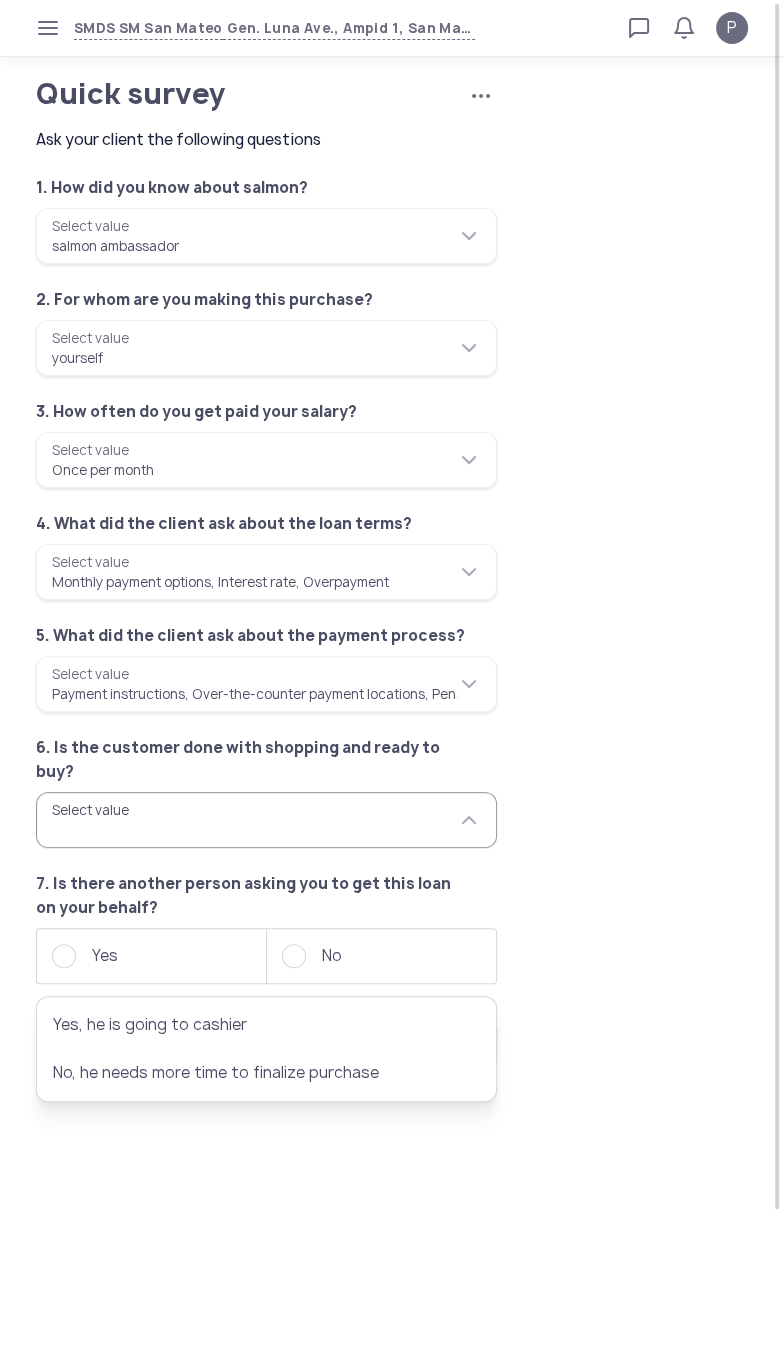 type on "**********" 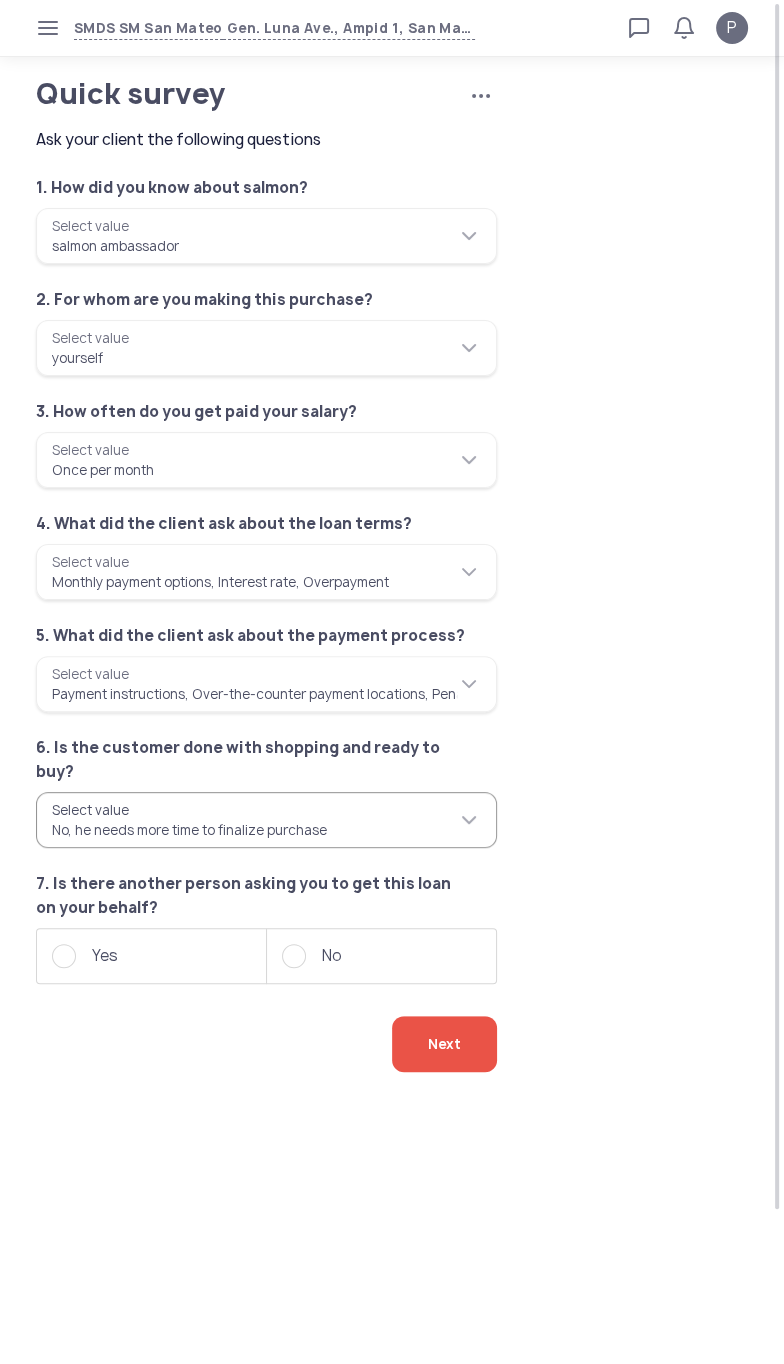 click on "No" 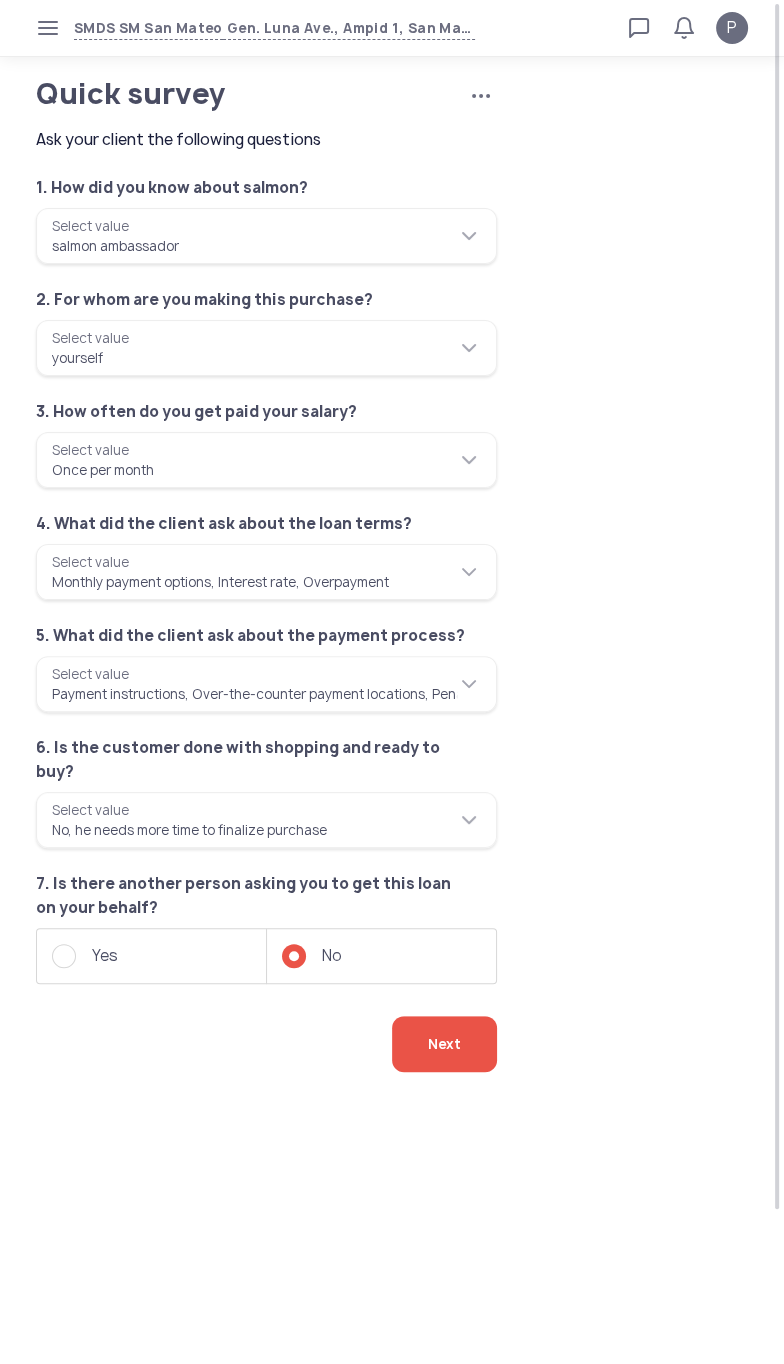 click on "Next" 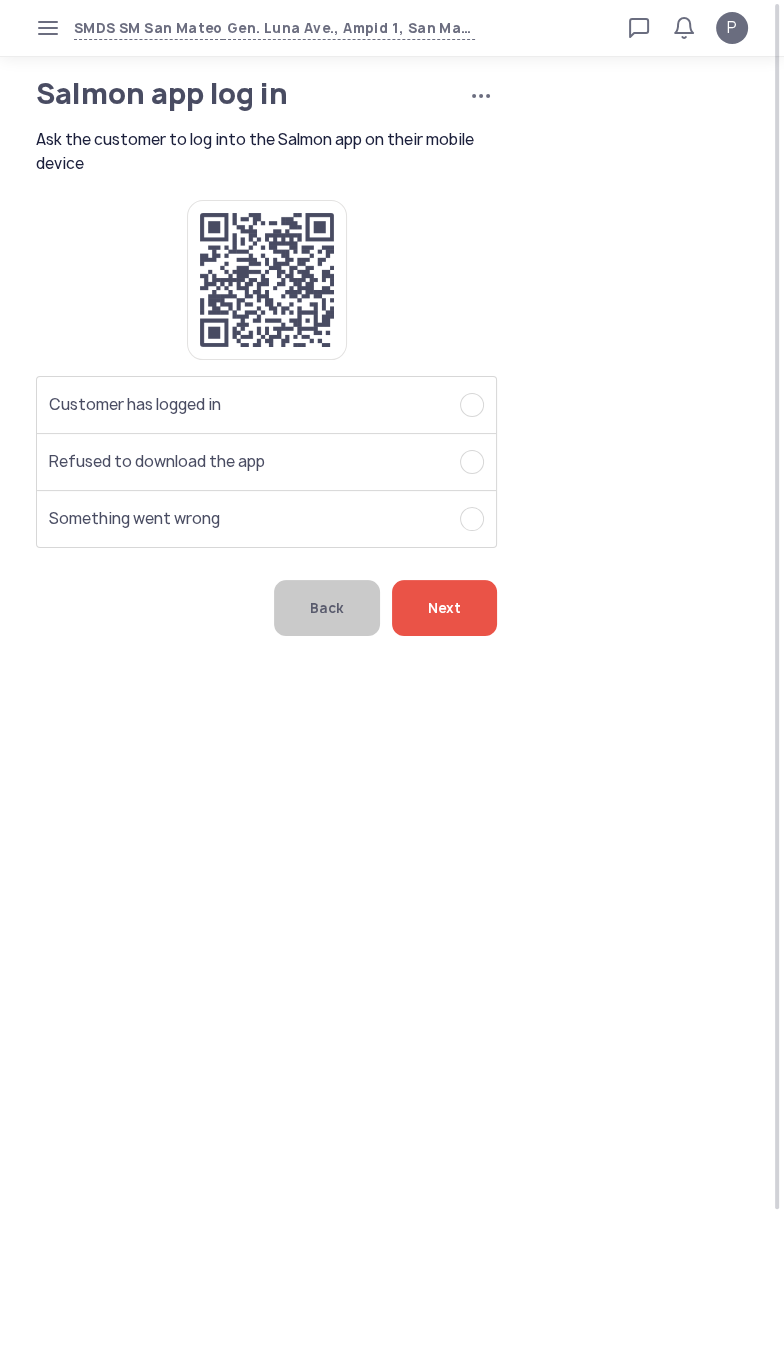 click on "Customer has logged in" 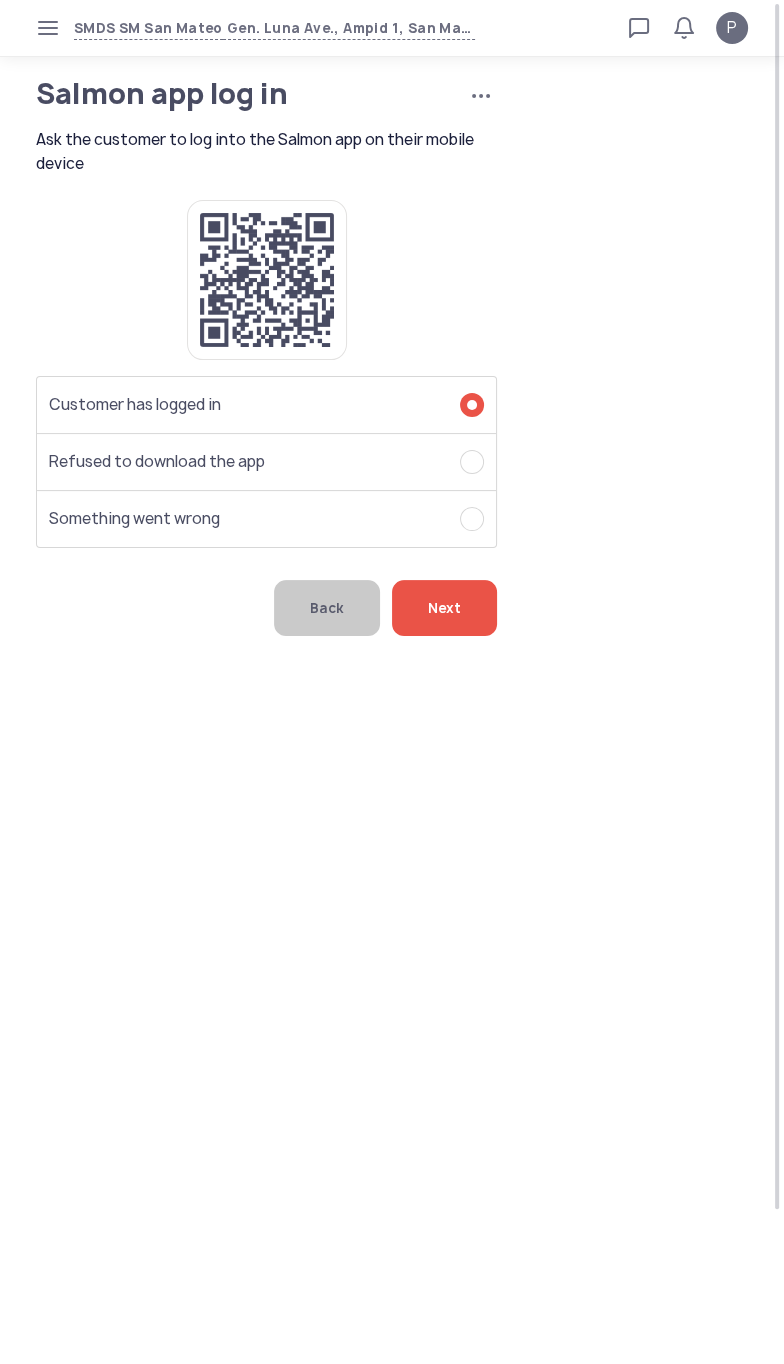click on "SMDS SM San Mateo Gen. Luna Ave., Ampid 1, San Mateo, Rizal Loan calculator Loan applications FAQs Refund P  Salmon app log in   Cancel application  Ask the customer to log into the Salmon app on their mobile device P
Verified agent Full name Ma.Kristina Perez Telephone number +63 994 057 85 99 E-mail m.perez@sa.salmon.ph Log out  Salmon app log in   Cancel application  Ask the customer to log into the Salmon app on their mobile device Customer has logged in Refused to download the app Something went wrong  Back   Next" at bounding box center (392, 682) 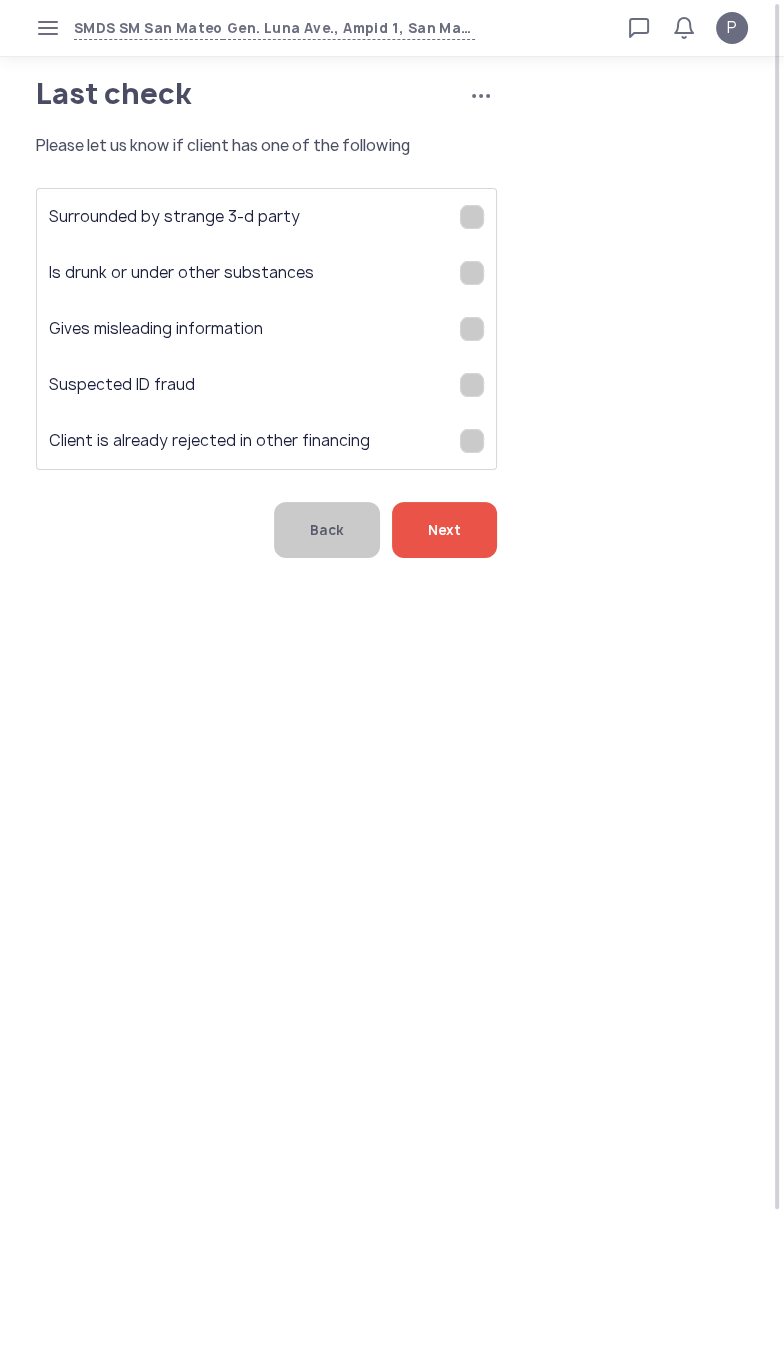 click on "Next" 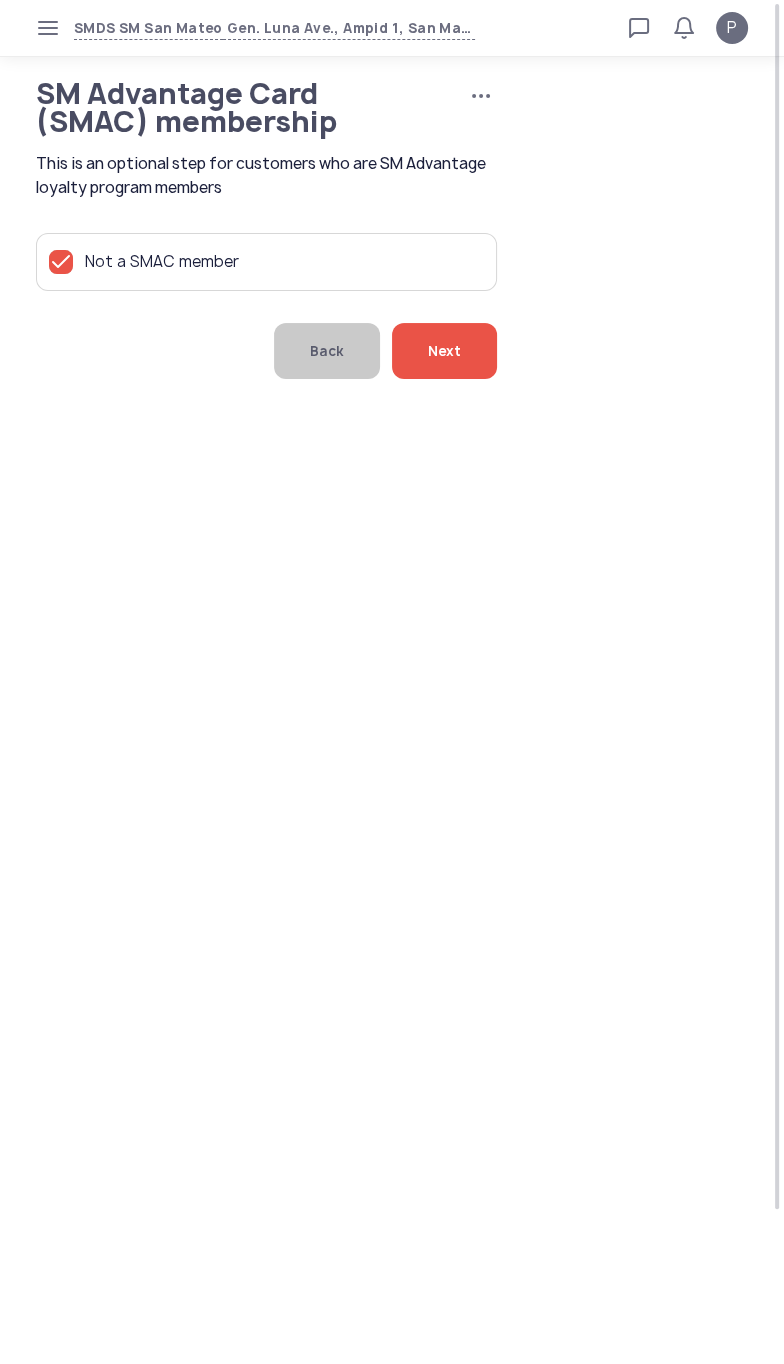 click on "Next" 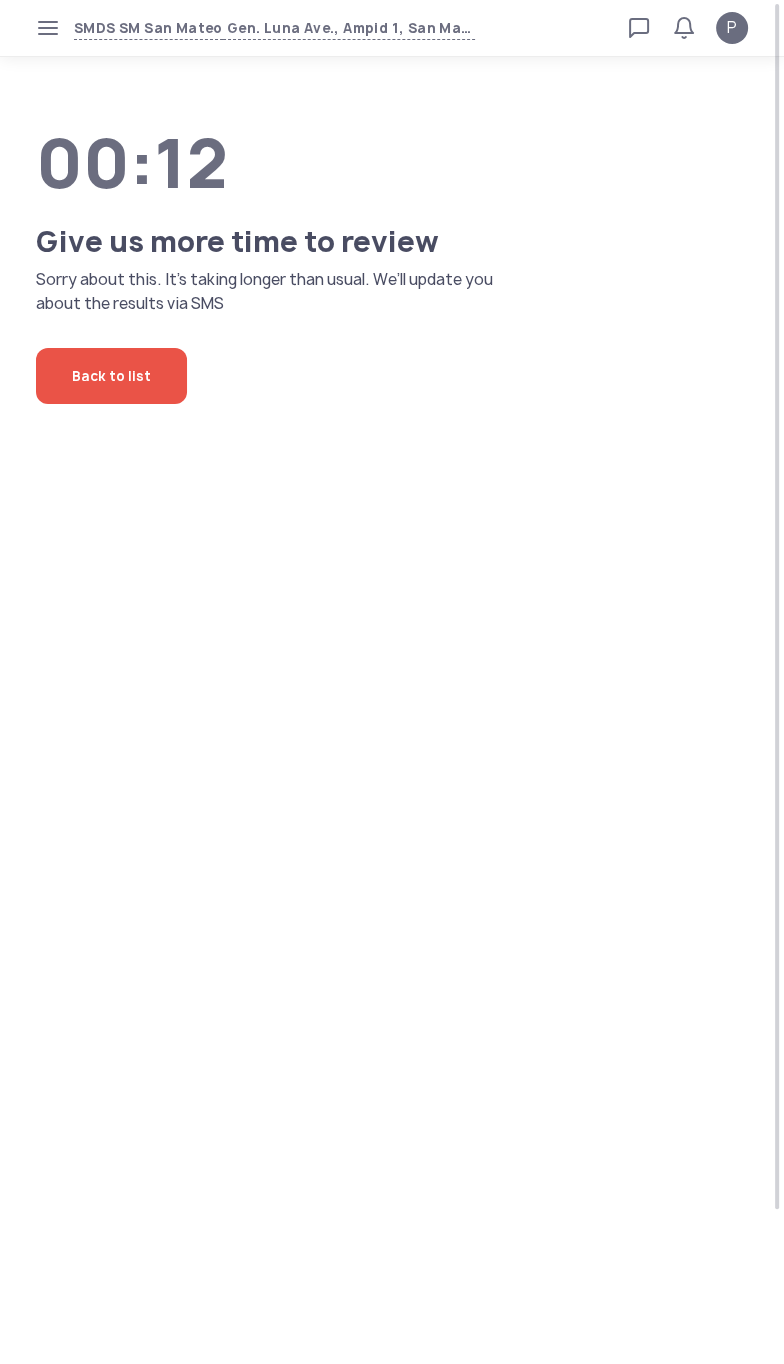 click on "SMDS SM San Mateo Gen. Luna Ave., Ampid 1, San Mateo, Rizal Loan calculator Loan applications FAQs Refund P P
Verified agent Full name Ma.Kristina Perez Telephone number +63 994 057 85 99 E-mail m.perez@sa.salmon.ph Log out  00:12  Give us more time to review Sorry about this. It’s taking longer than usual. We’ll update you about the results via SMS  Back to list" at bounding box center (392, 682) 